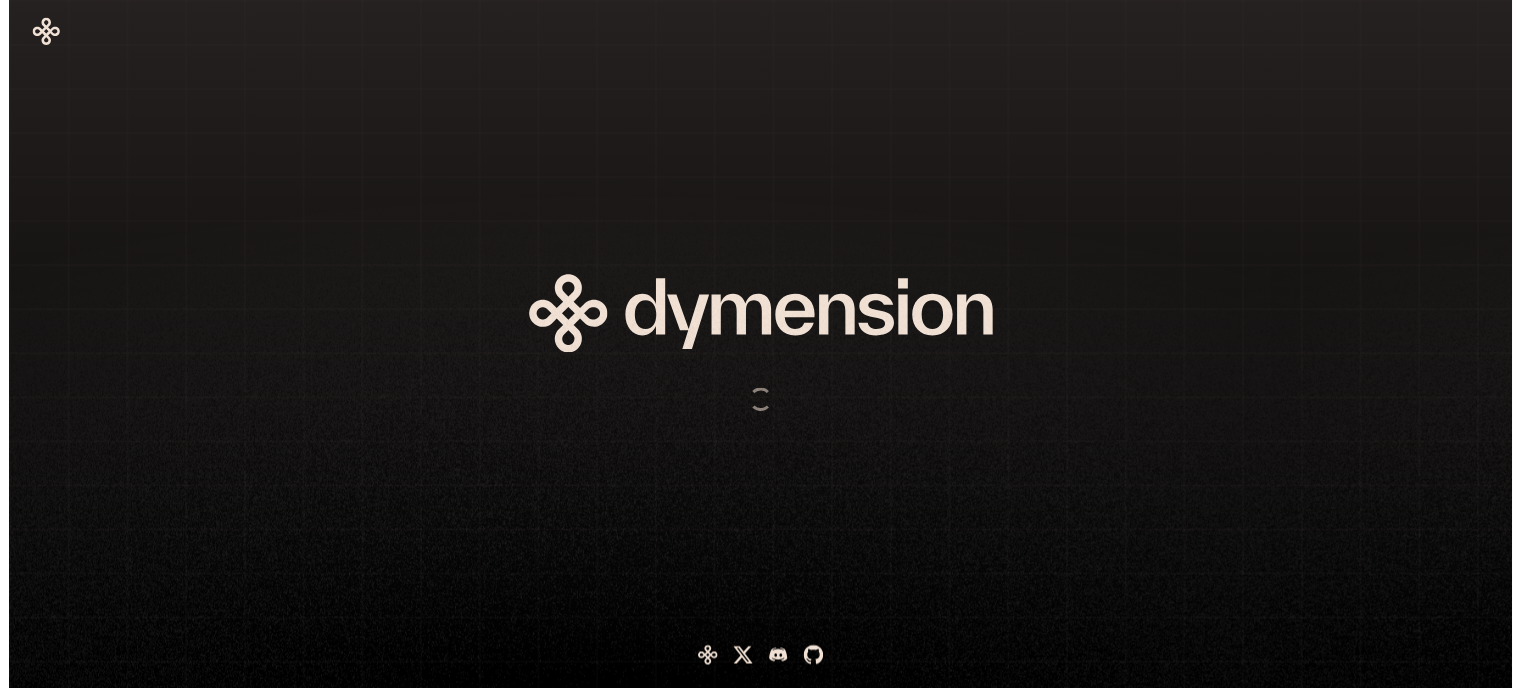 scroll, scrollTop: 0, scrollLeft: 0, axis: both 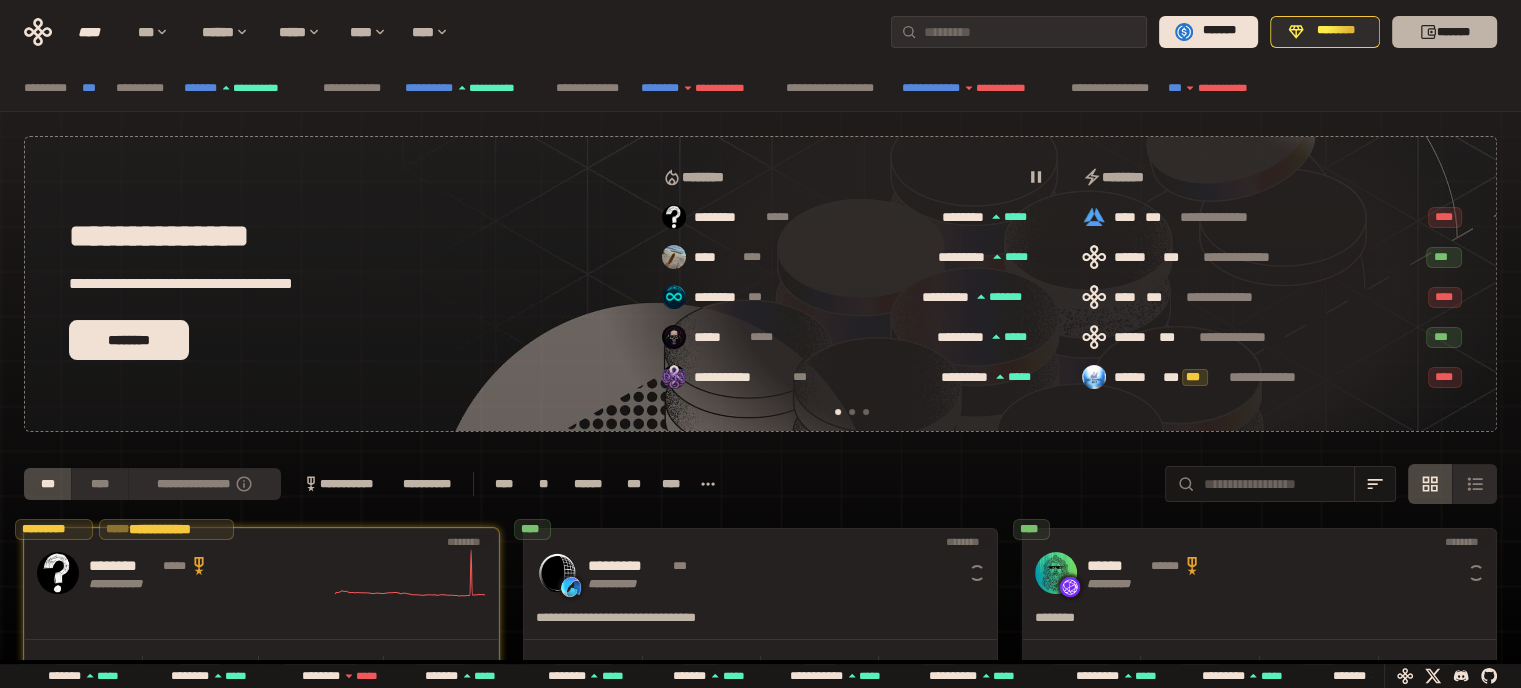 click on "*******" at bounding box center (1444, 32) 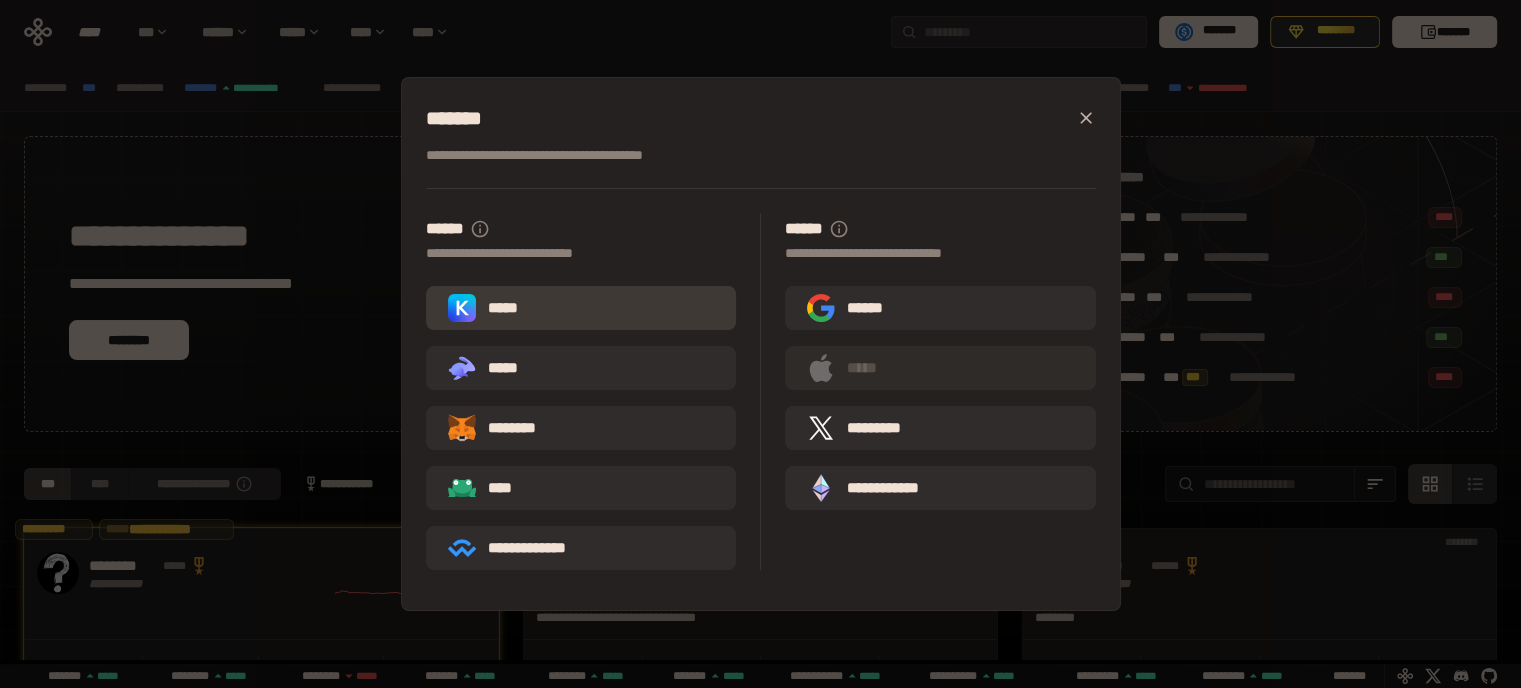 click on "*****" at bounding box center (581, 308) 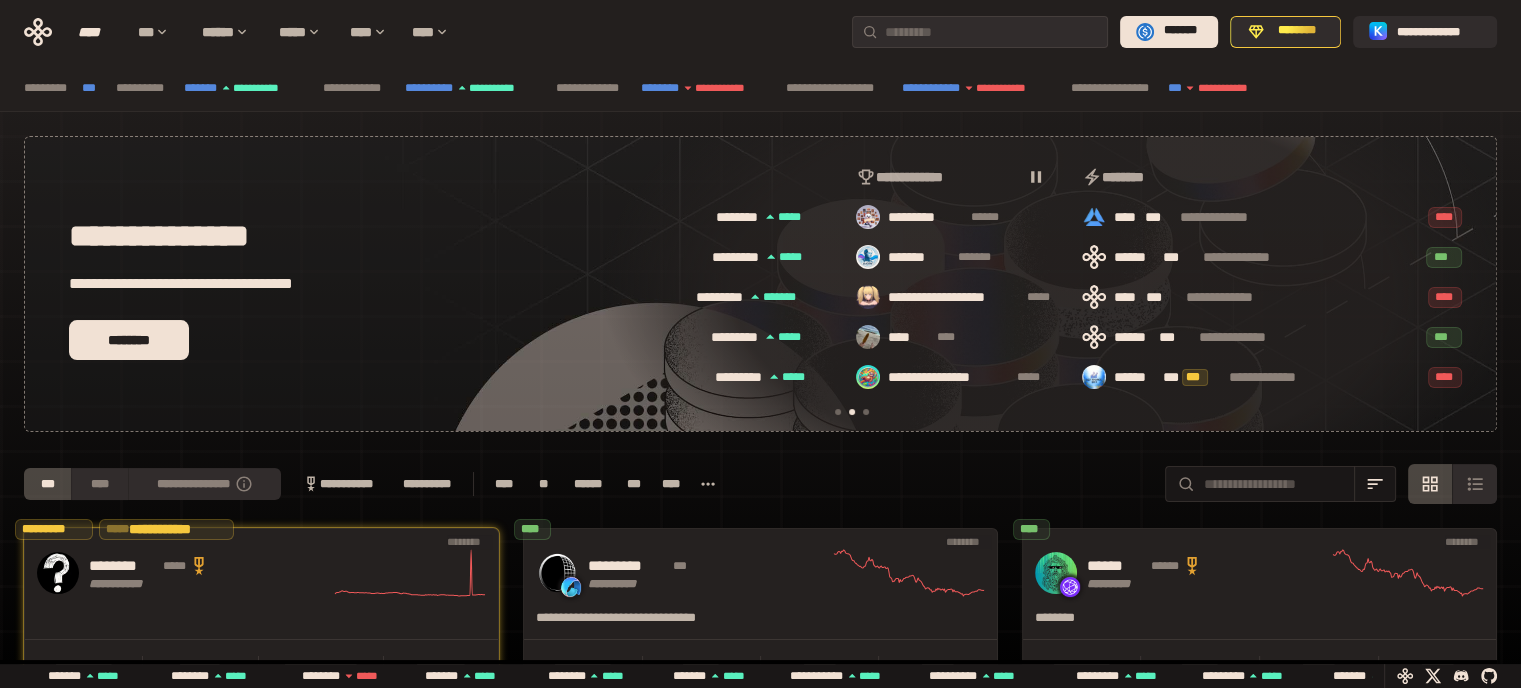 scroll, scrollTop: 0, scrollLeft: 436, axis: horizontal 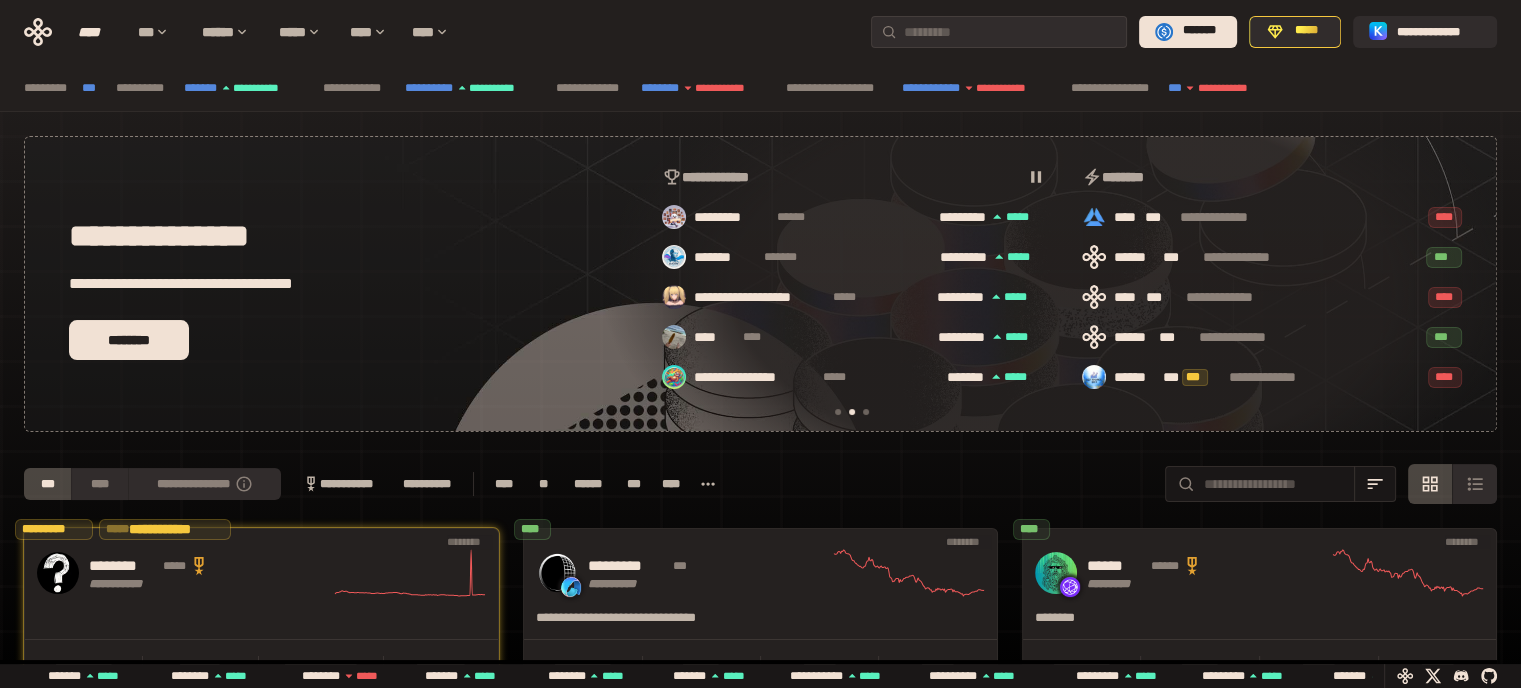 click at bounding box center (866, 412) 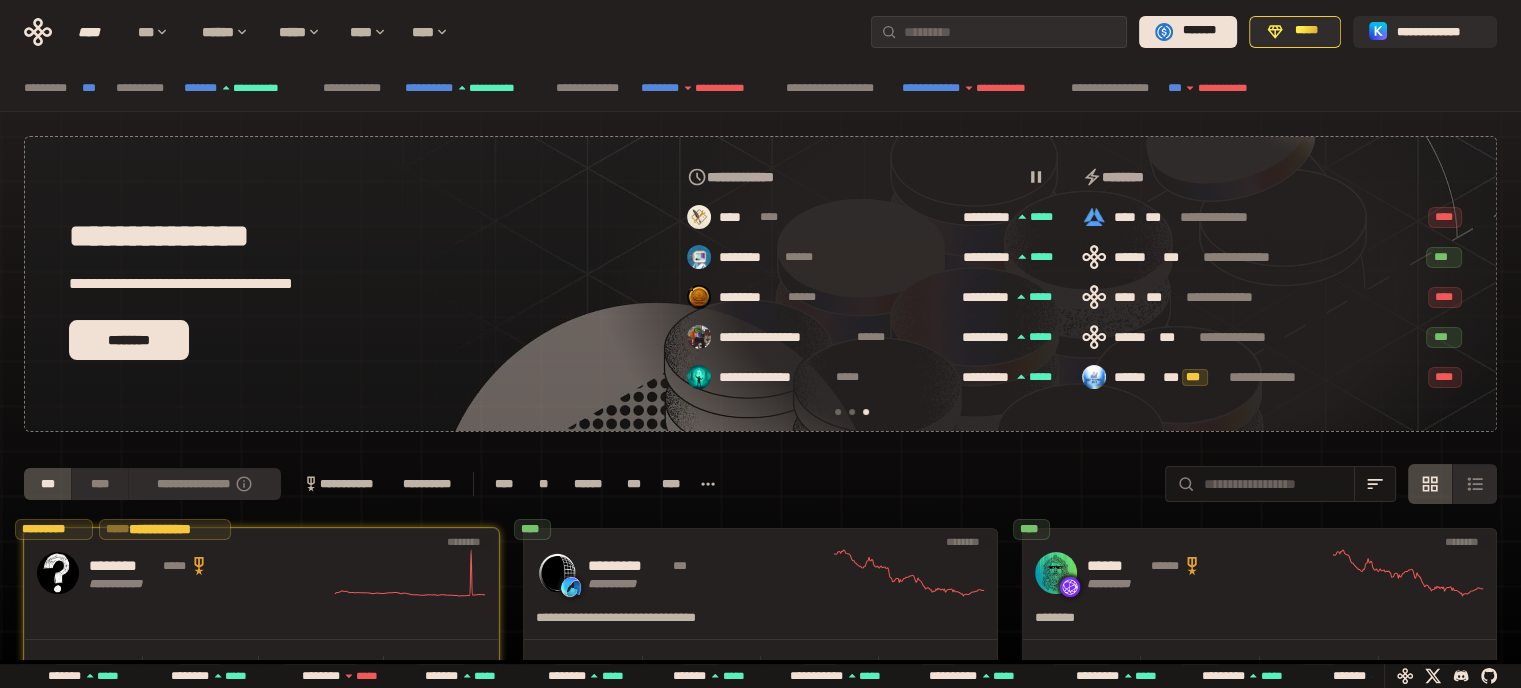 scroll, scrollTop: 0, scrollLeft: 856, axis: horizontal 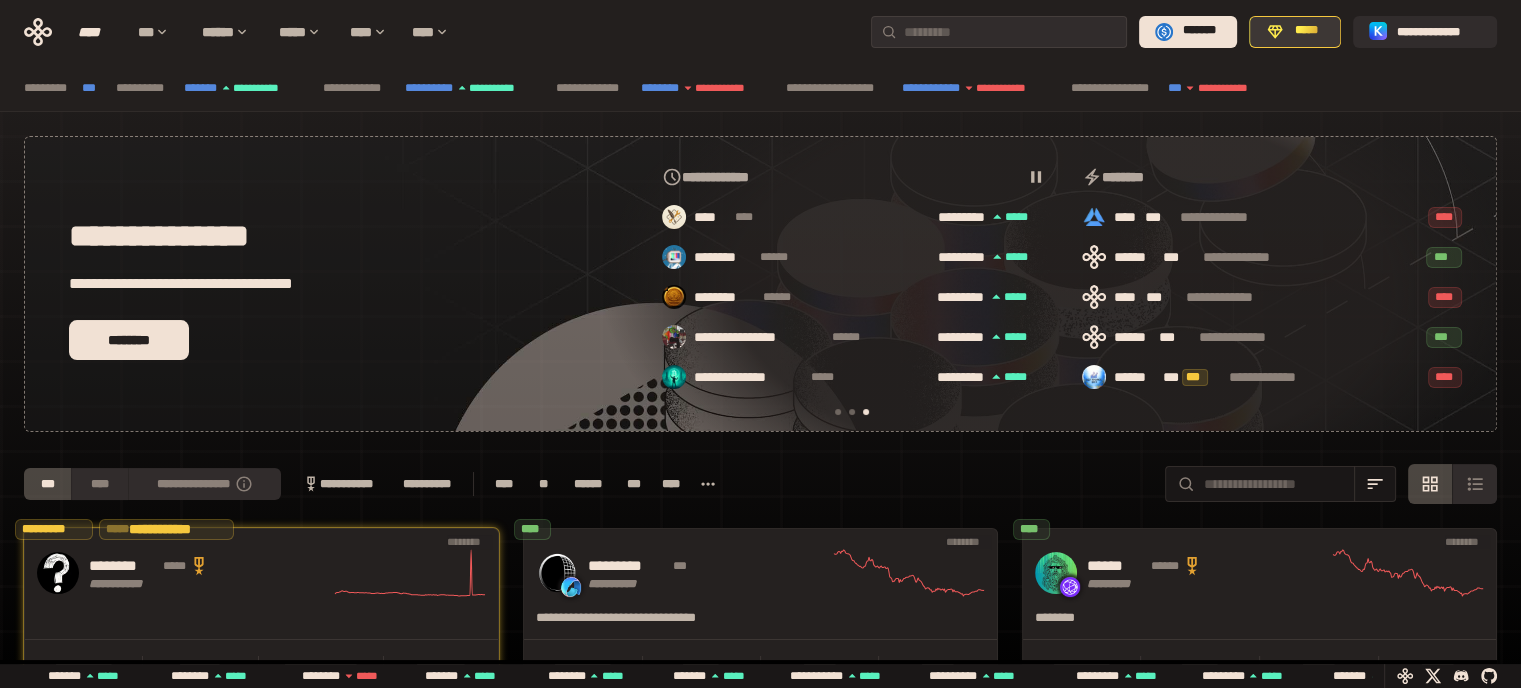 click on "*****" at bounding box center [1305, 31] 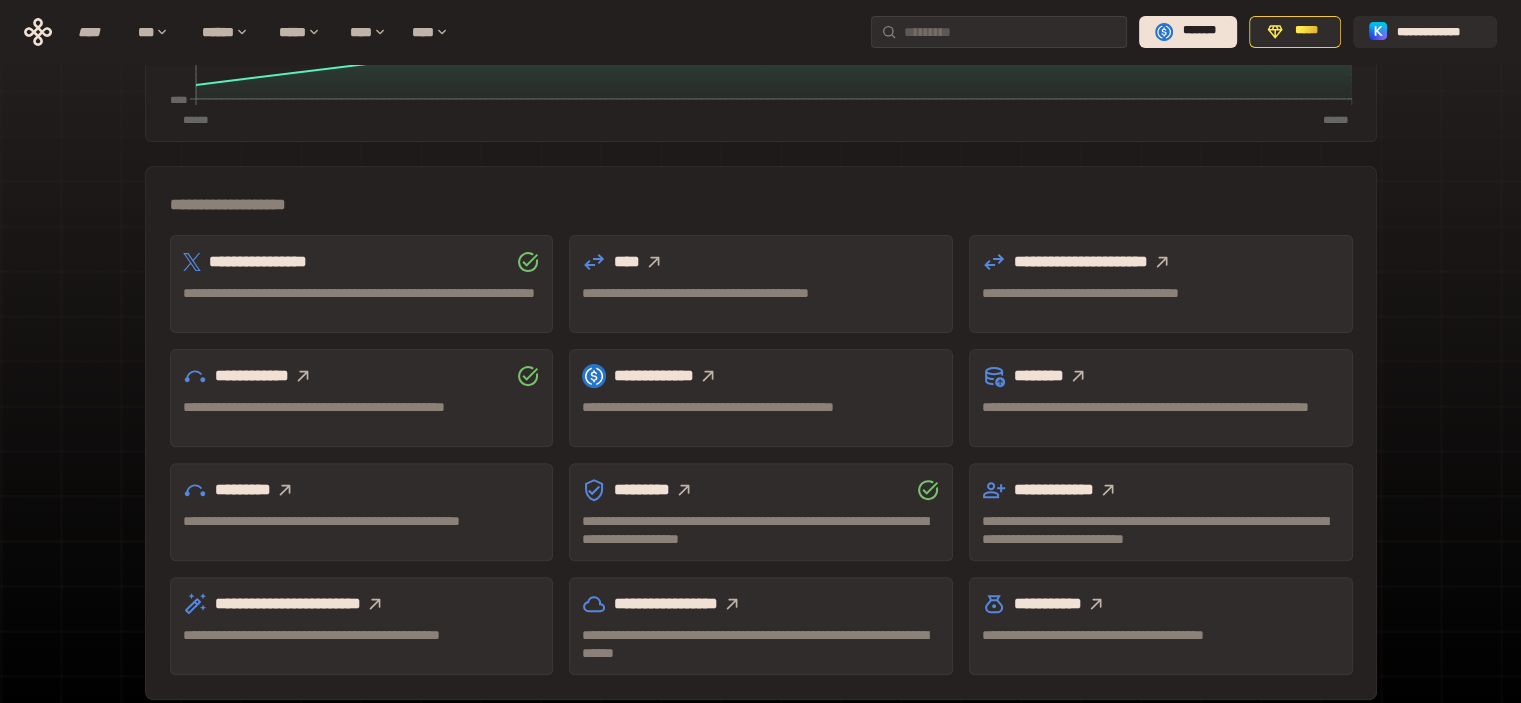 scroll, scrollTop: 581, scrollLeft: 0, axis: vertical 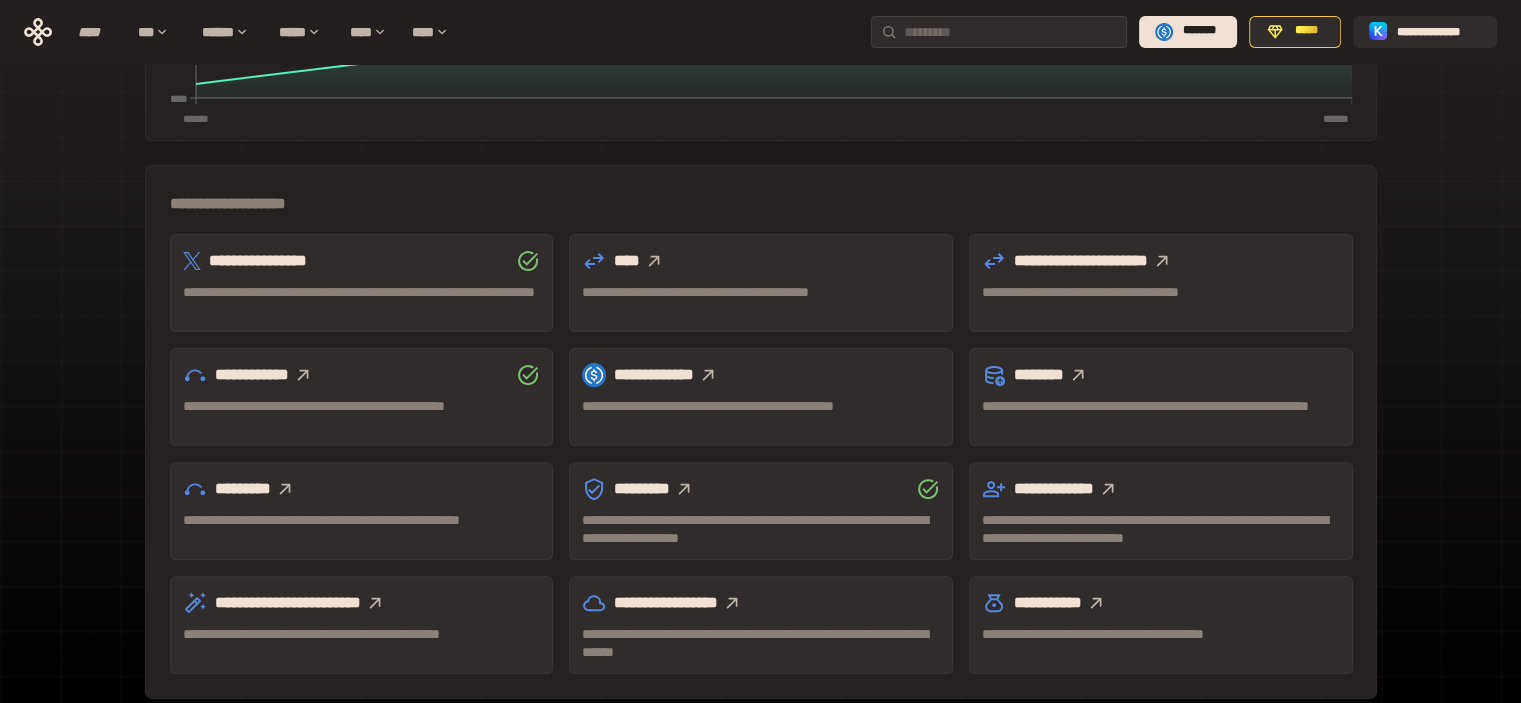 click 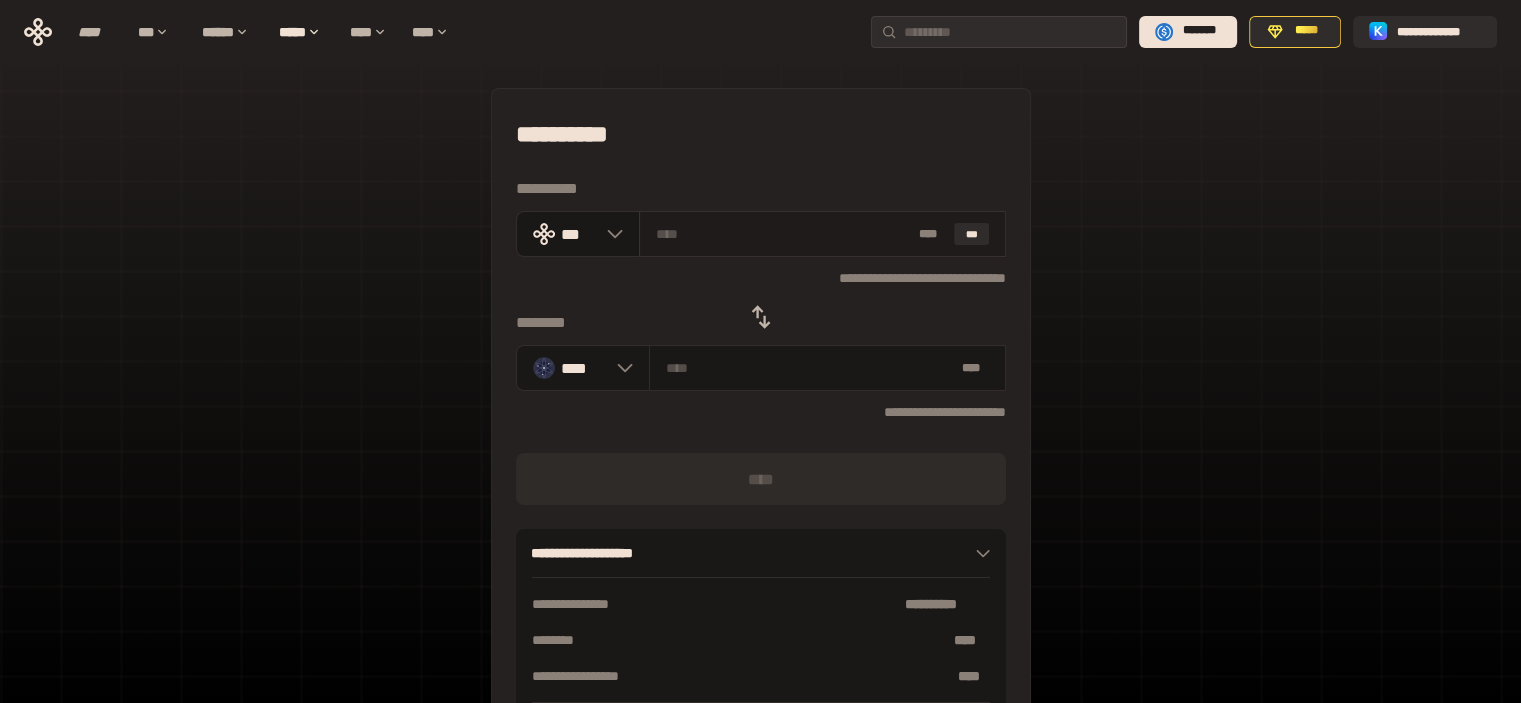 click at bounding box center [783, 234] 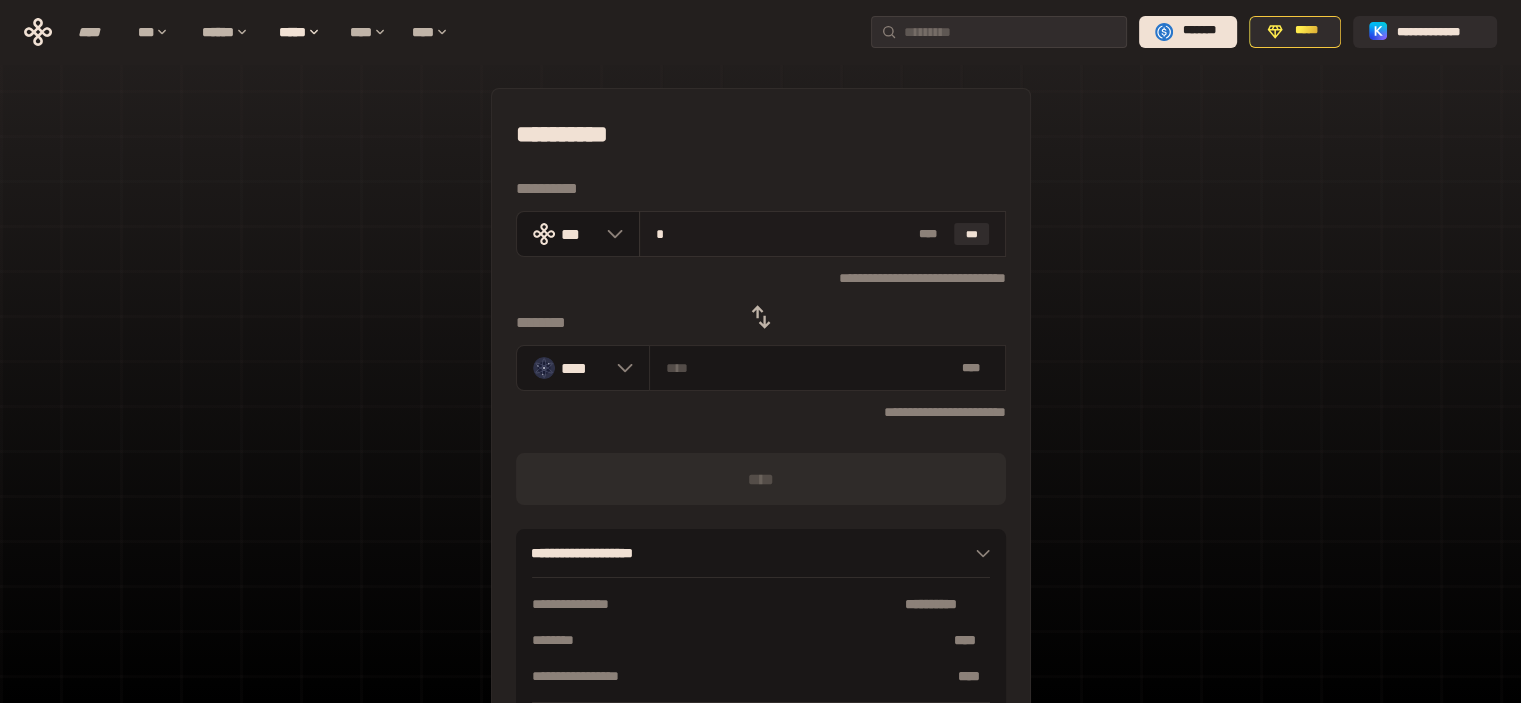 type on "********" 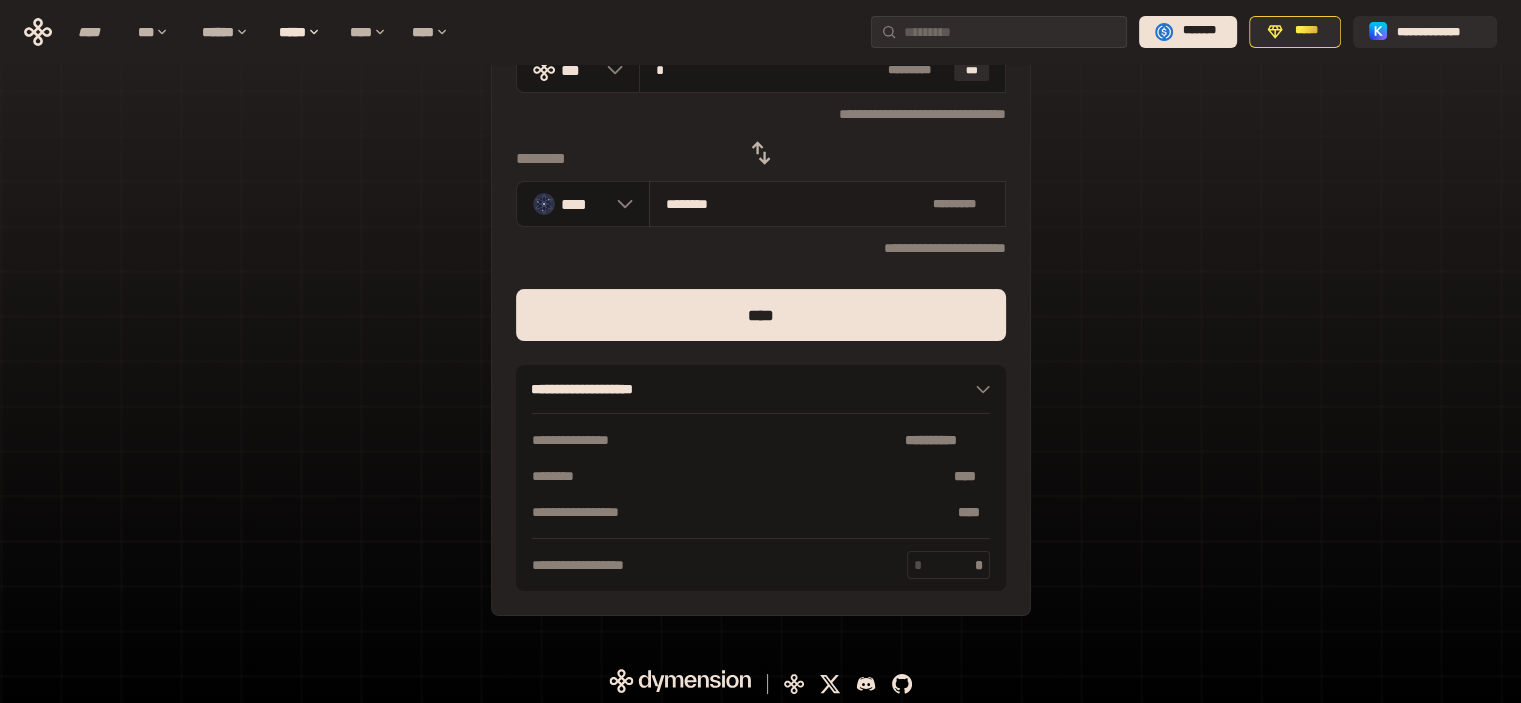 scroll, scrollTop: 168, scrollLeft: 0, axis: vertical 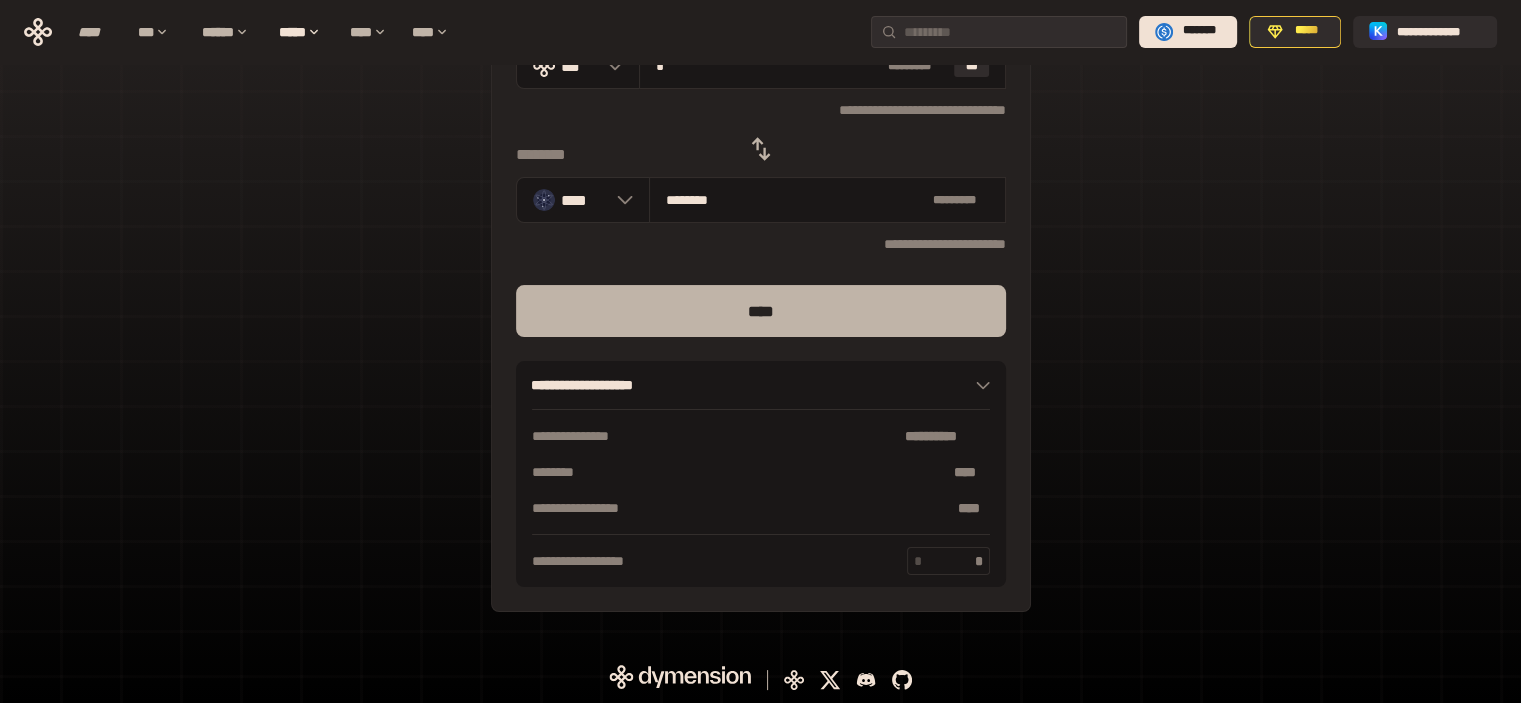 type on "*" 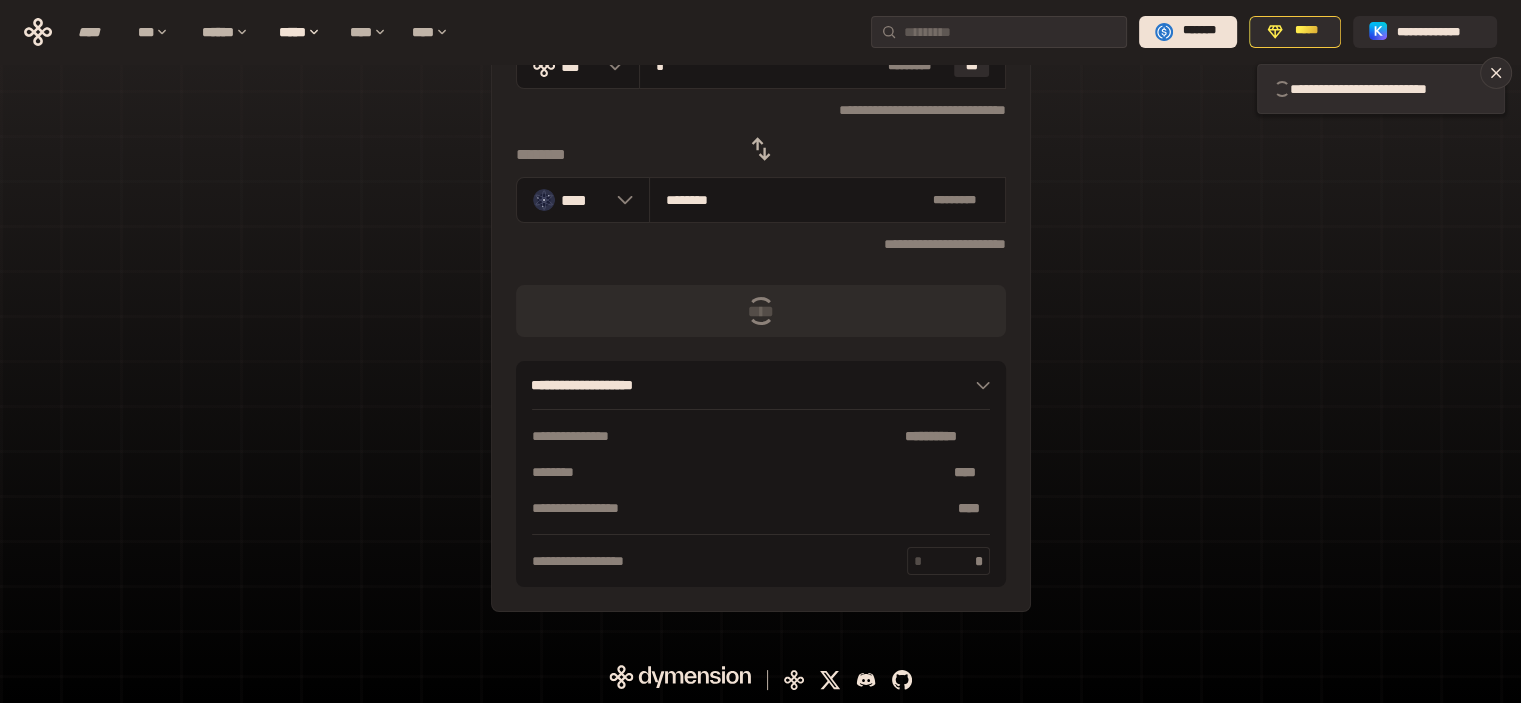type 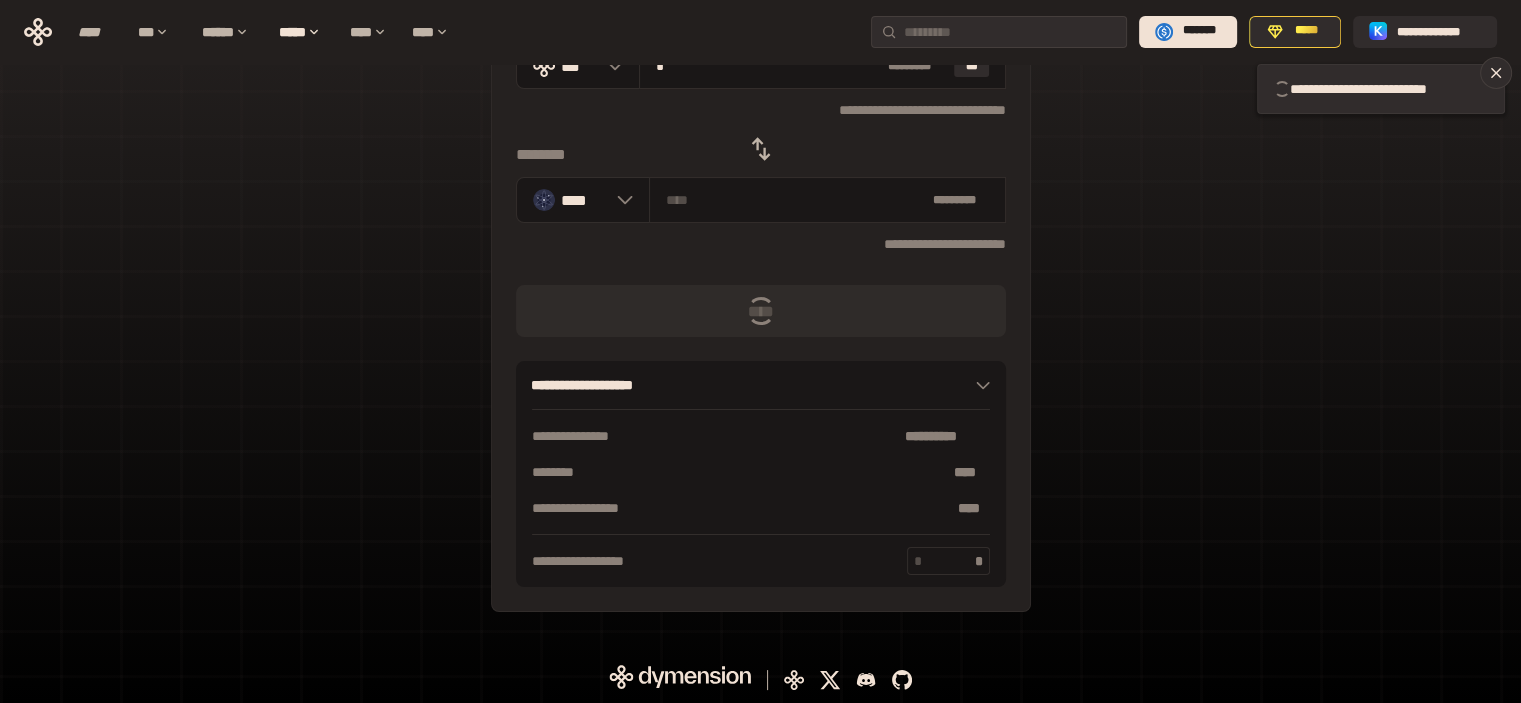 type 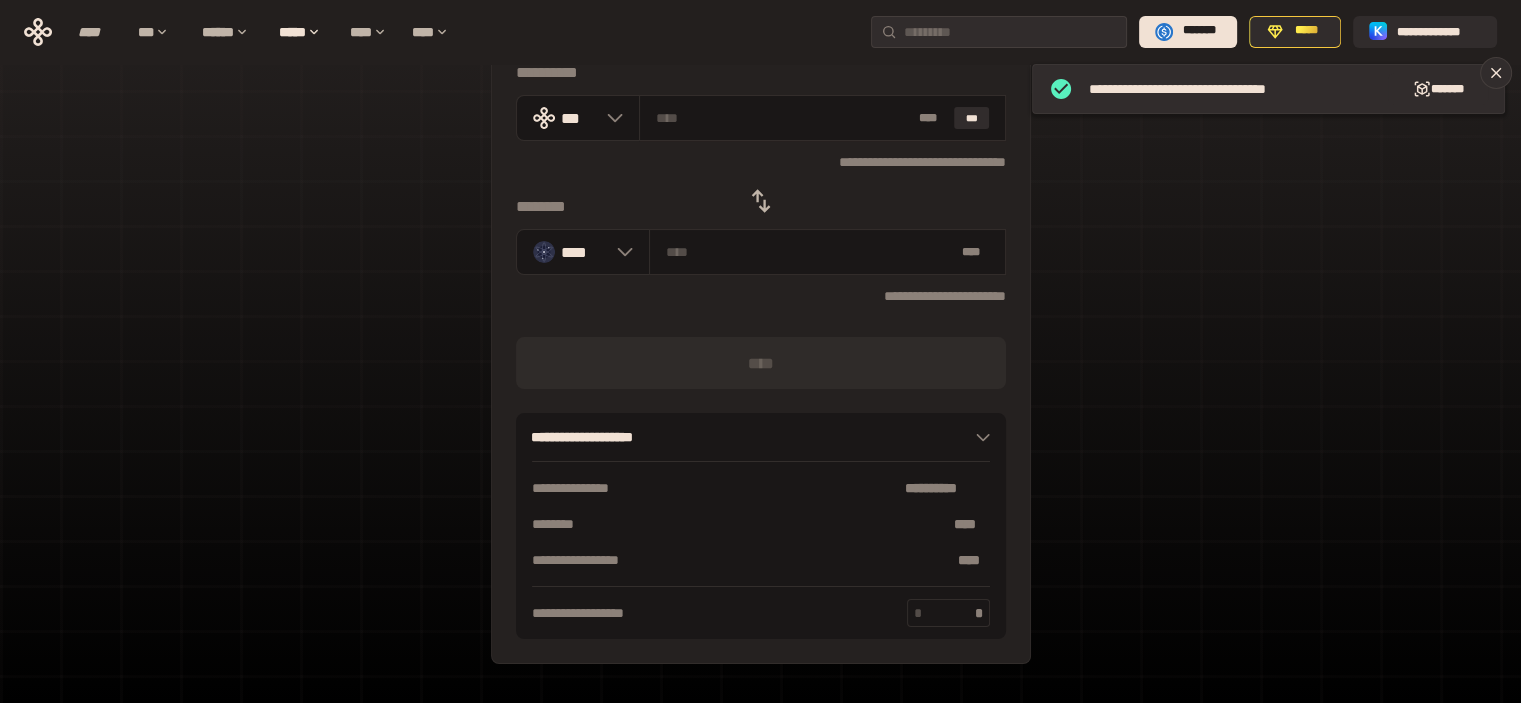 scroll, scrollTop: 0, scrollLeft: 0, axis: both 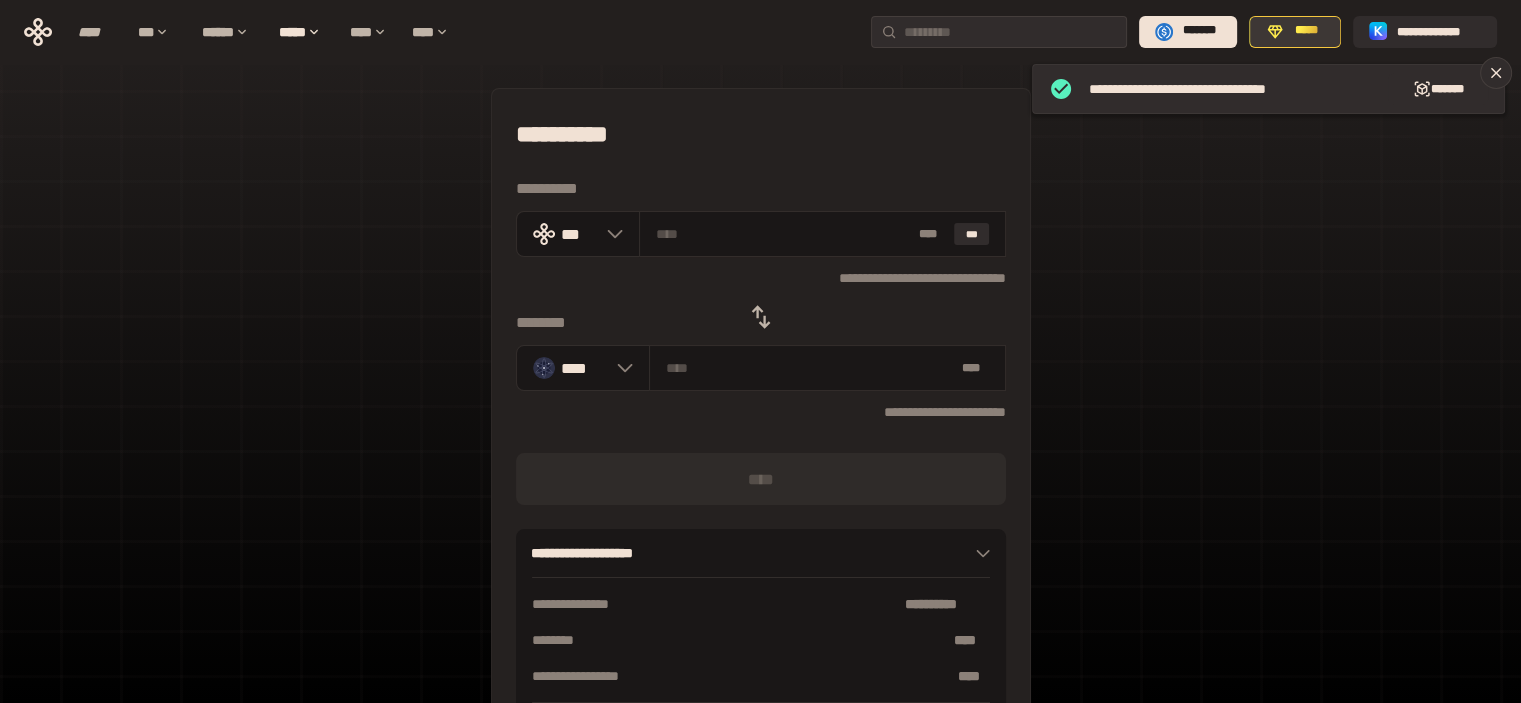 click 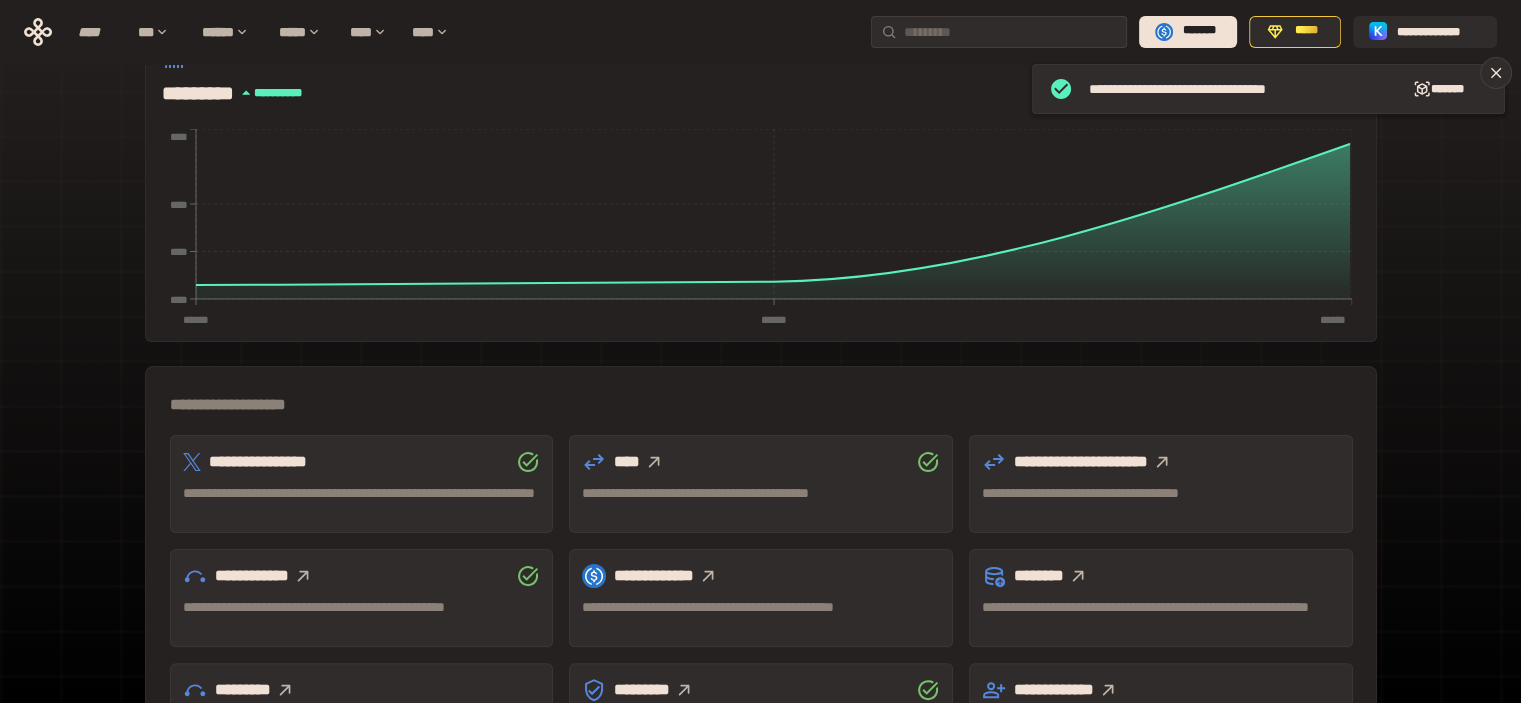 scroll, scrollTop: 500, scrollLeft: 0, axis: vertical 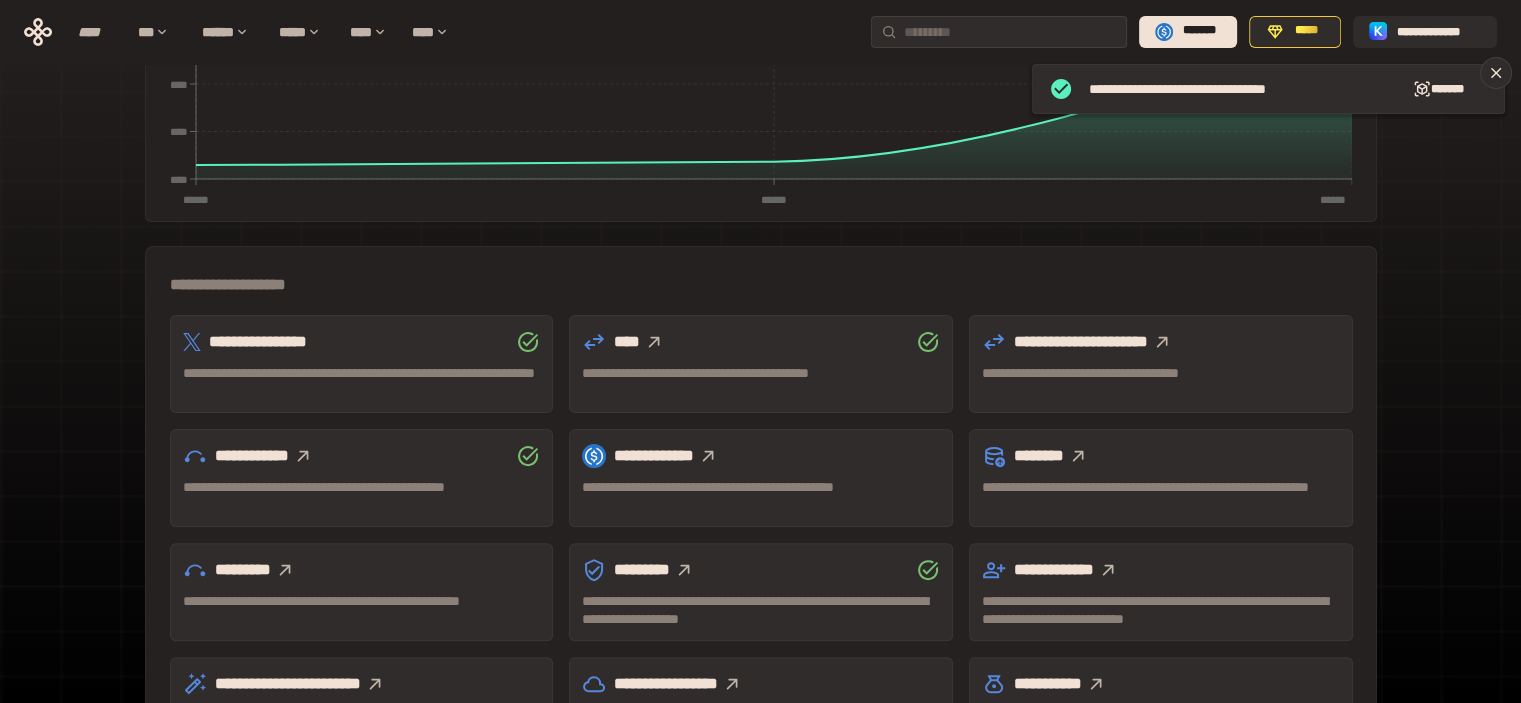 click 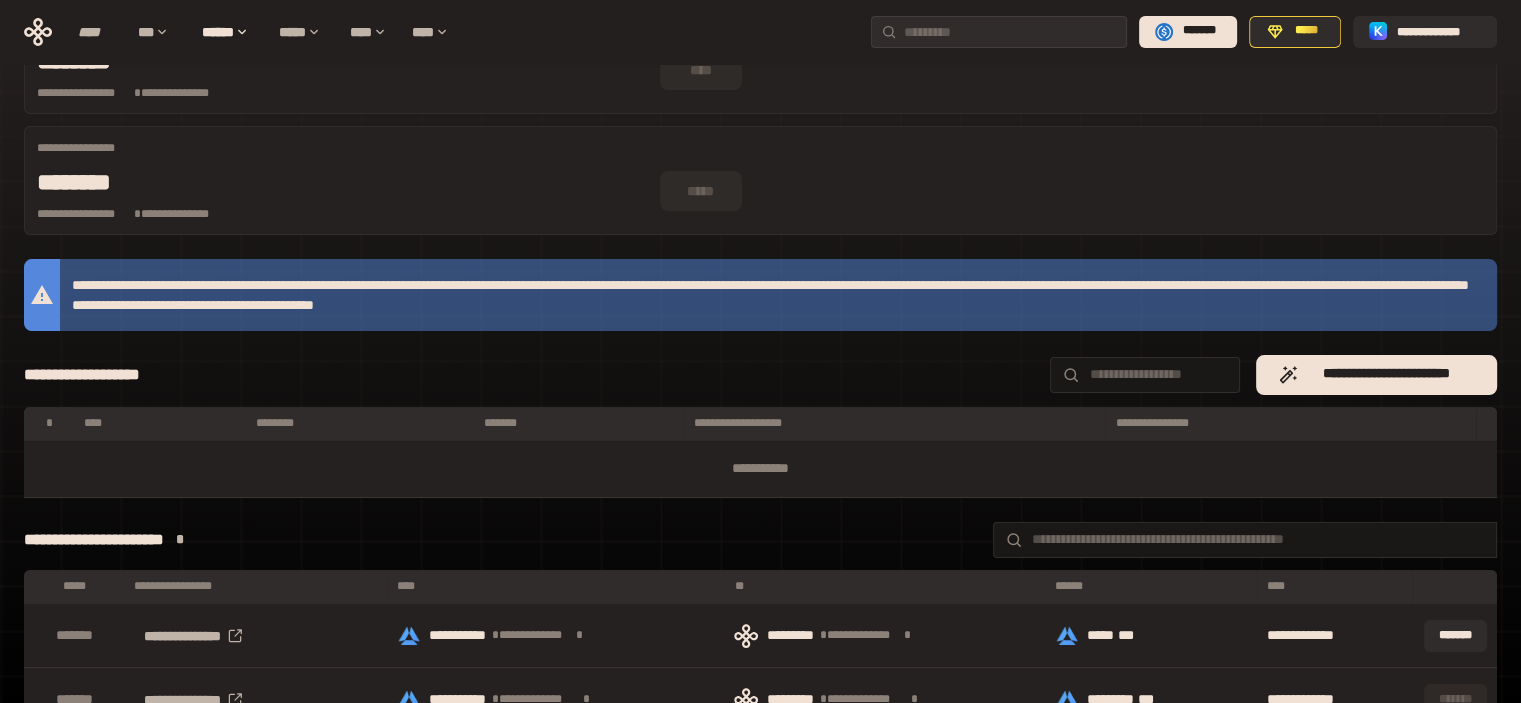 scroll, scrollTop: 163, scrollLeft: 0, axis: vertical 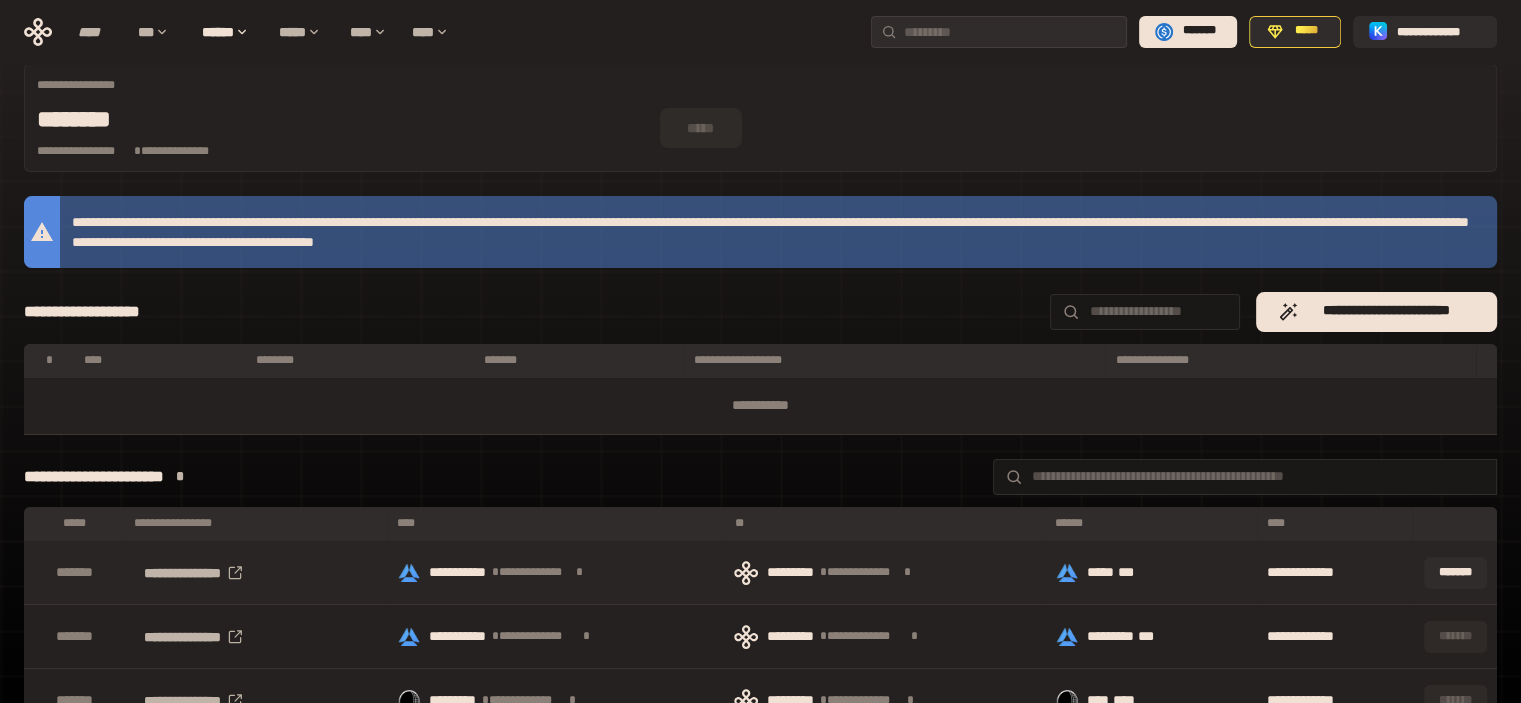 click on "**********" at bounding box center [519, 572] 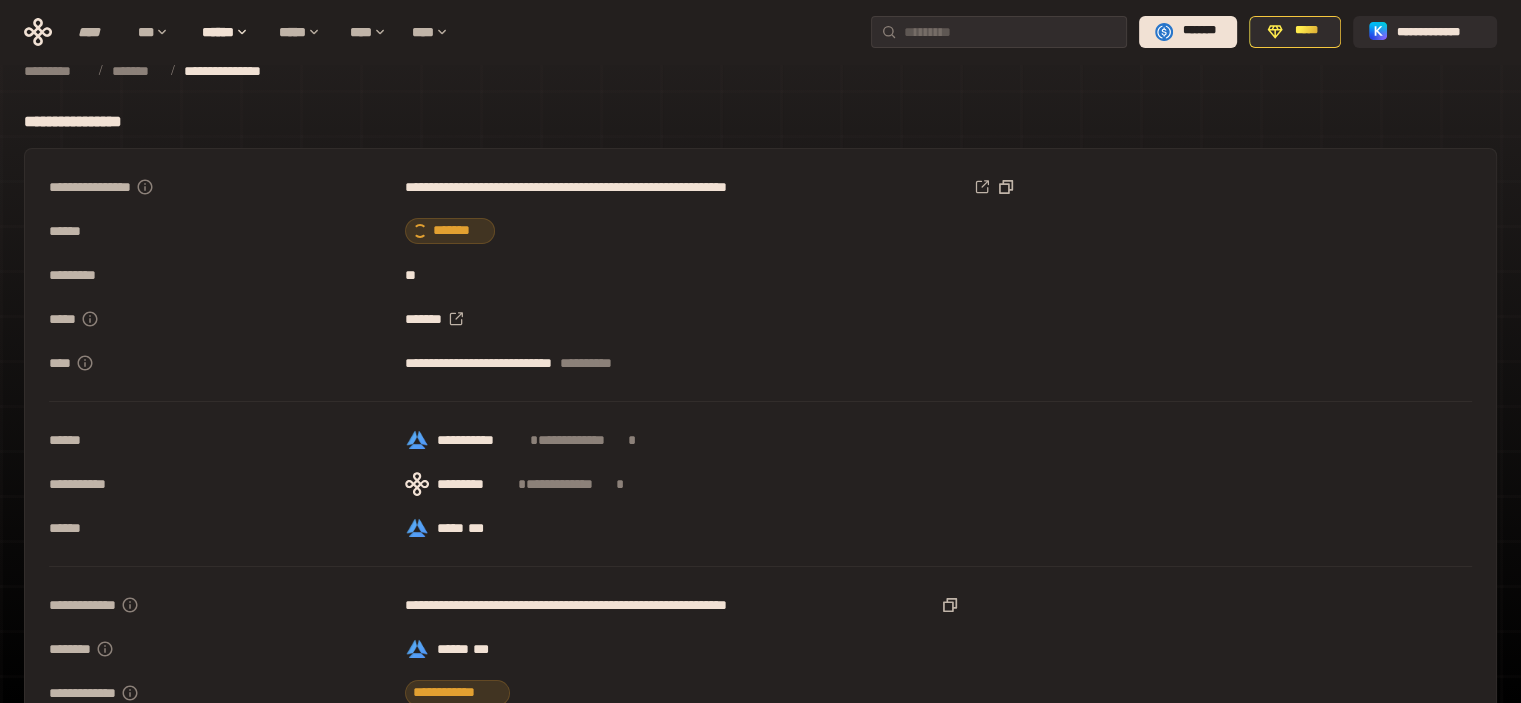 scroll, scrollTop: 0, scrollLeft: 0, axis: both 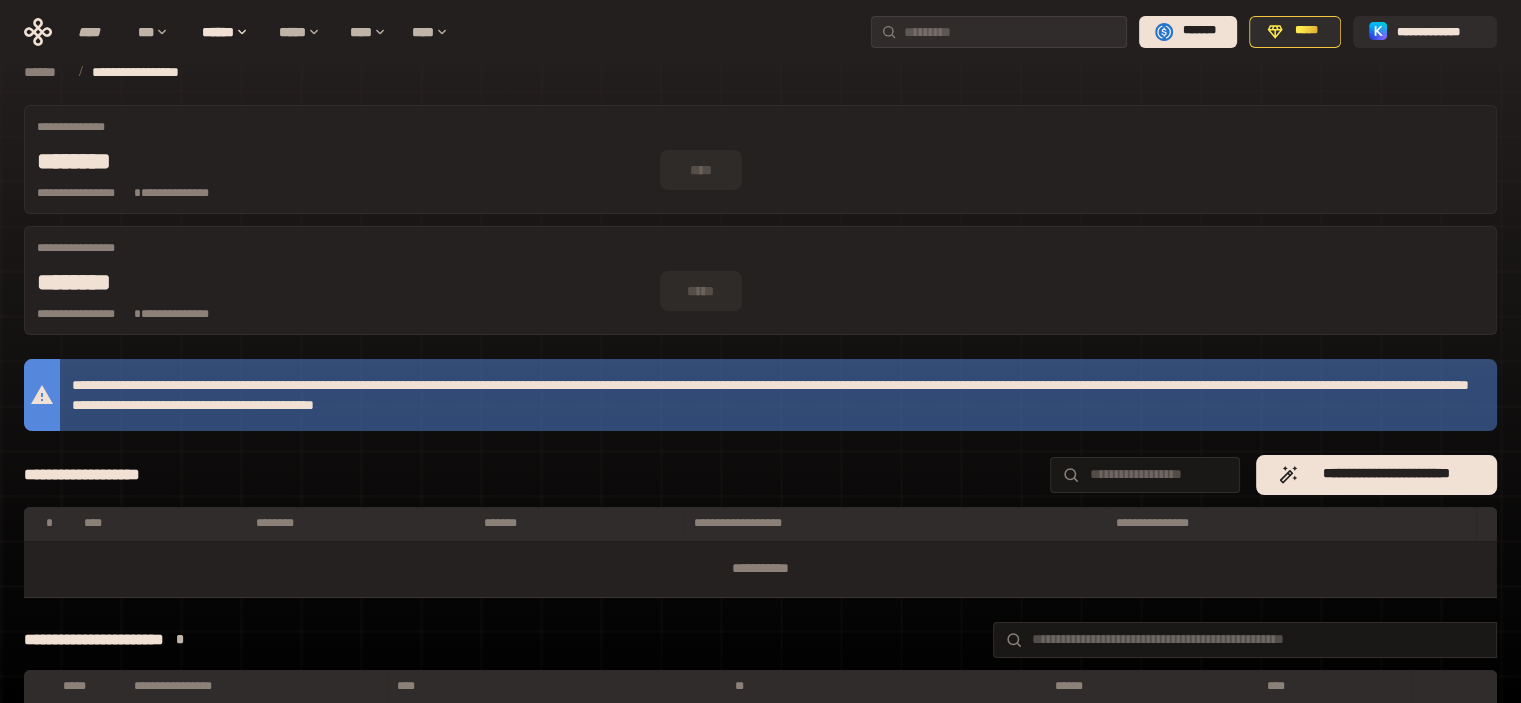drag, startPoint x: 368, startPoint y: 183, endPoint x: 309, endPoint y: 171, distance: 60.207973 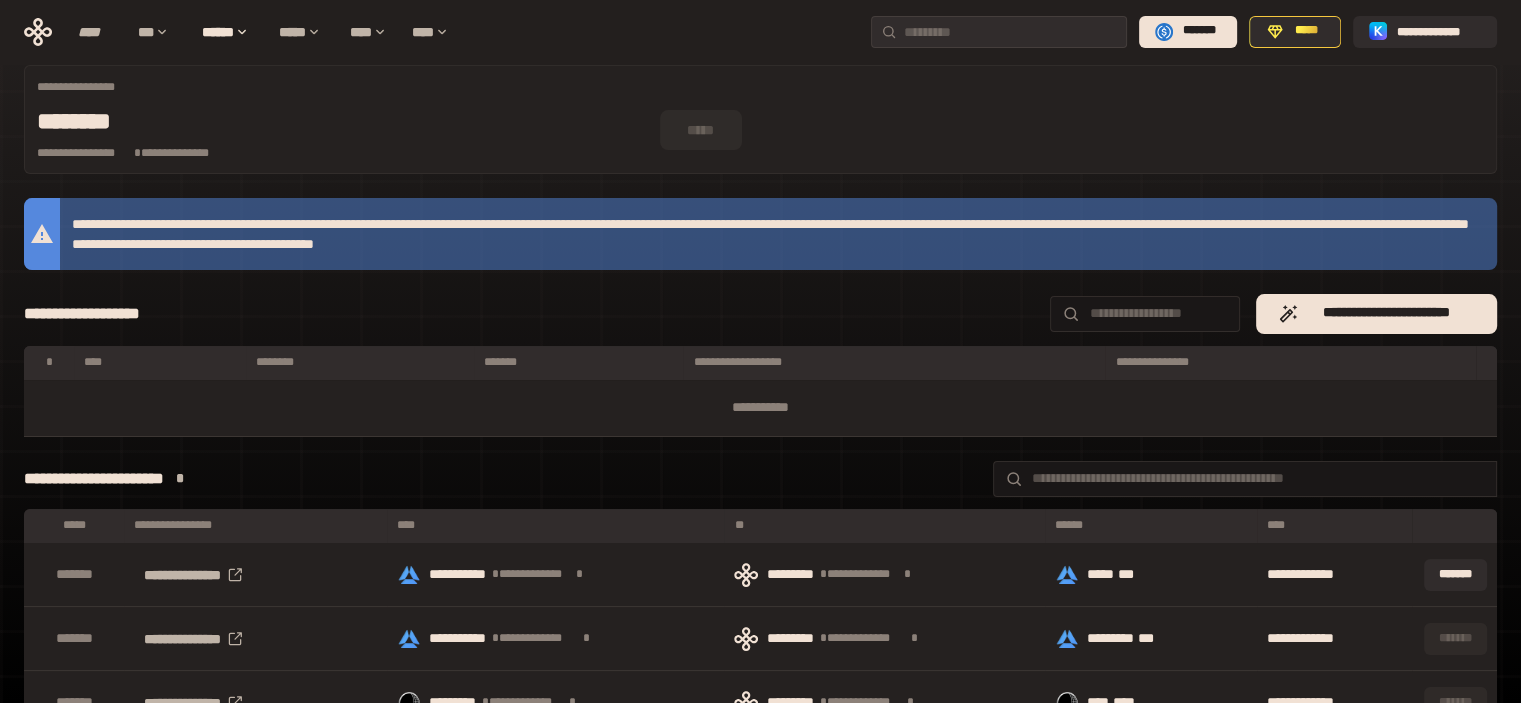 scroll, scrollTop: 163, scrollLeft: 0, axis: vertical 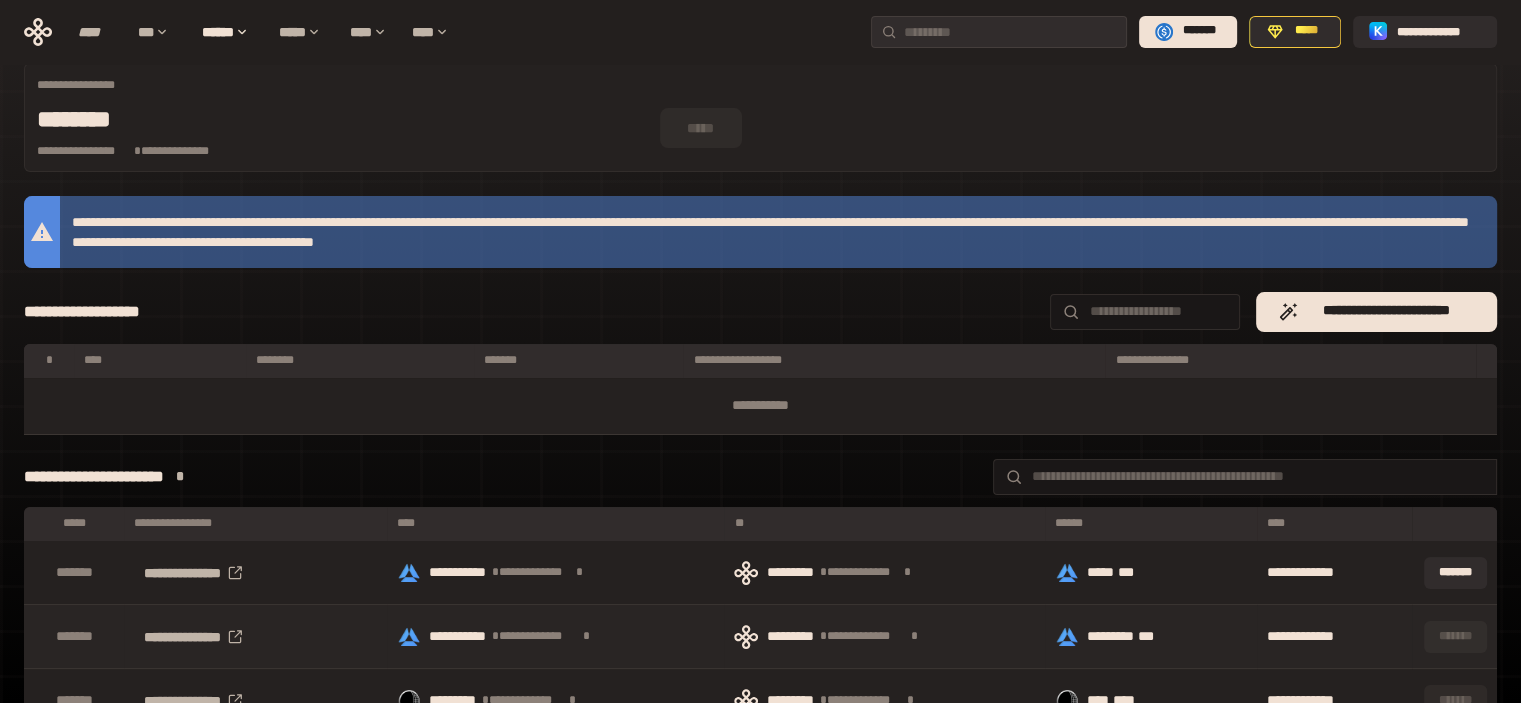 click on "**********" at bounding box center [522, 636] 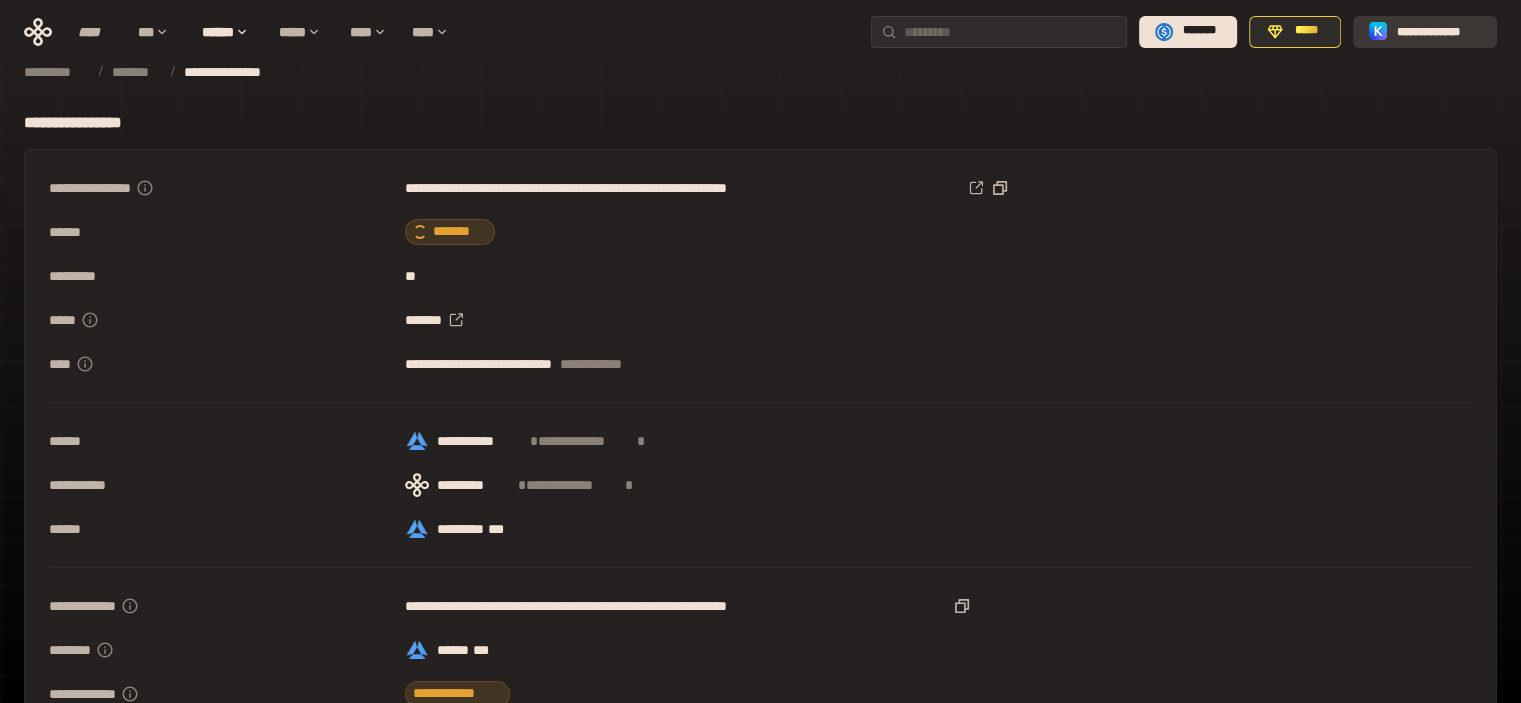 click at bounding box center [1379, 32] 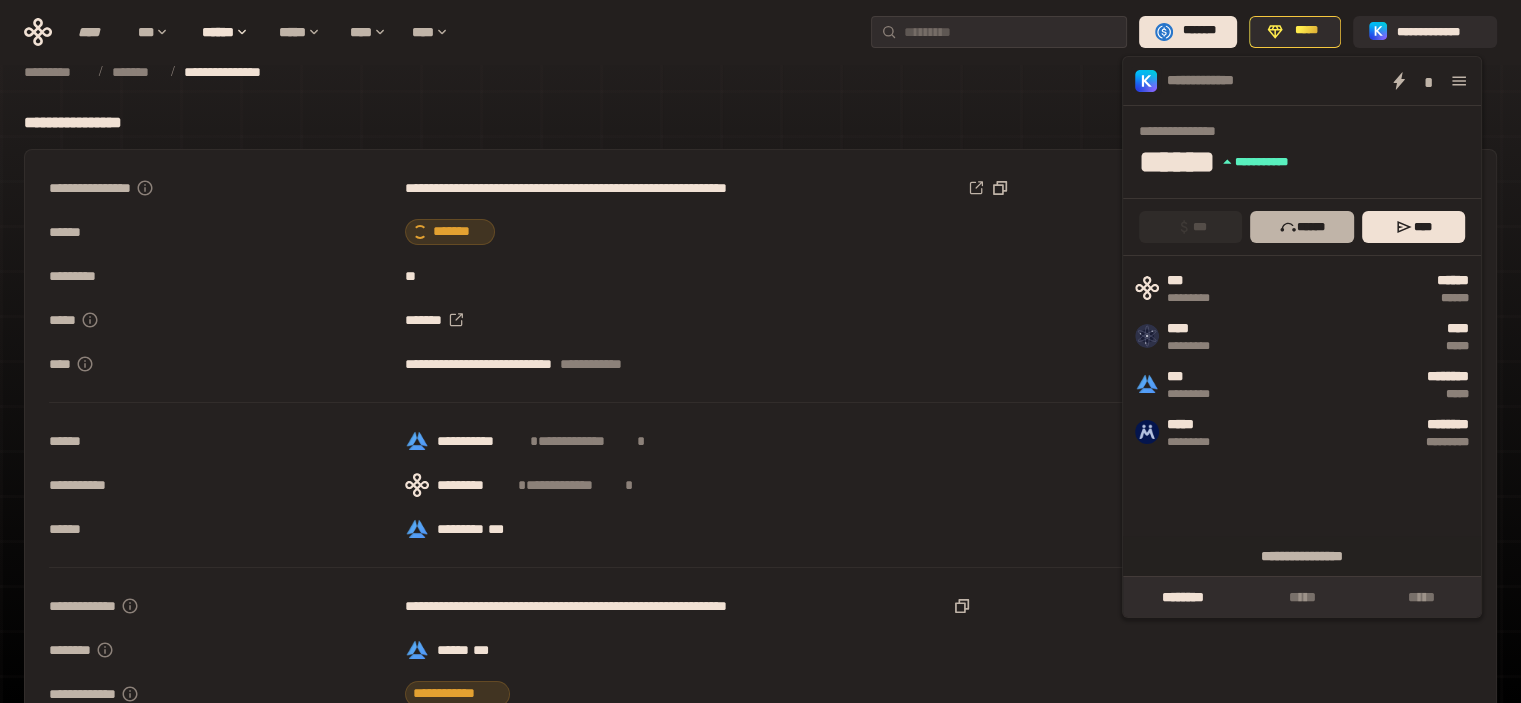 click 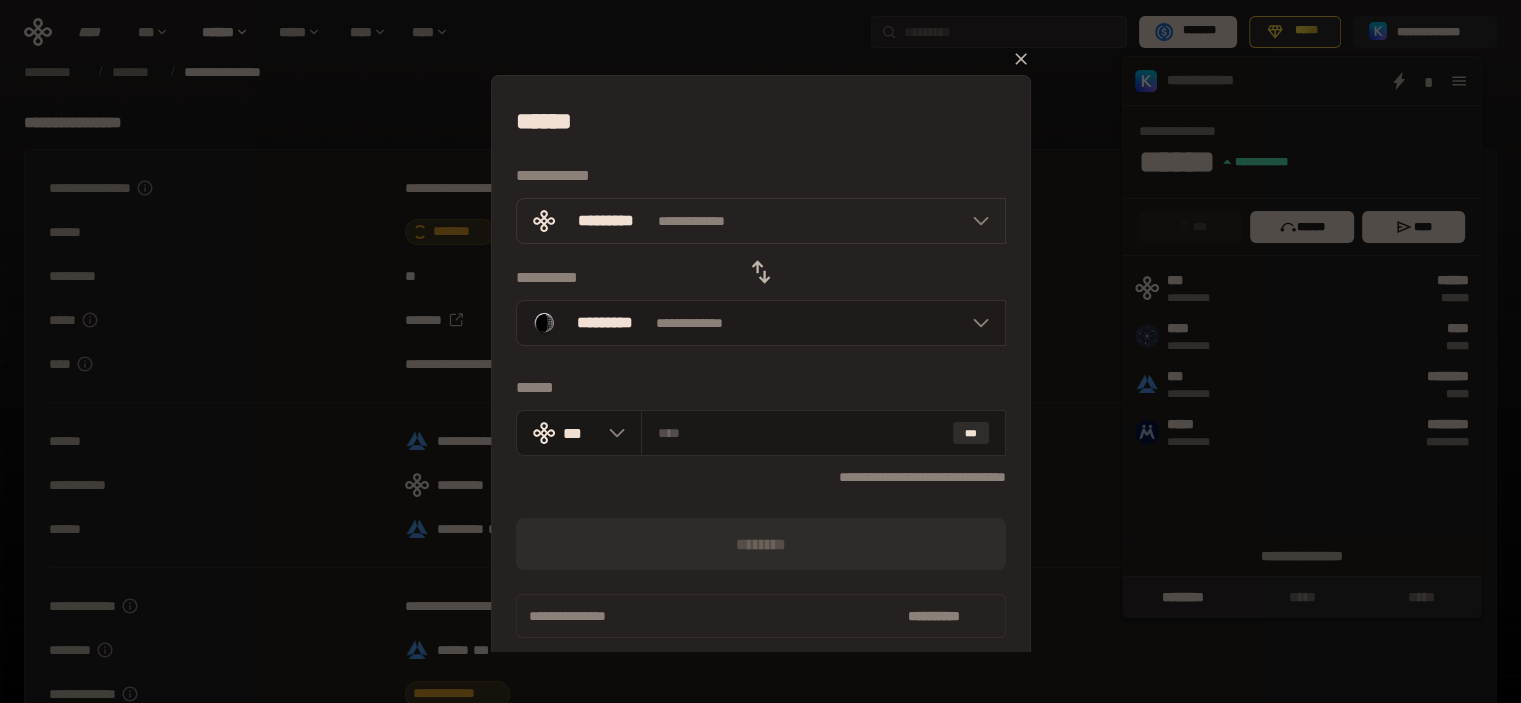 click on "**********" at bounding box center (761, 323) 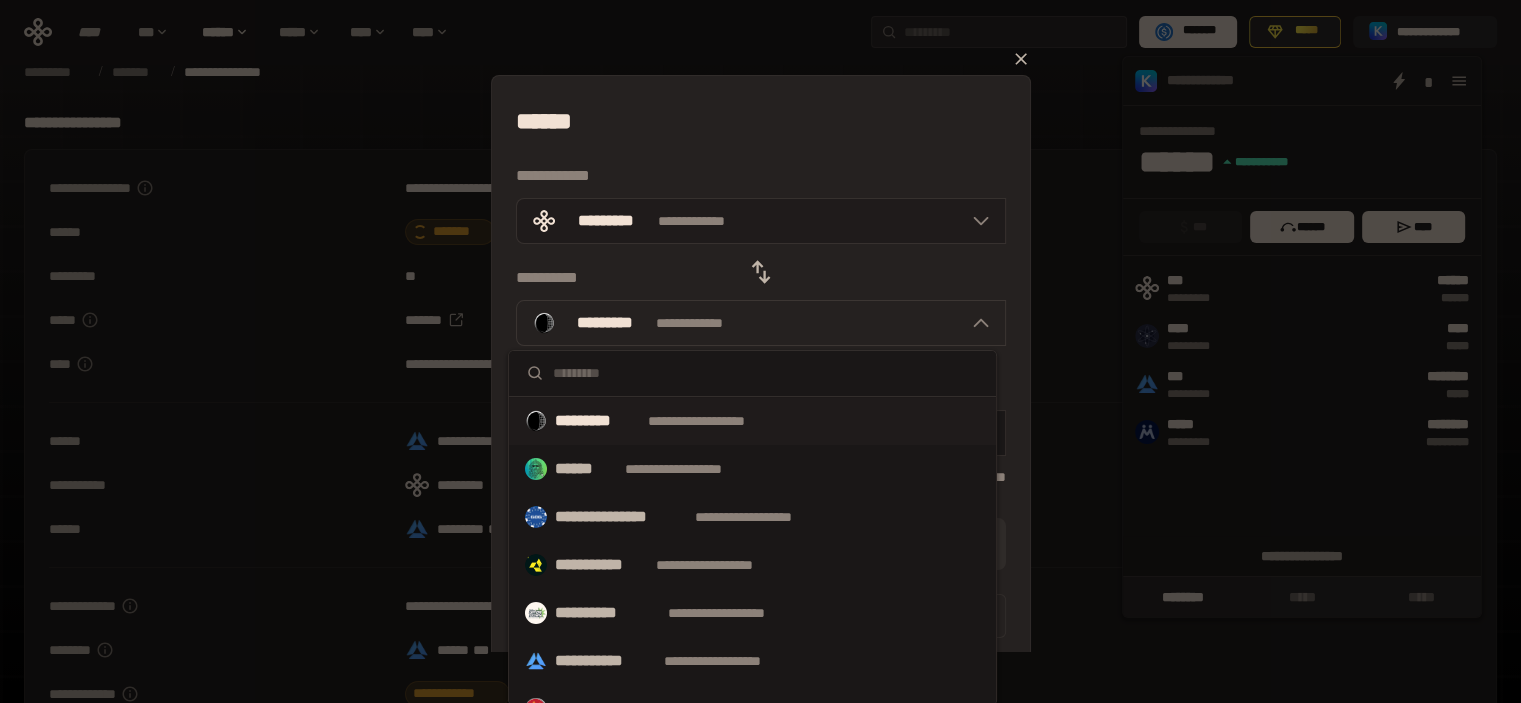 click on "**********" at bounding box center [761, 221] 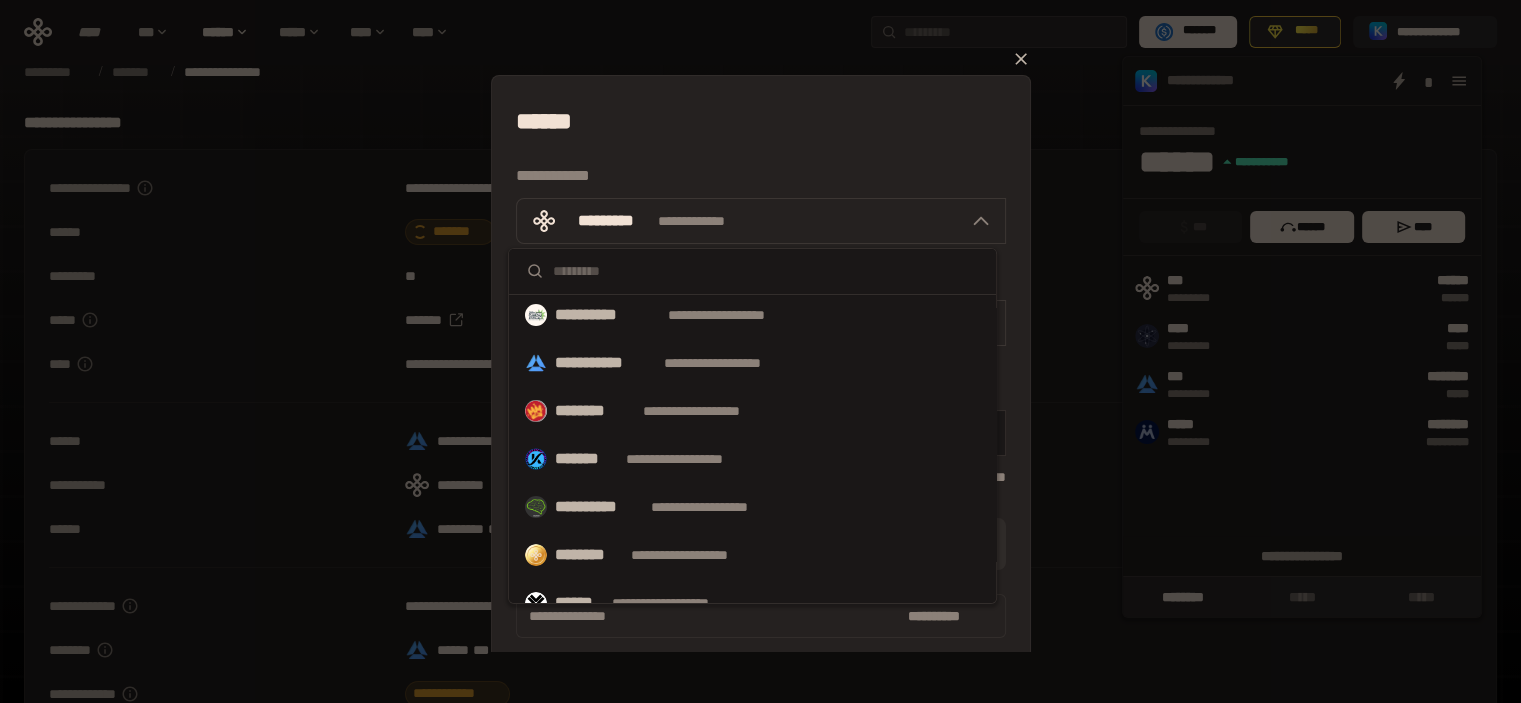 scroll, scrollTop: 200, scrollLeft: 0, axis: vertical 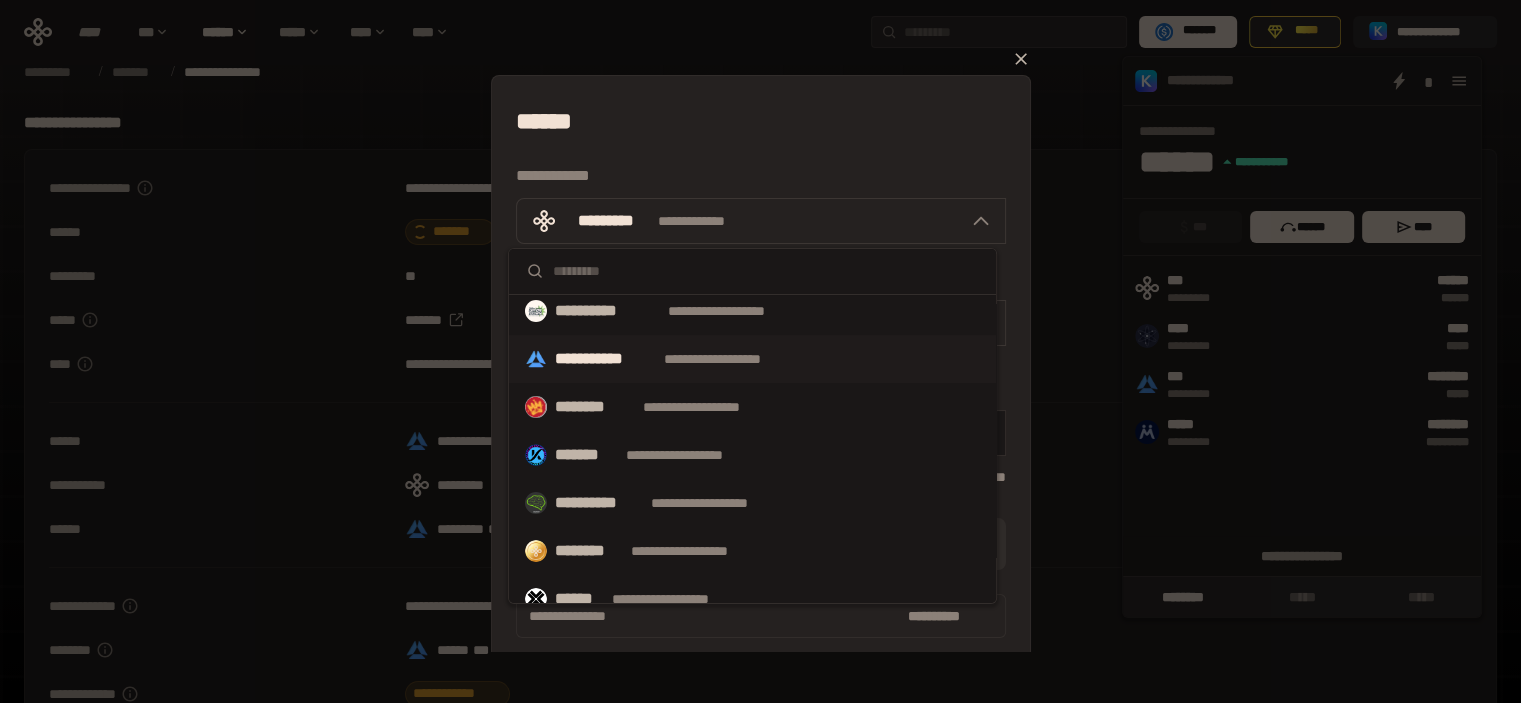 click on "**********" at bounding box center (731, 359) 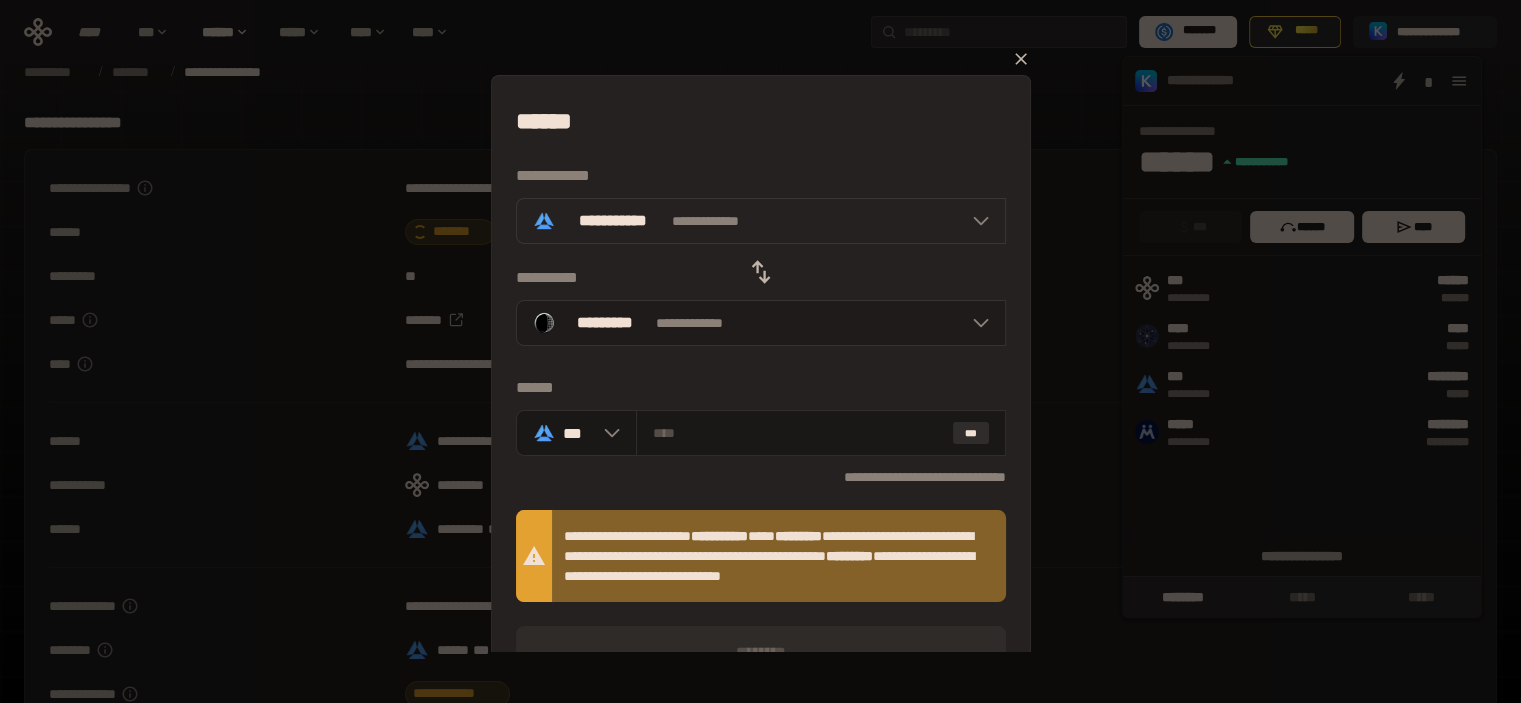 click on "**********" at bounding box center [761, 323] 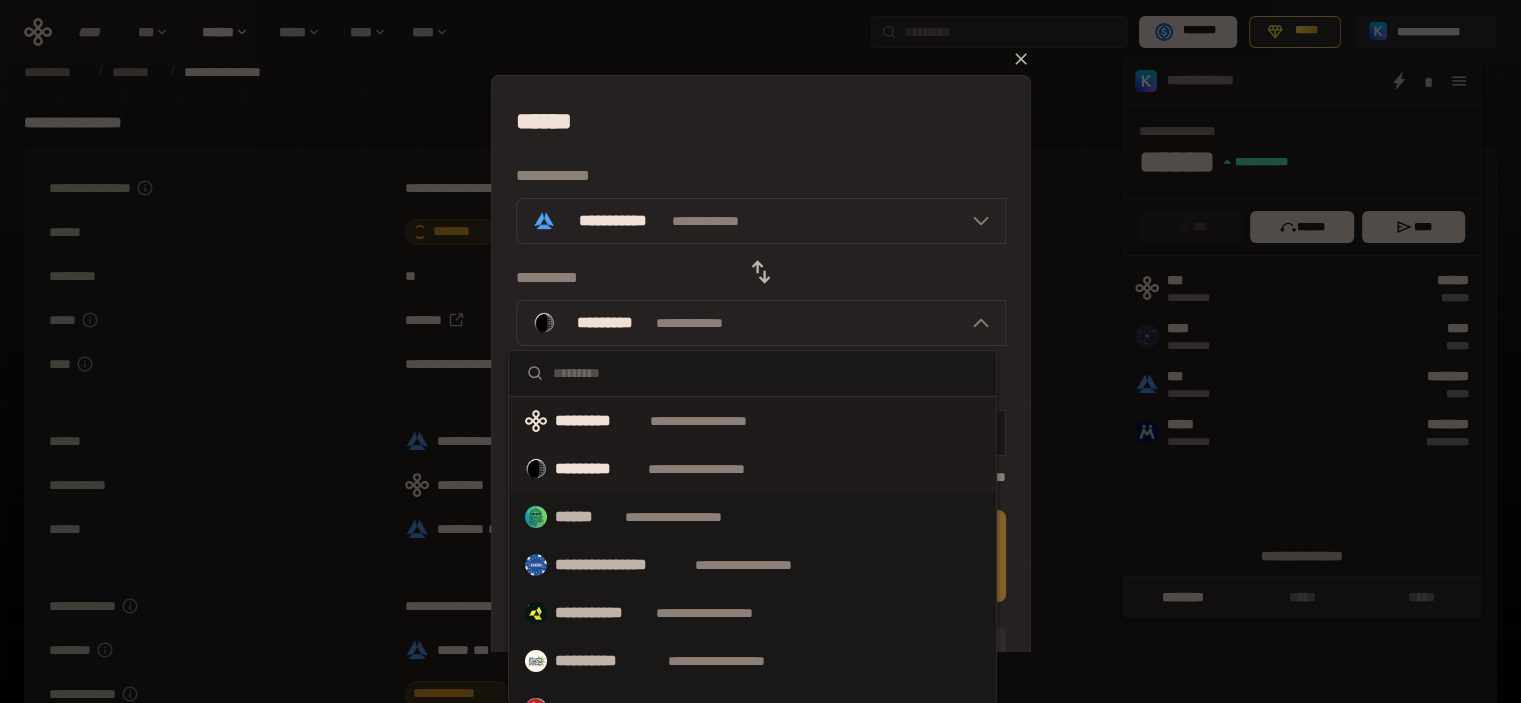 click on "**********" at bounding box center (717, 421) 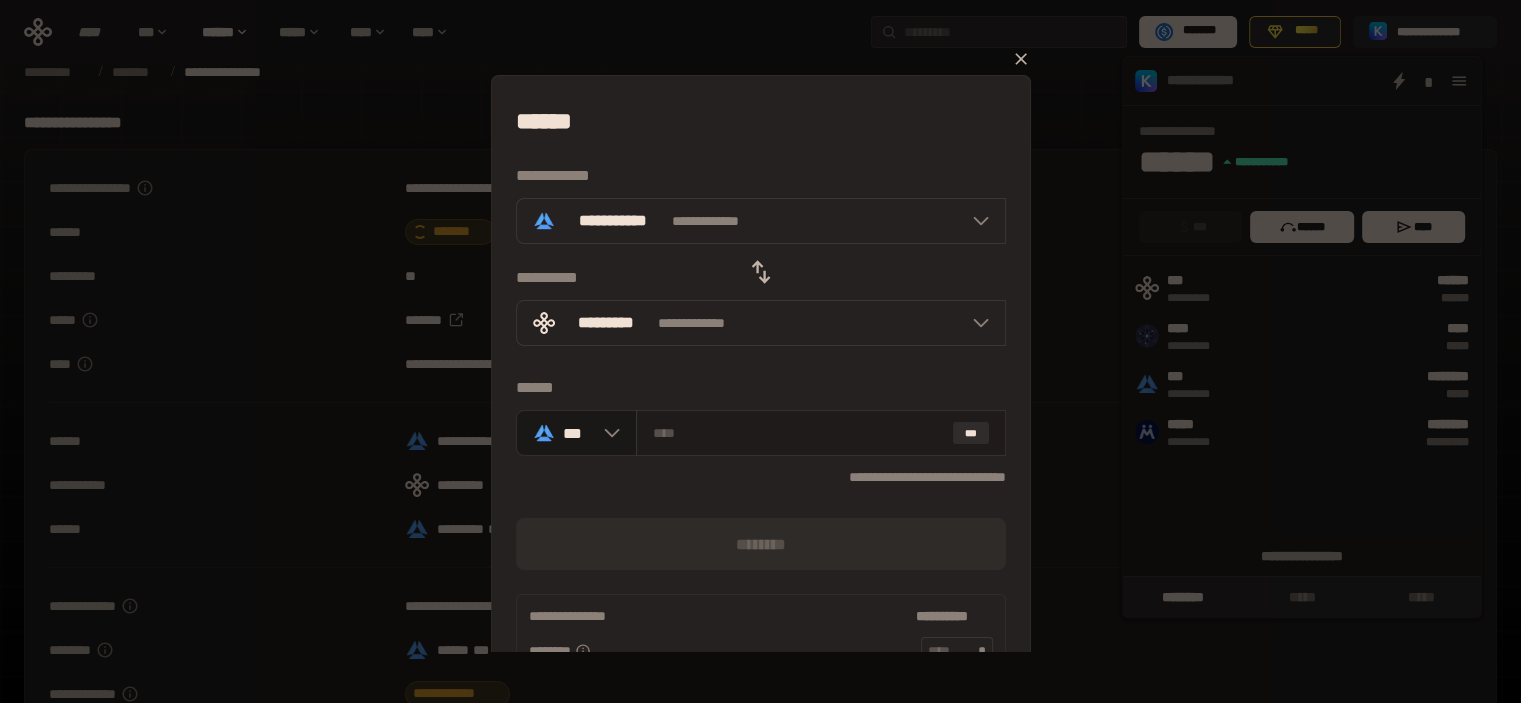 click at bounding box center [799, 433] 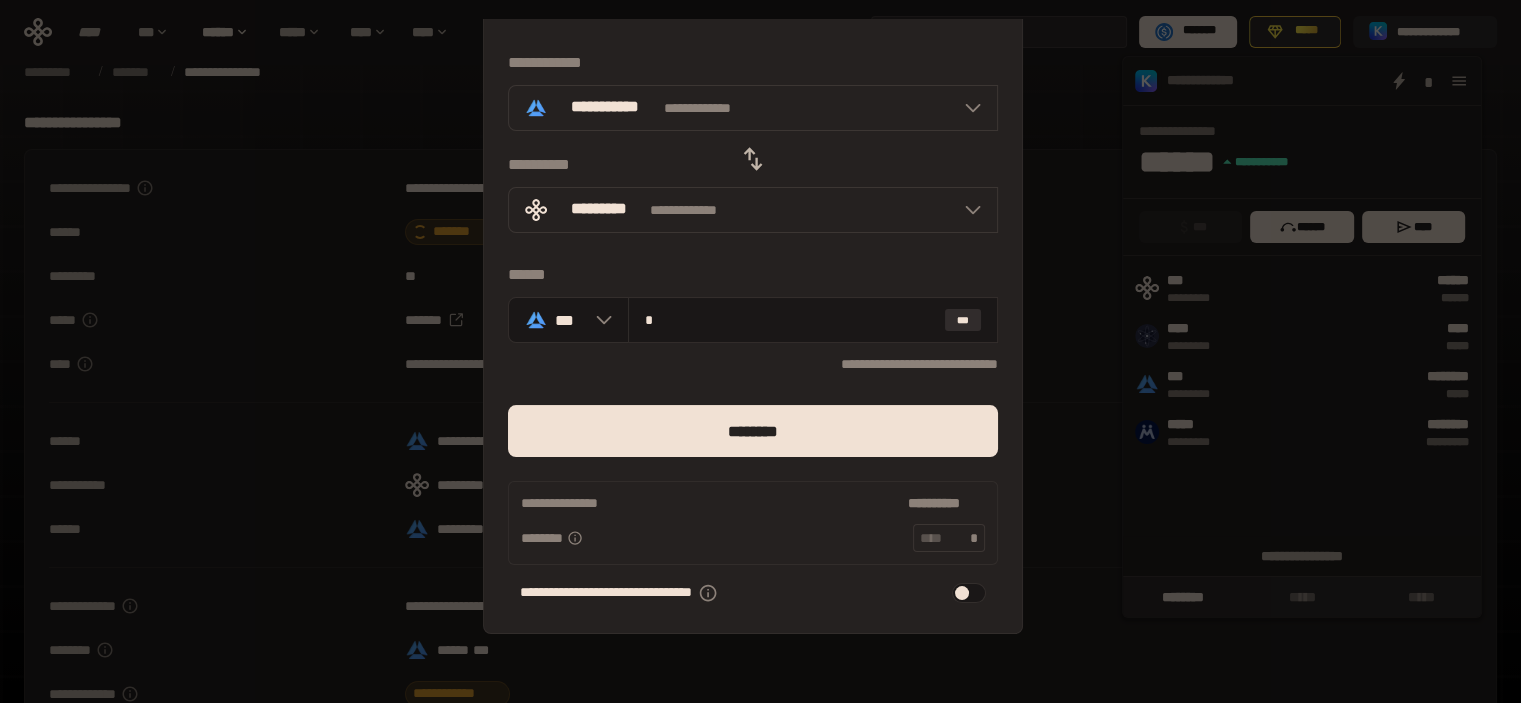 scroll, scrollTop: 118, scrollLeft: 0, axis: vertical 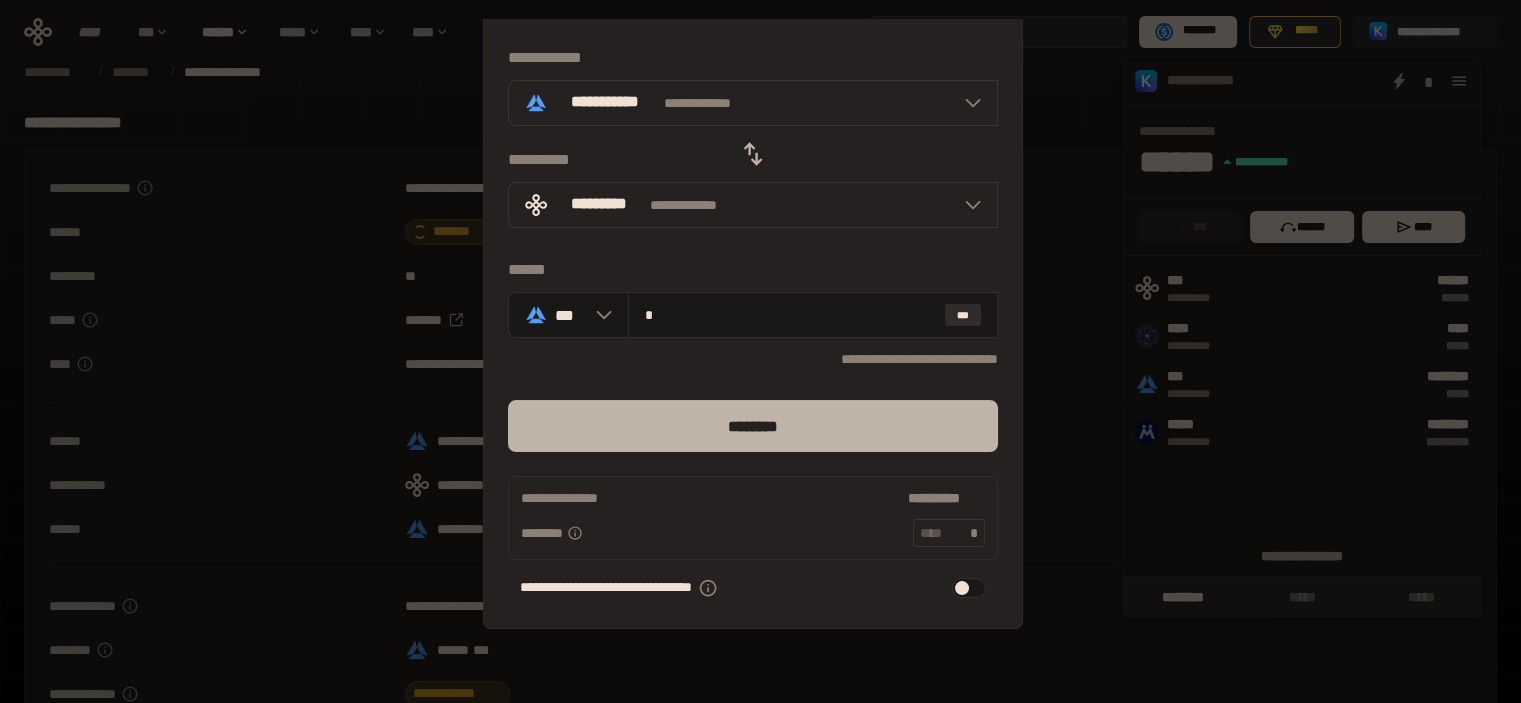 type on "*" 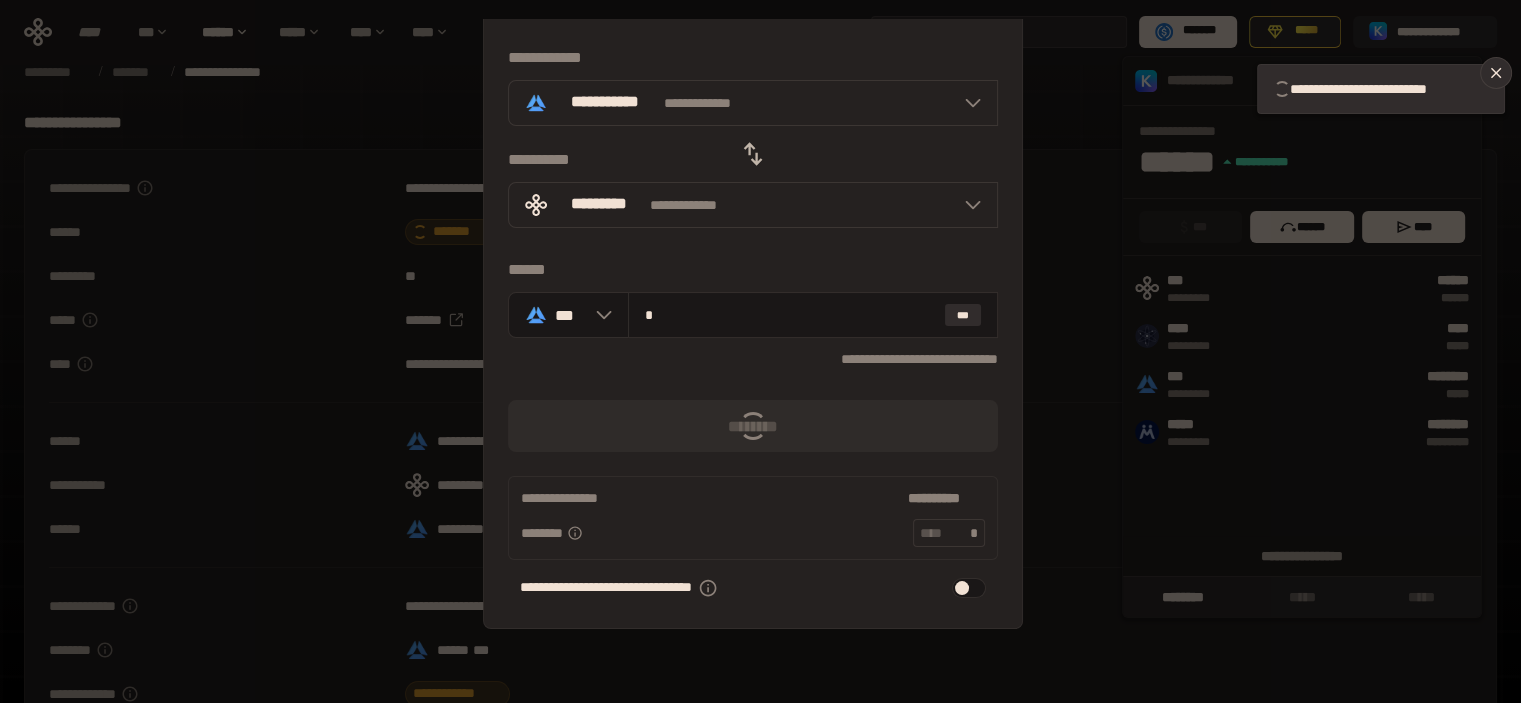 type 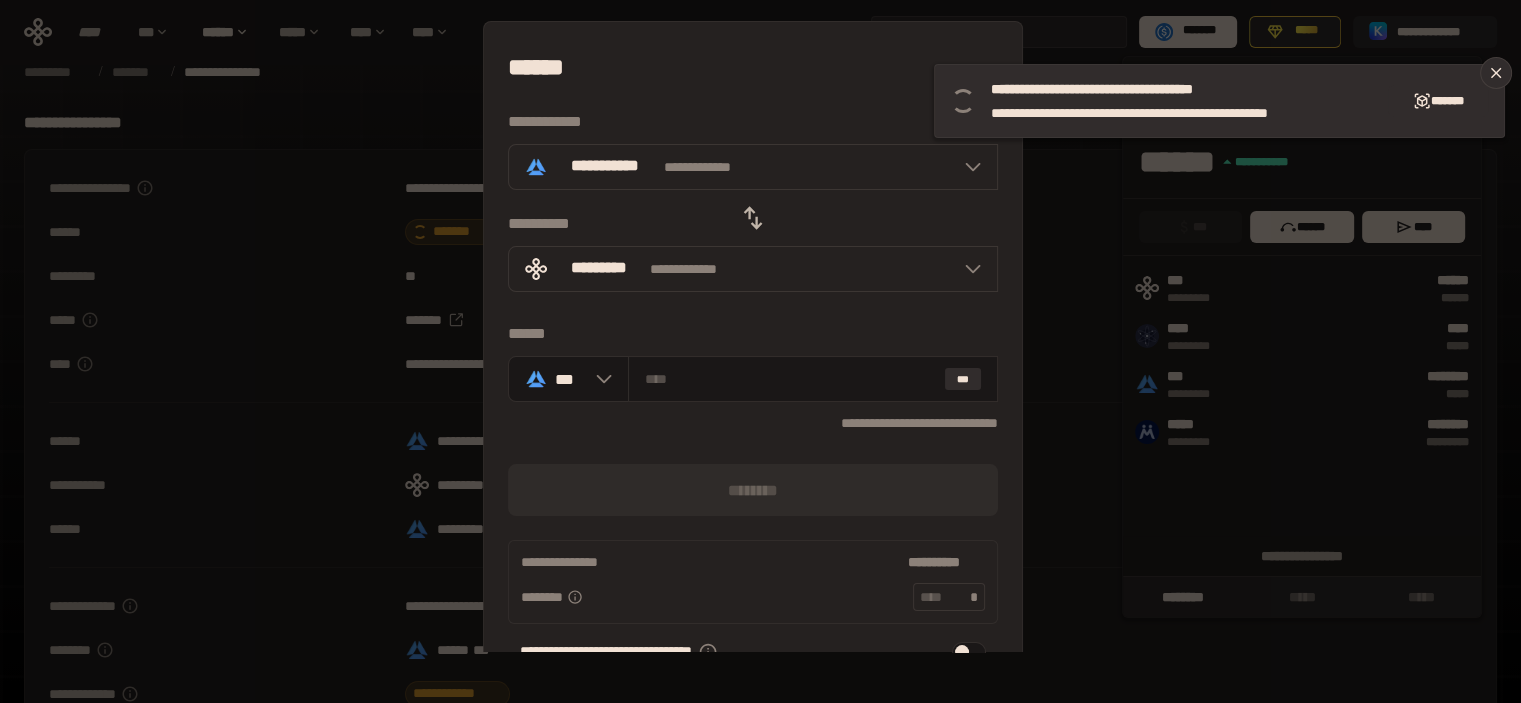 scroll, scrollTop: 0, scrollLeft: 0, axis: both 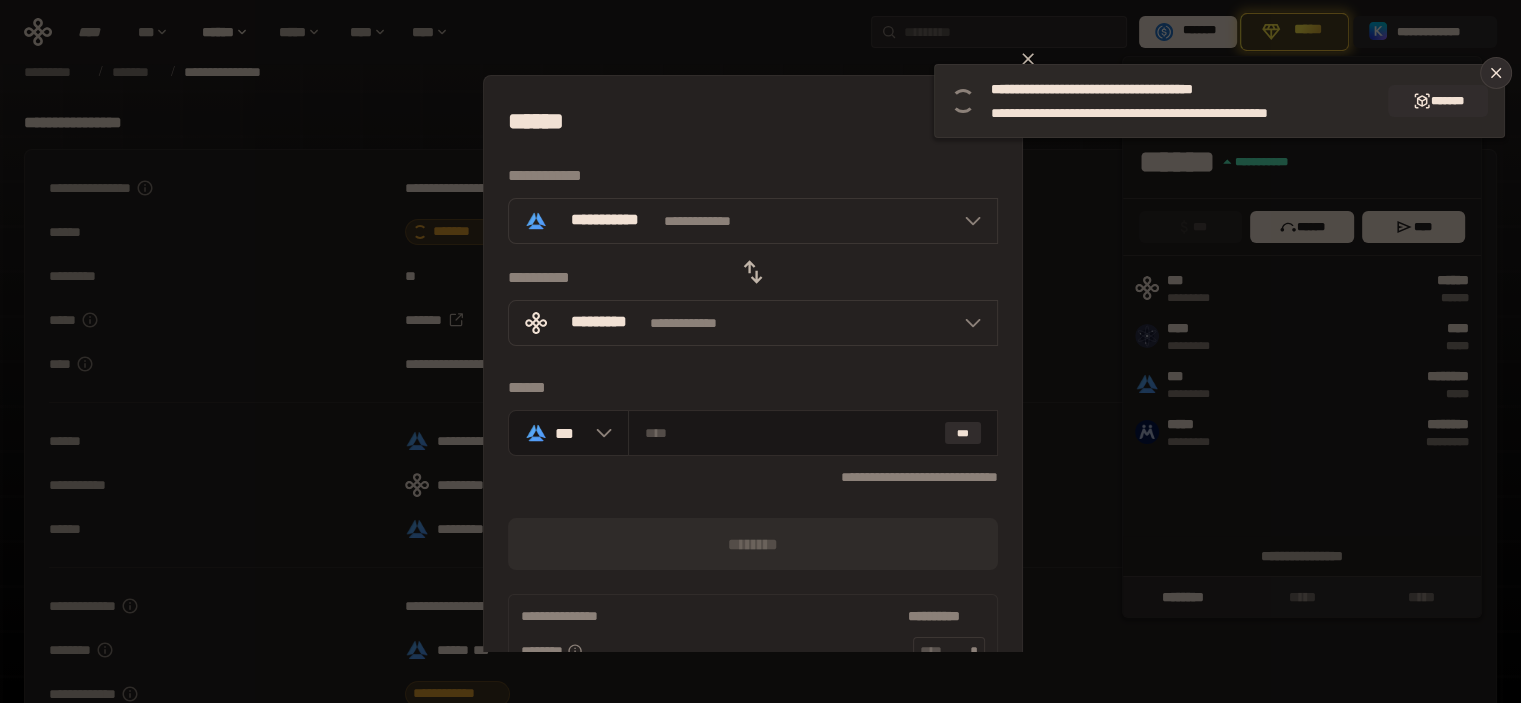 click on "**********" at bounding box center [1165, 89] 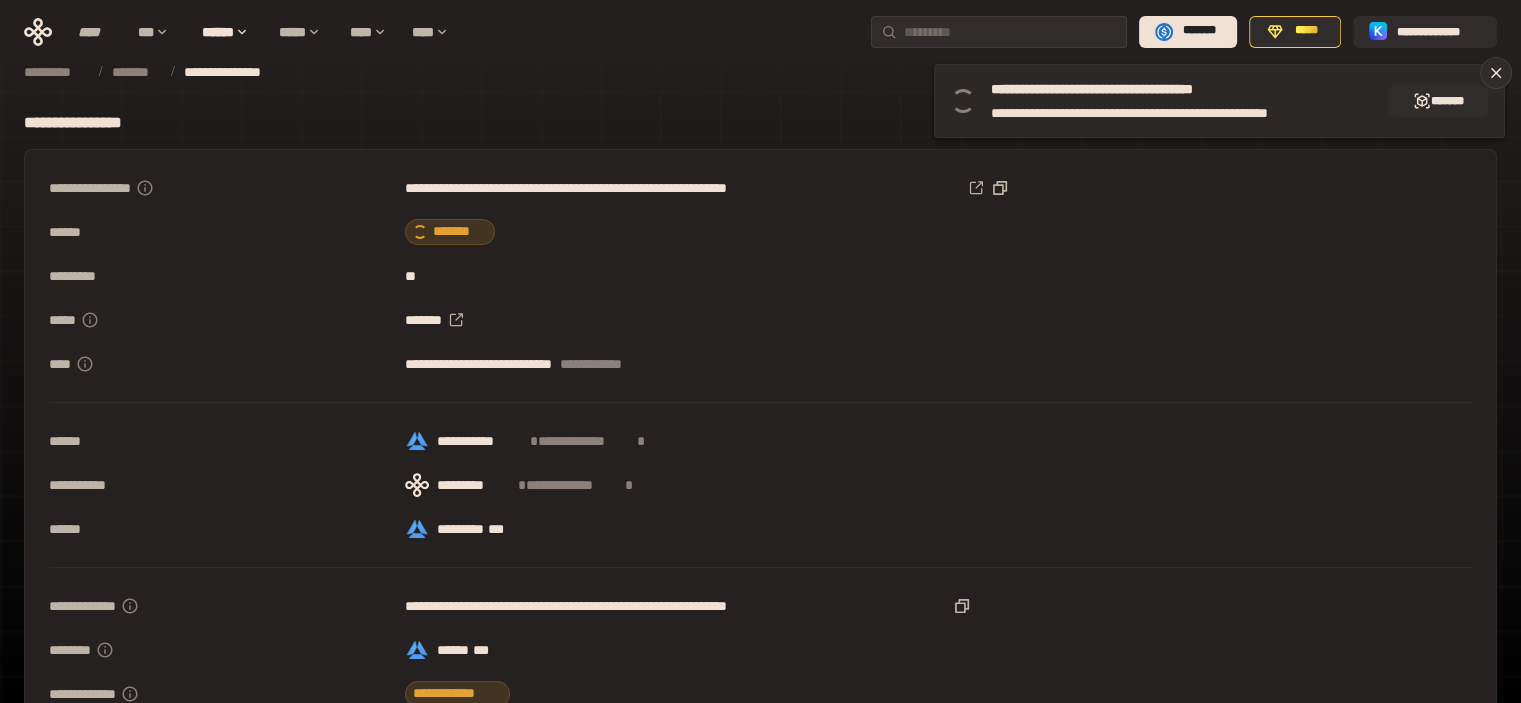 click on "**********" at bounding box center [1165, 113] 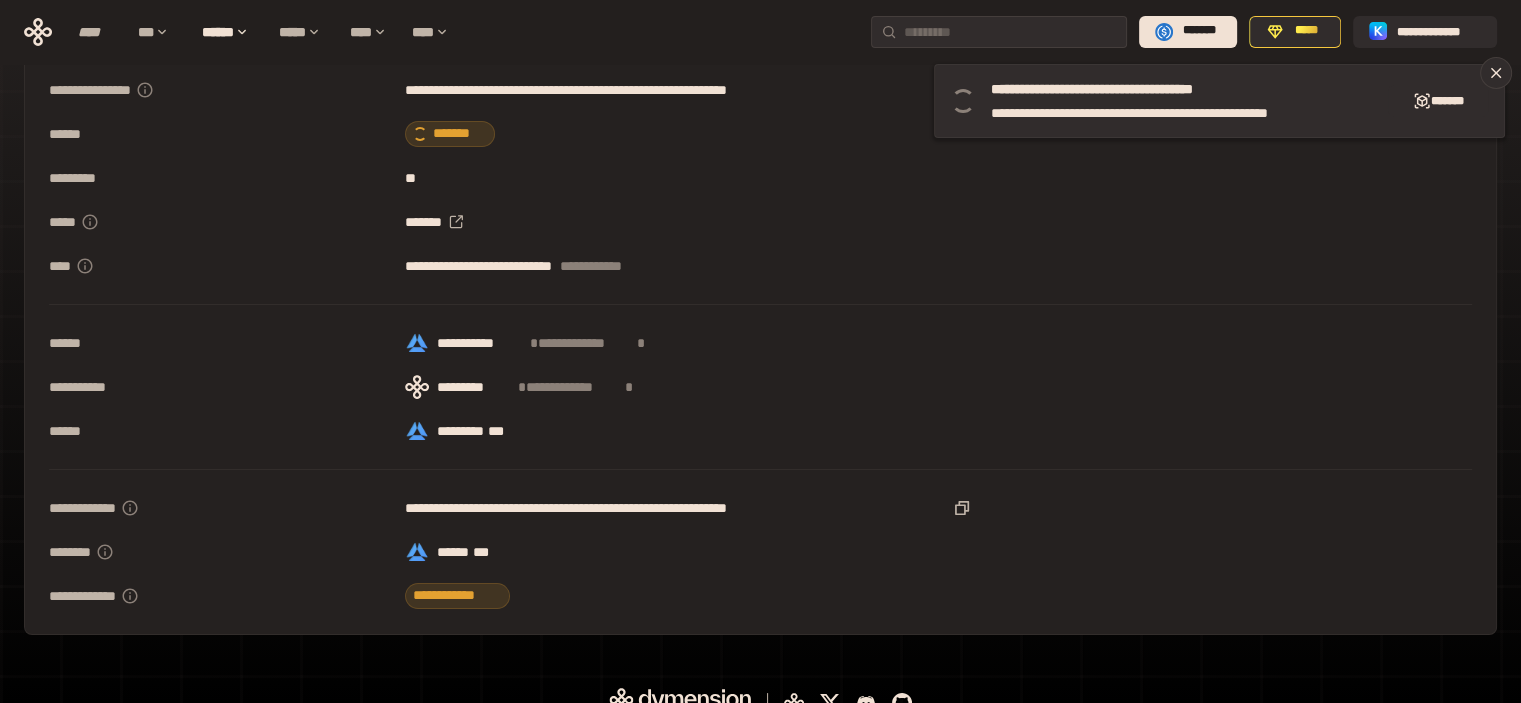 scroll, scrollTop: 0, scrollLeft: 0, axis: both 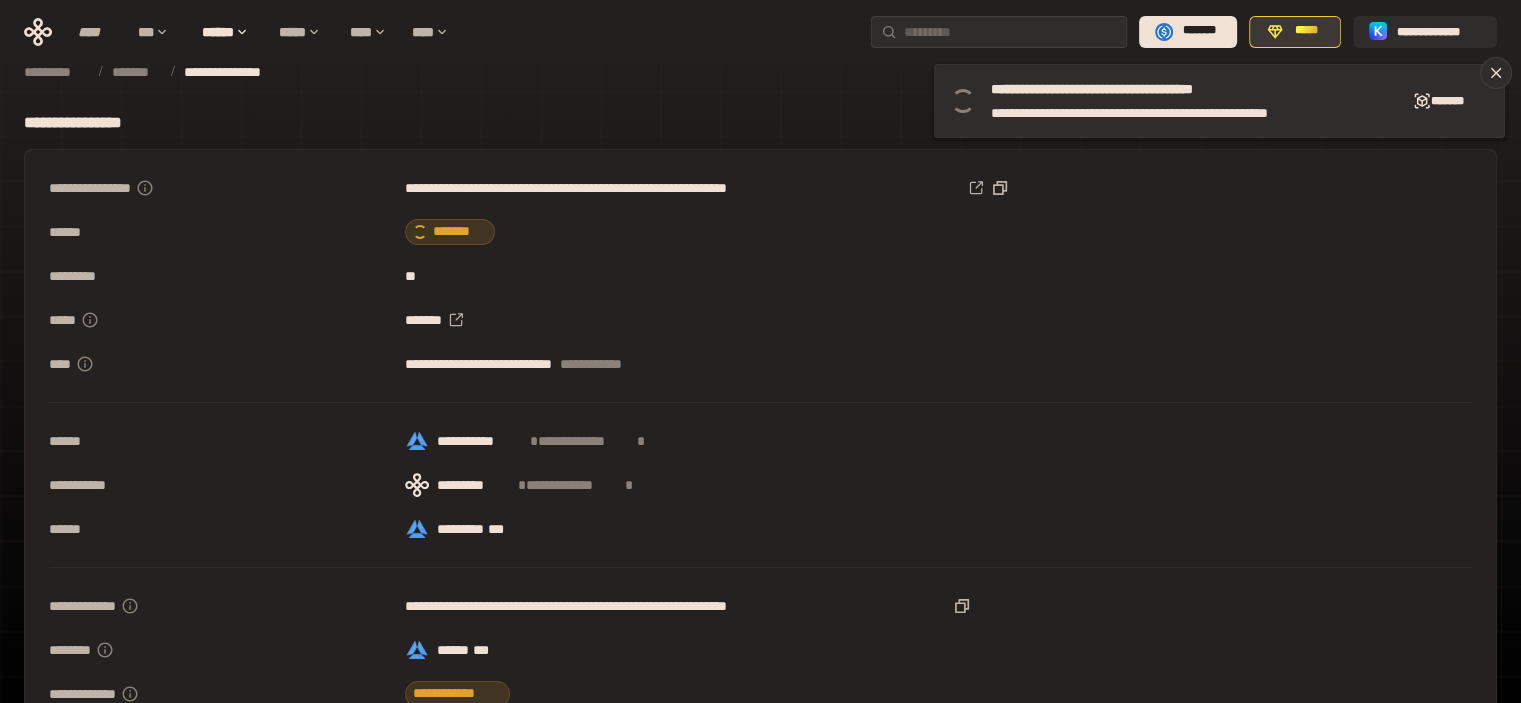 click 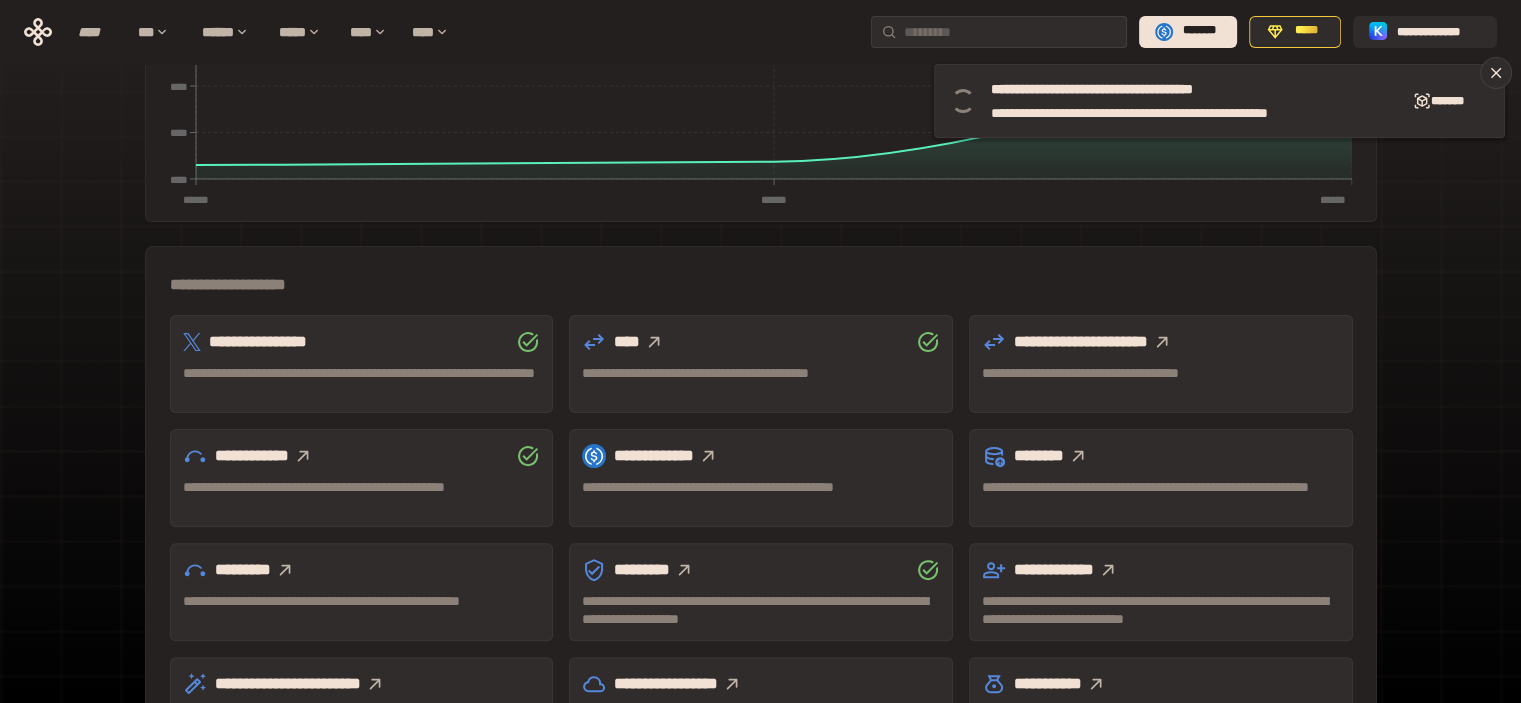 scroll, scrollTop: 581, scrollLeft: 0, axis: vertical 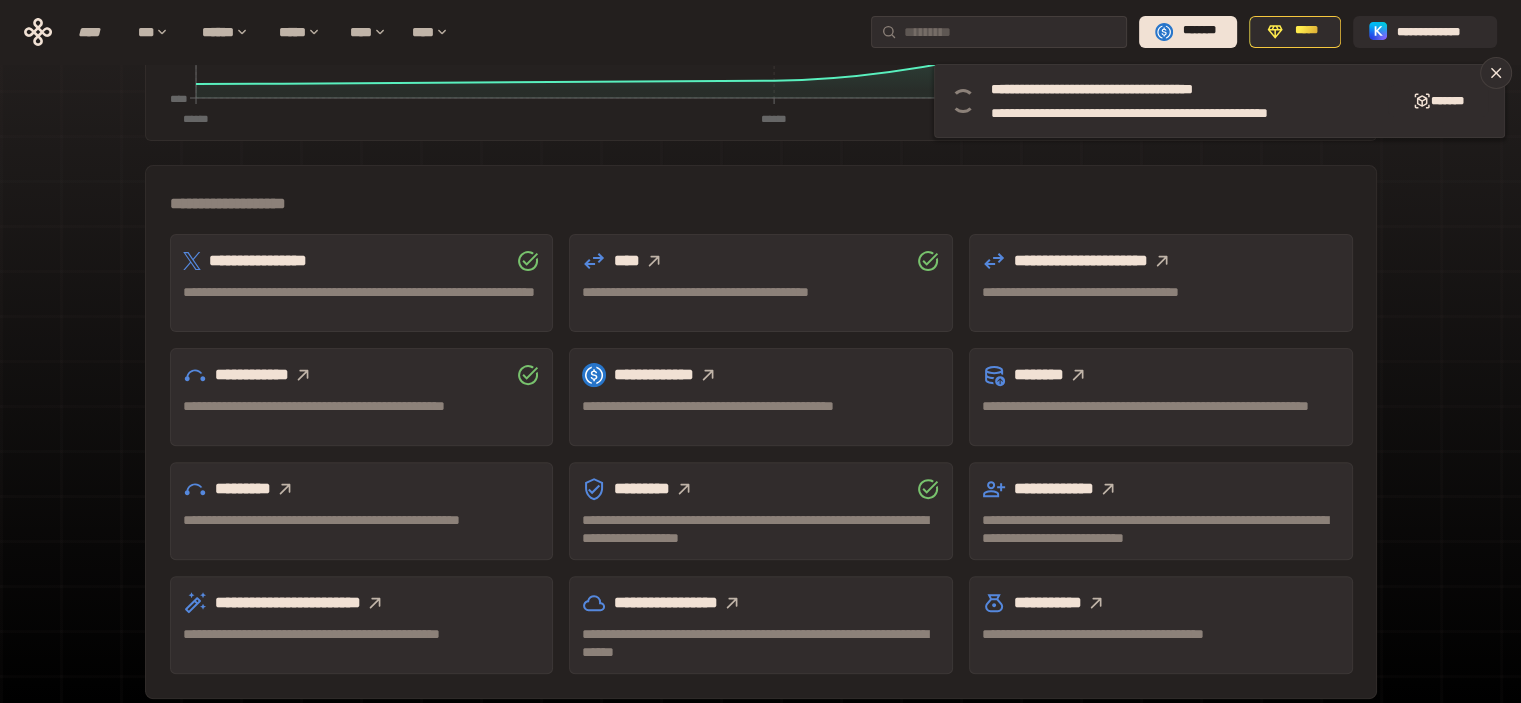 click 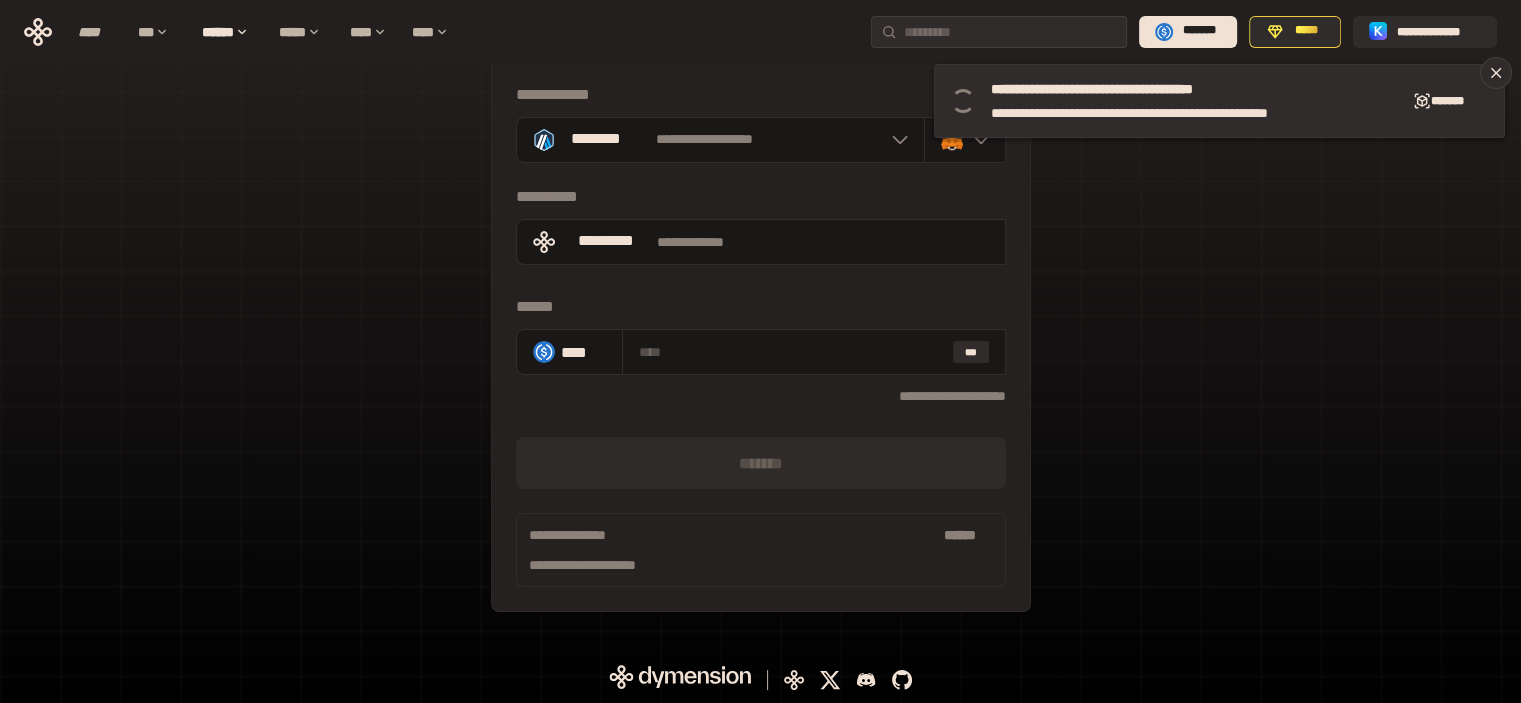 click on "**********" at bounding box center (760, 318) 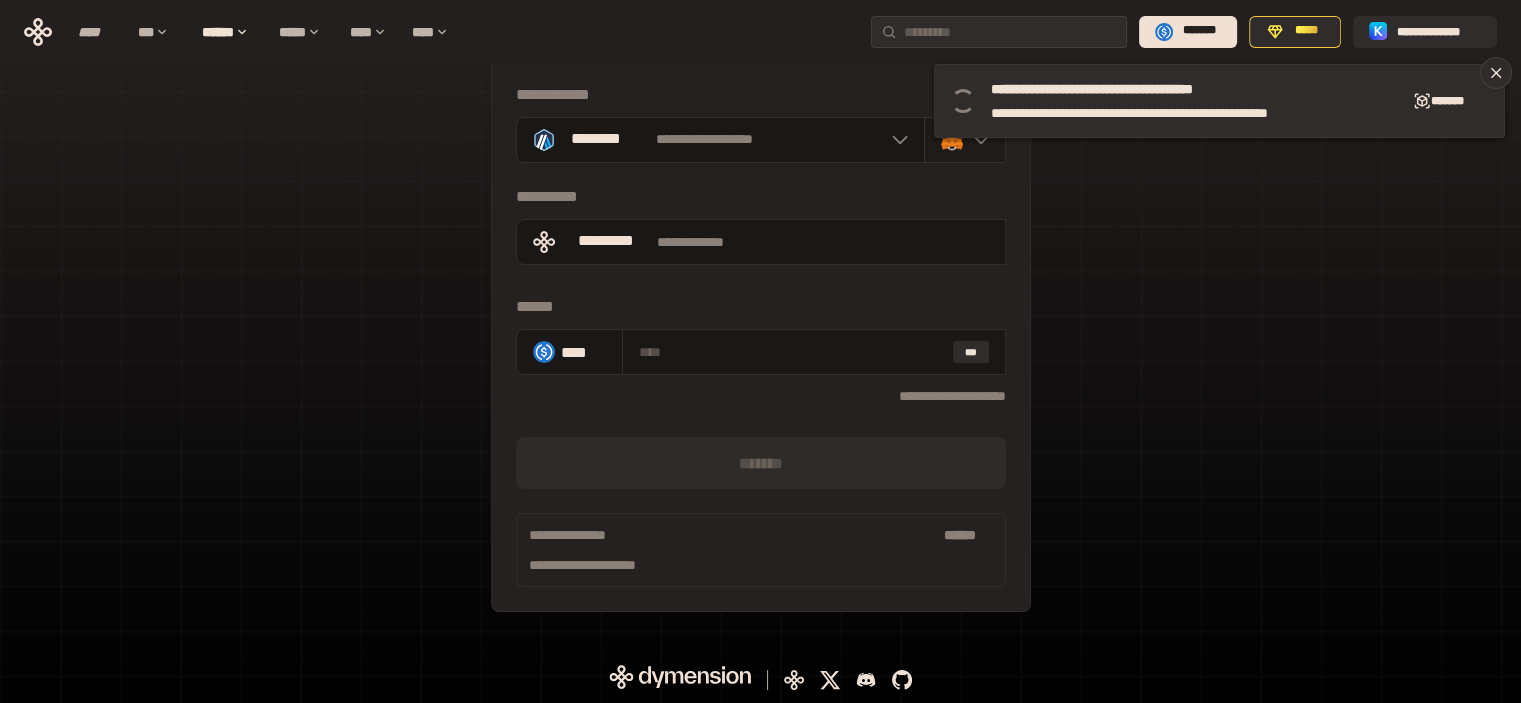 click at bounding box center [965, 140] 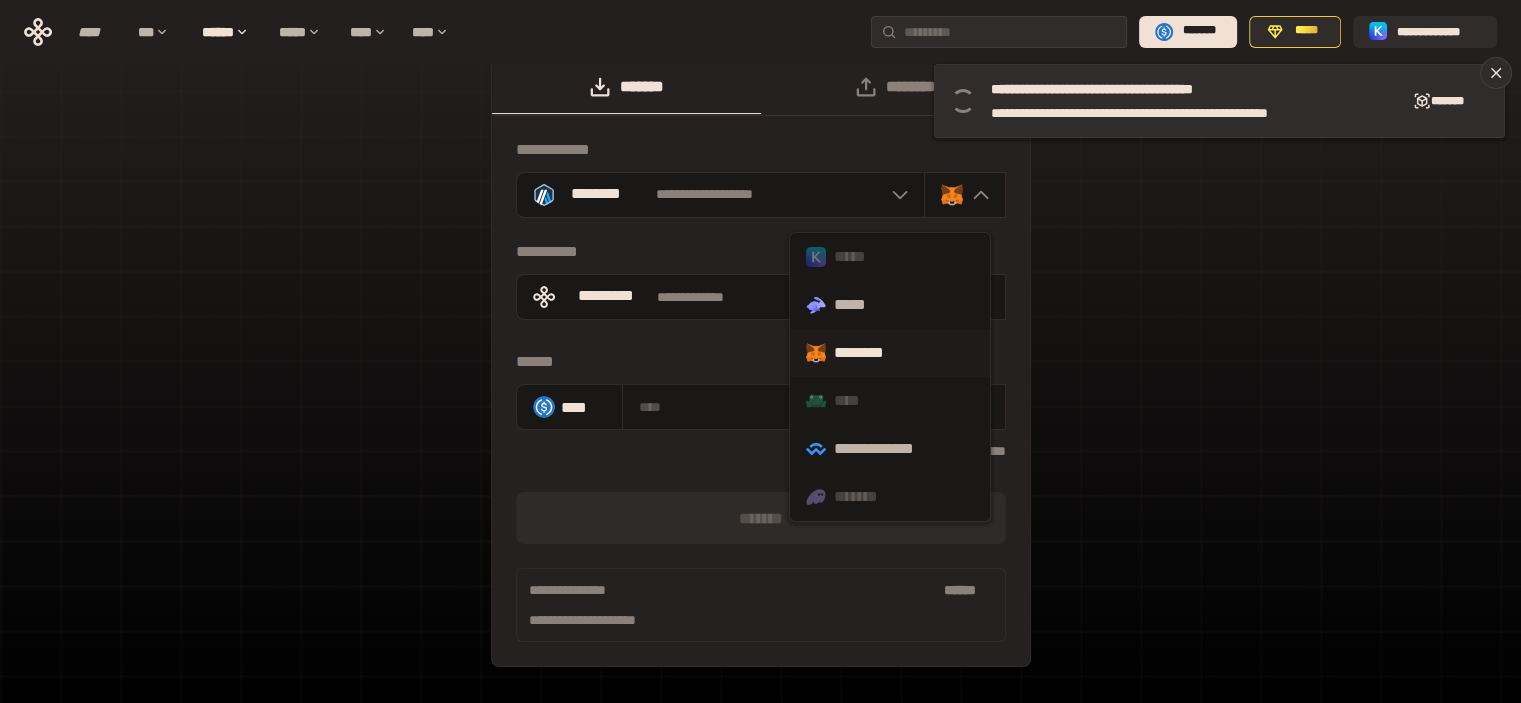 scroll, scrollTop: 0, scrollLeft: 0, axis: both 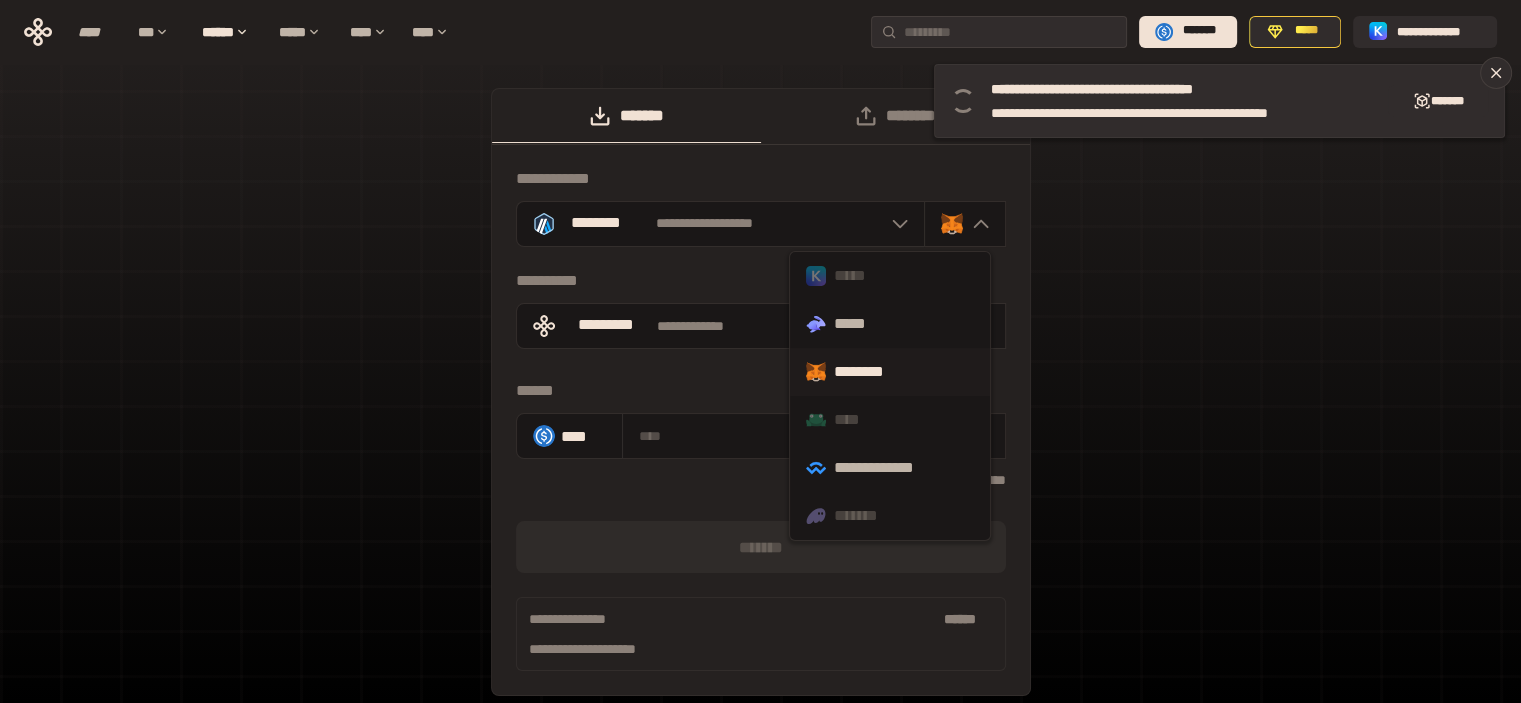 click on "*****" at bounding box center [890, 276] 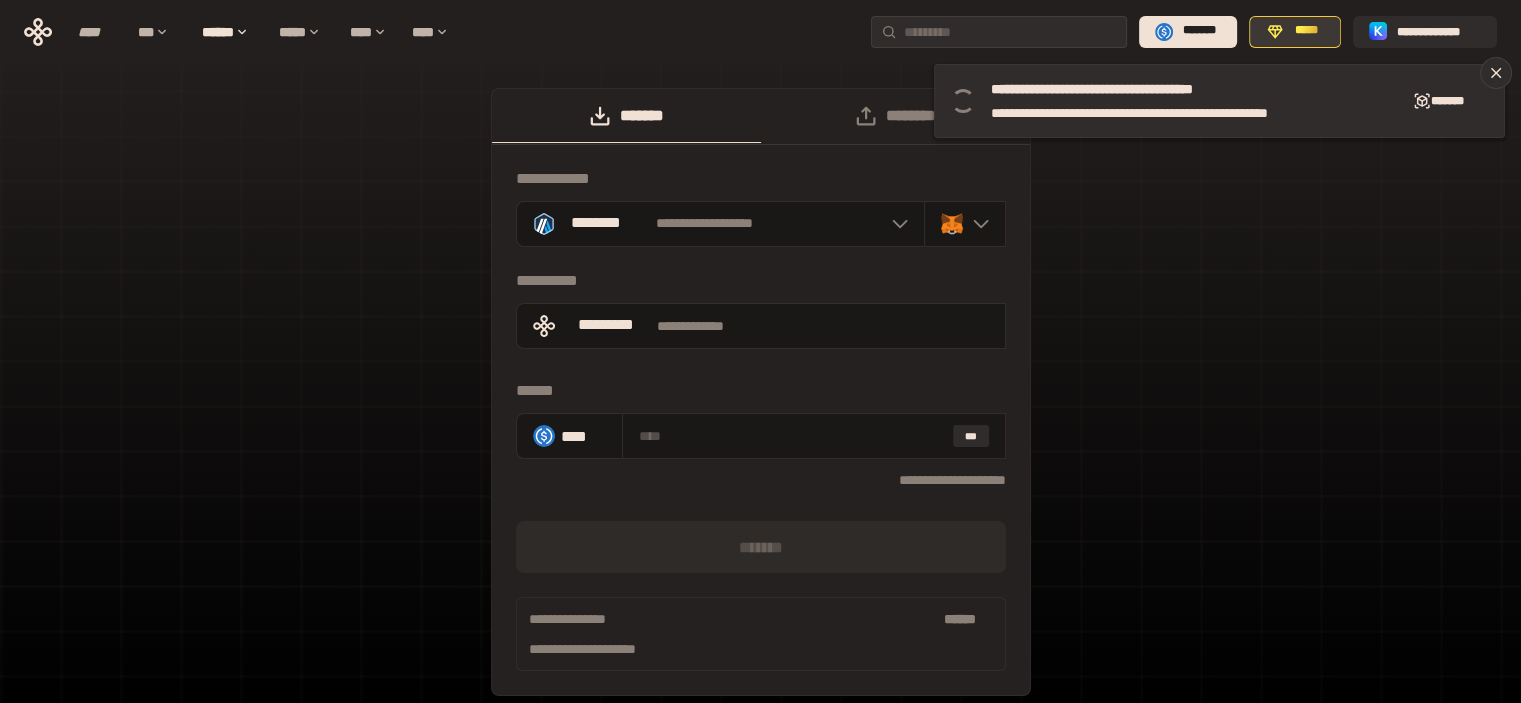 click 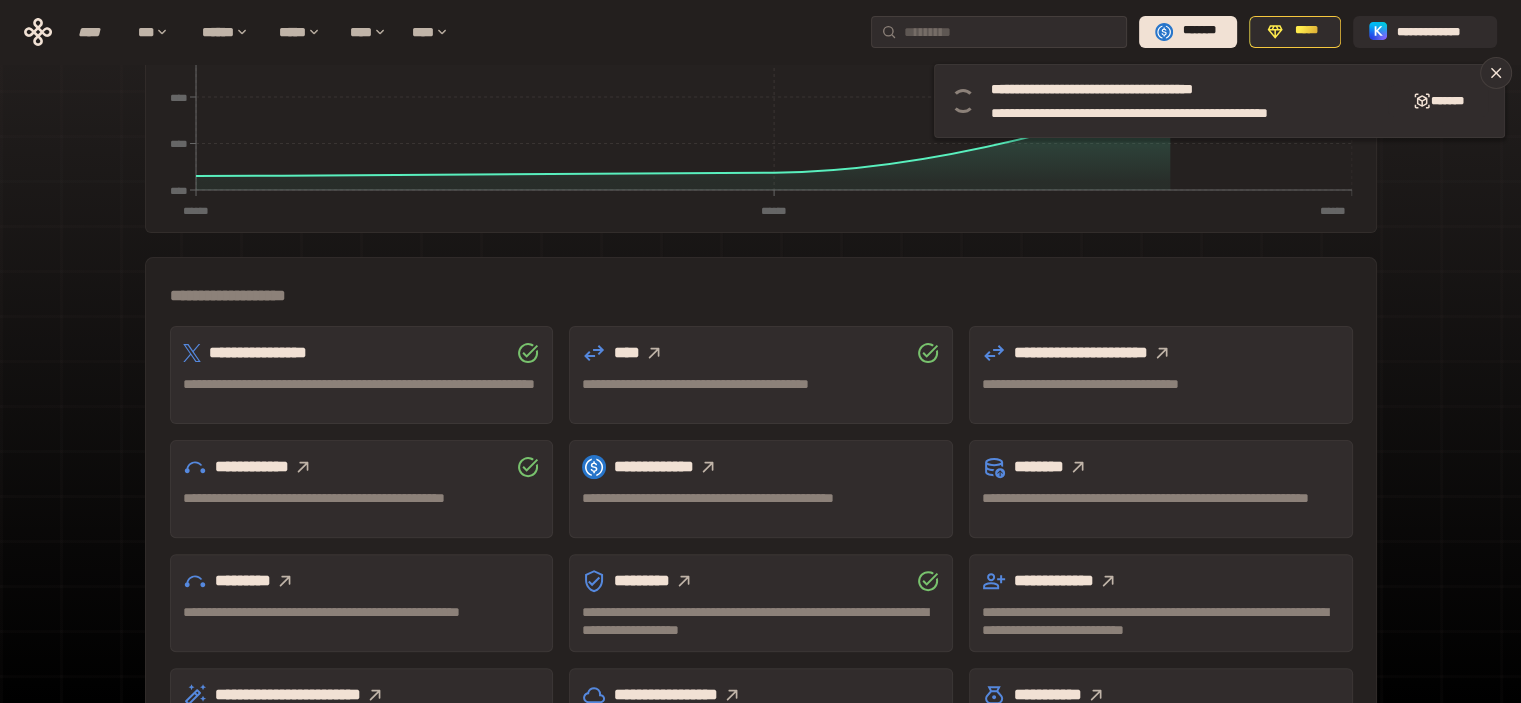 scroll, scrollTop: 581, scrollLeft: 0, axis: vertical 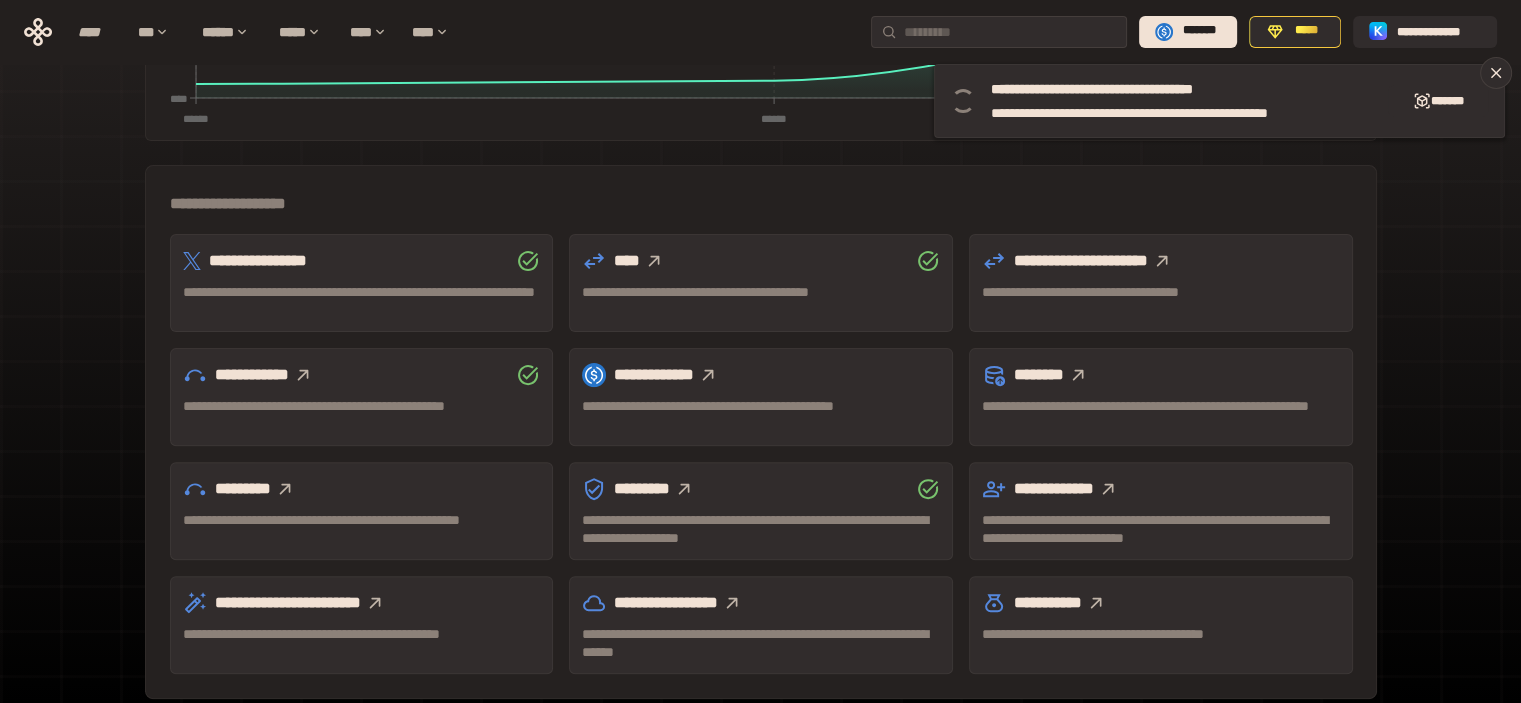 click 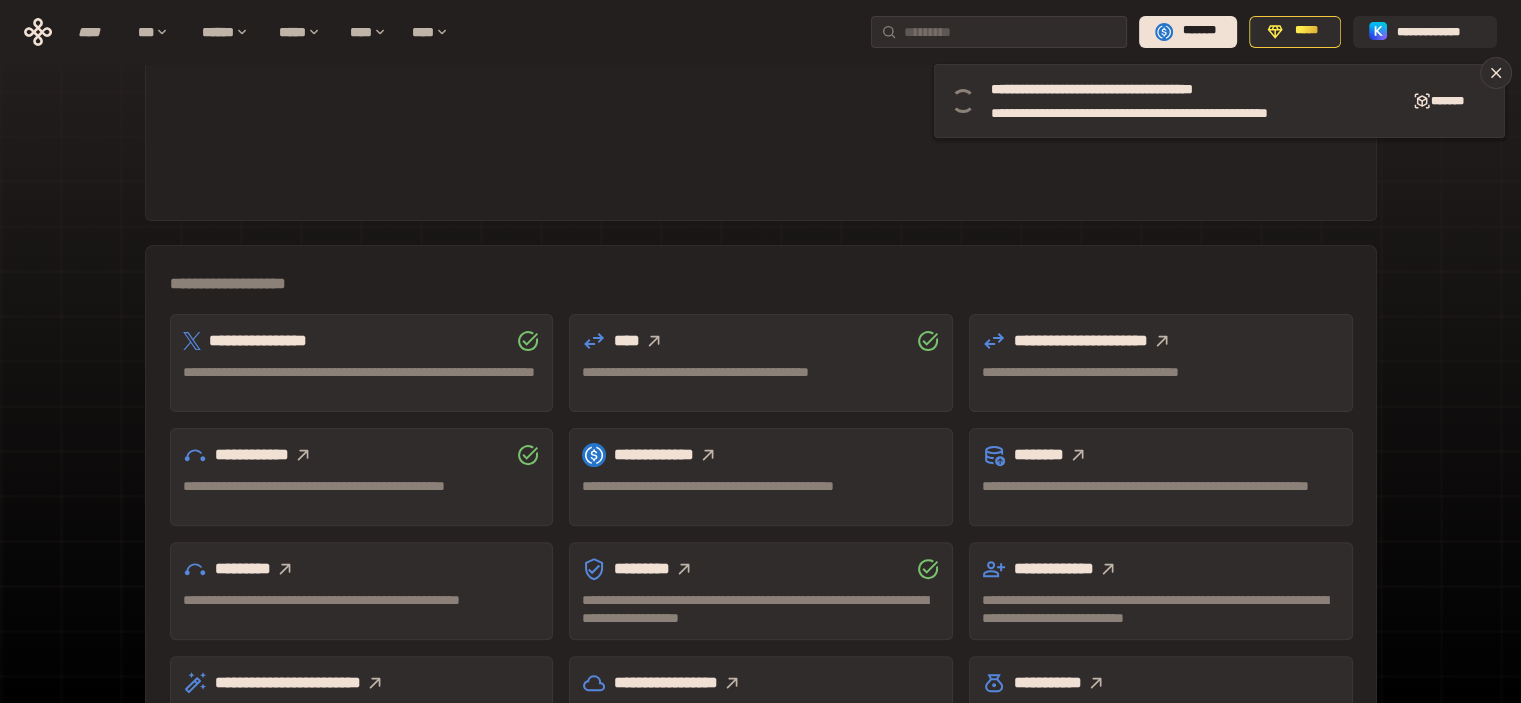 scroll, scrollTop: 581, scrollLeft: 0, axis: vertical 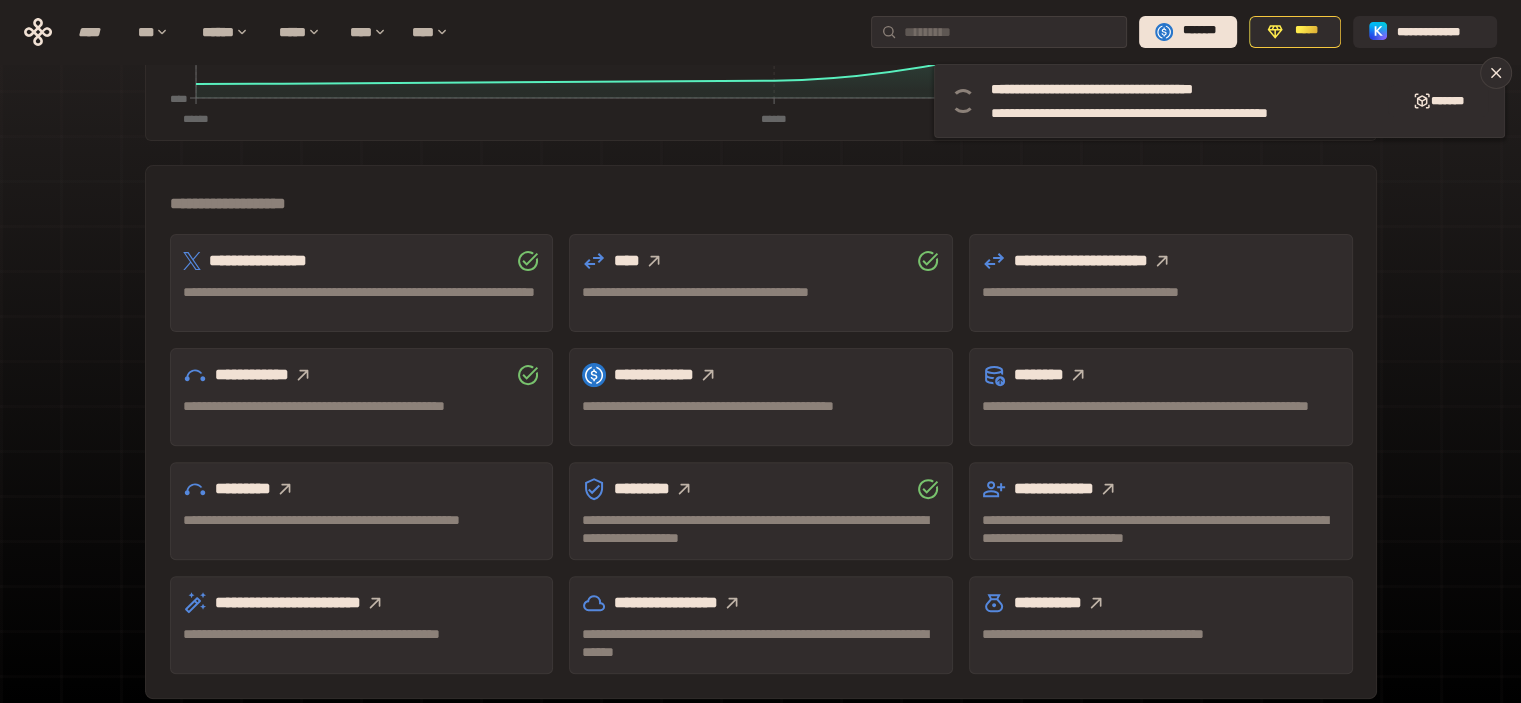 click 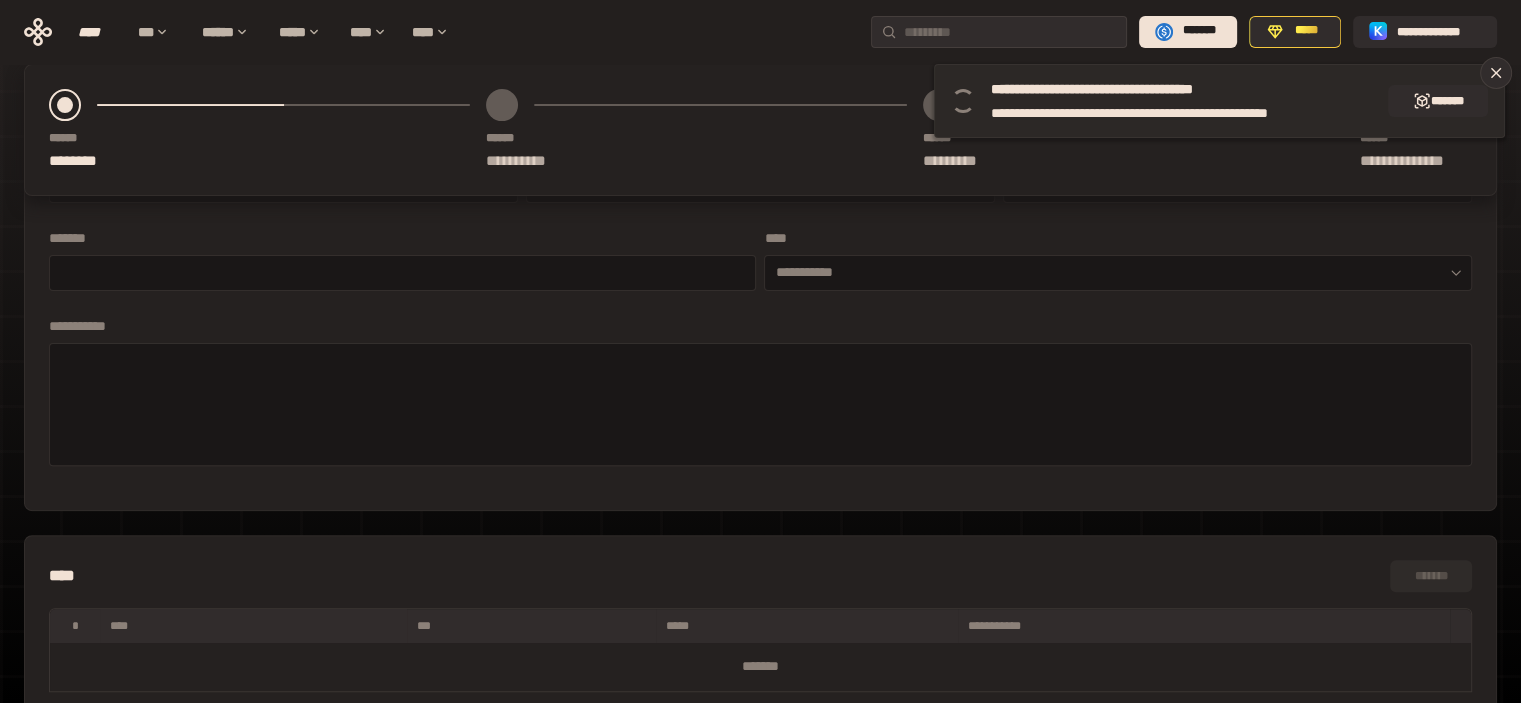 click 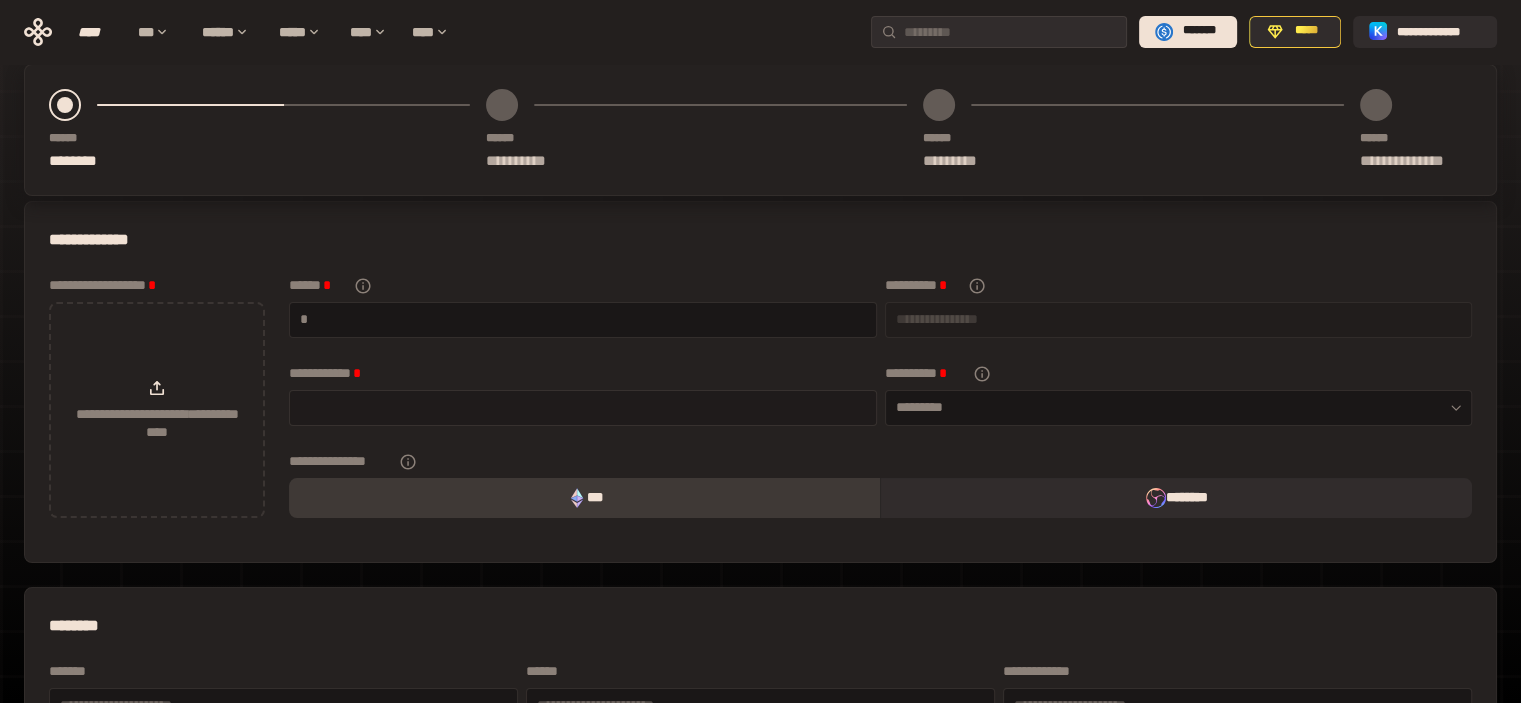scroll, scrollTop: 0, scrollLeft: 0, axis: both 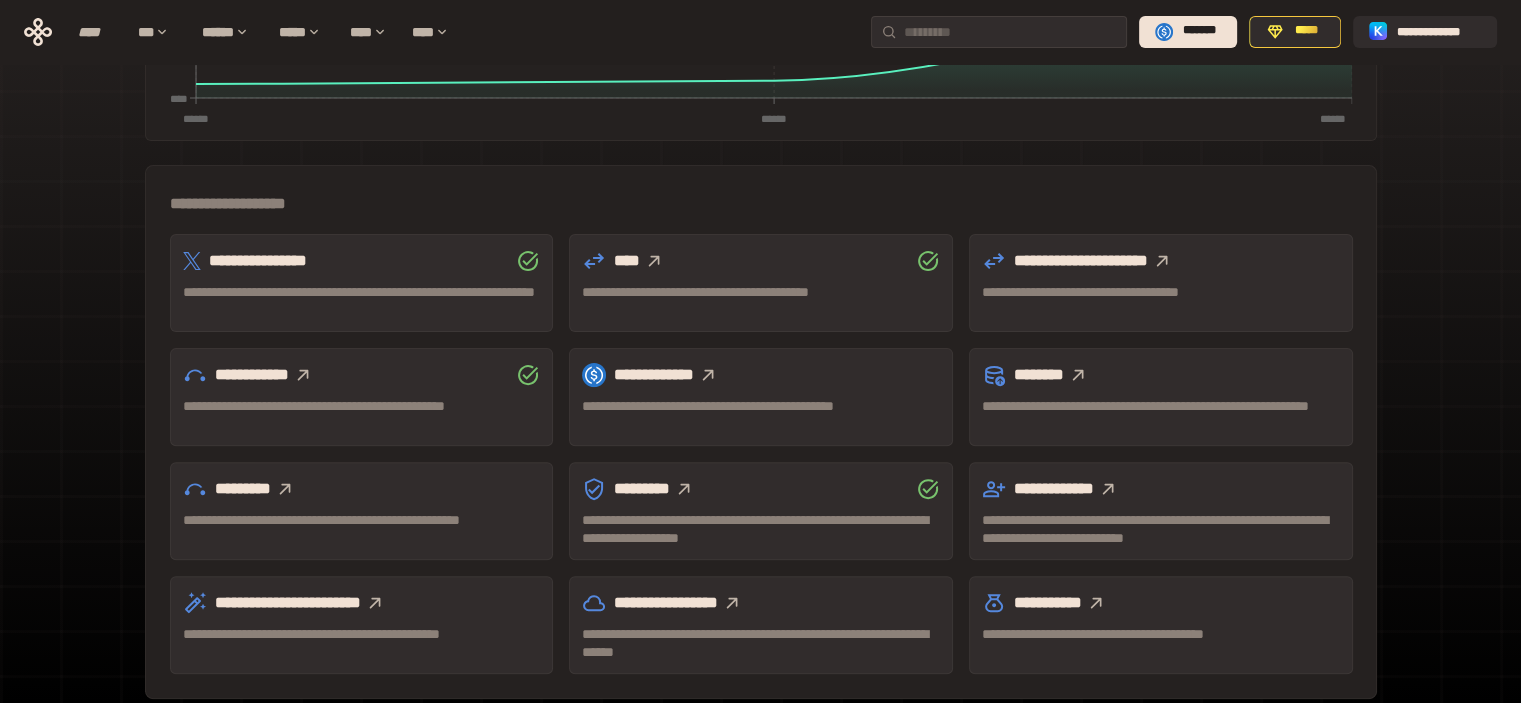 click on "**********" at bounding box center (761, 603) 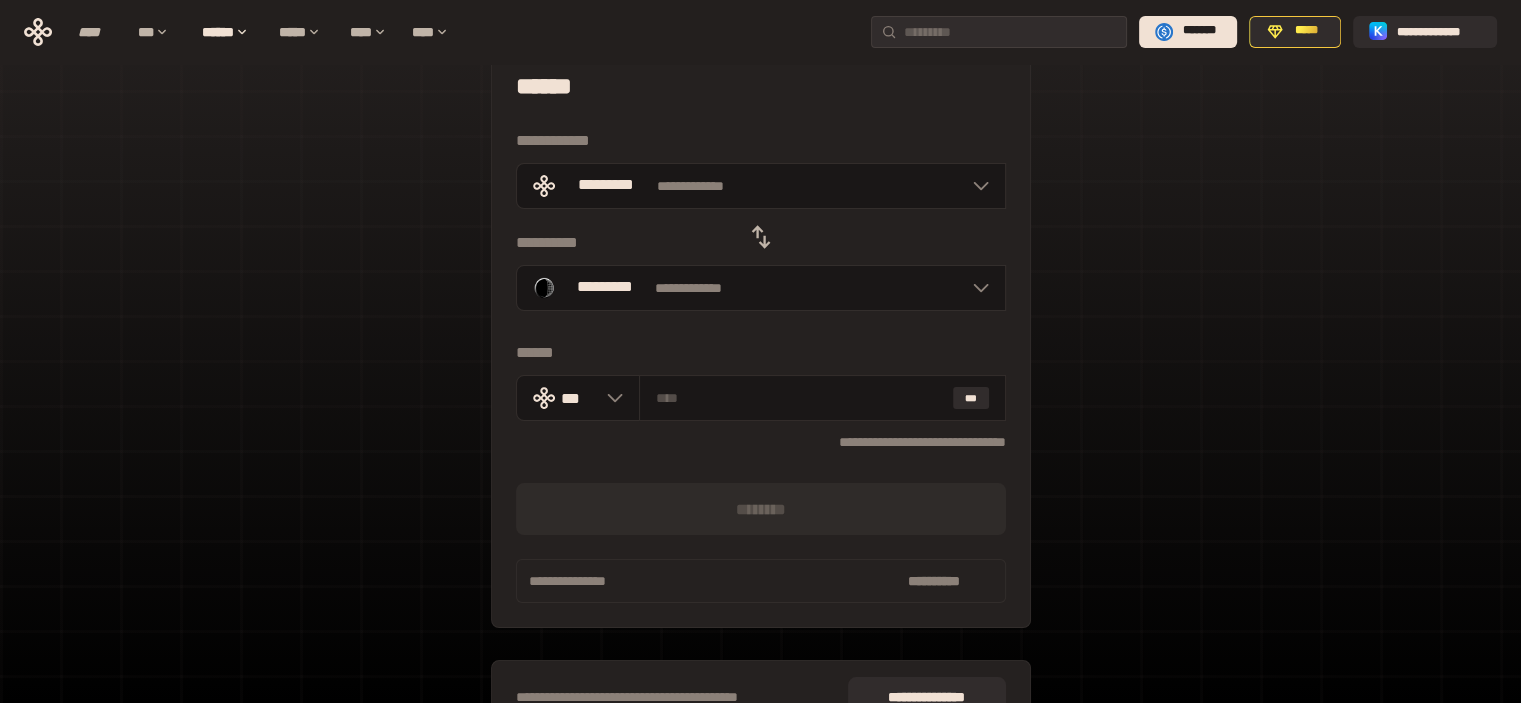 scroll, scrollTop: 0, scrollLeft: 0, axis: both 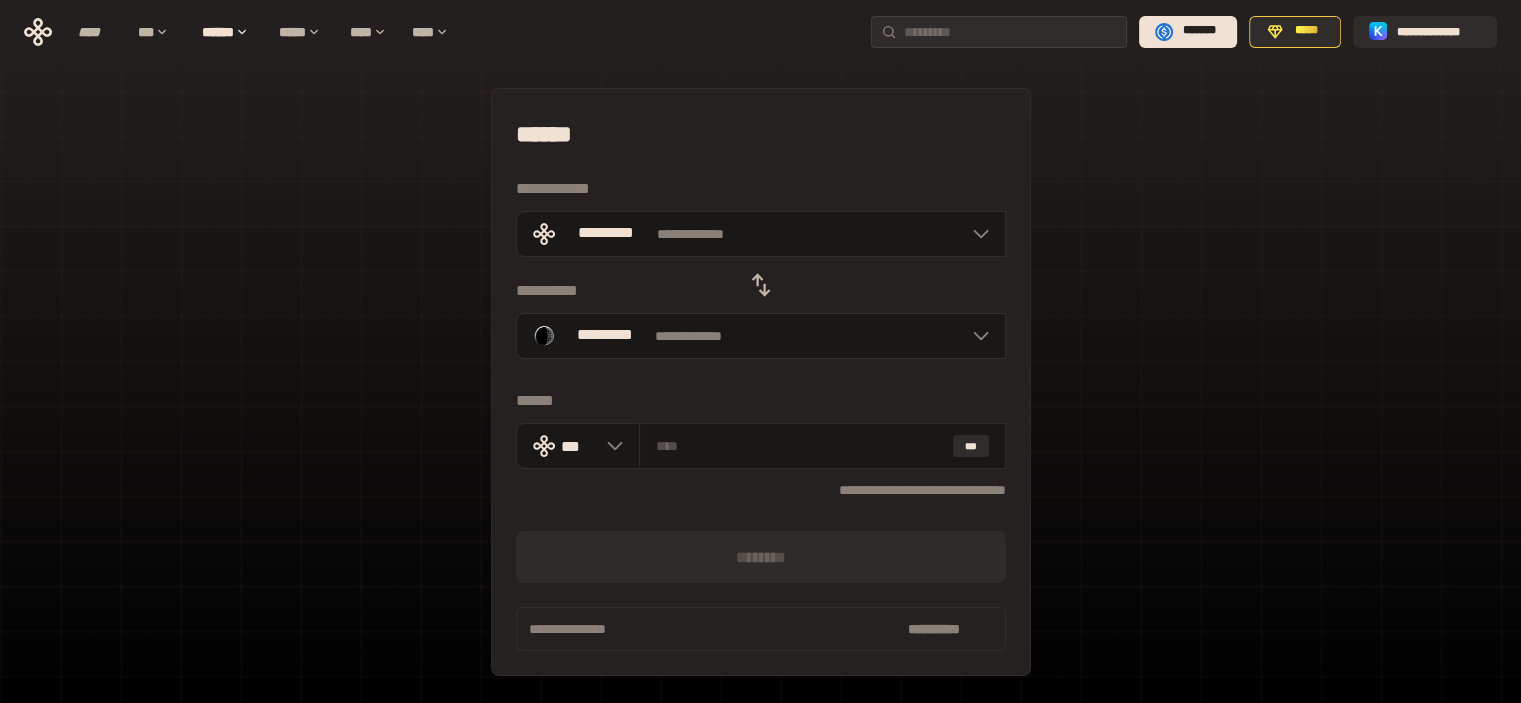 click at bounding box center (761, 285) 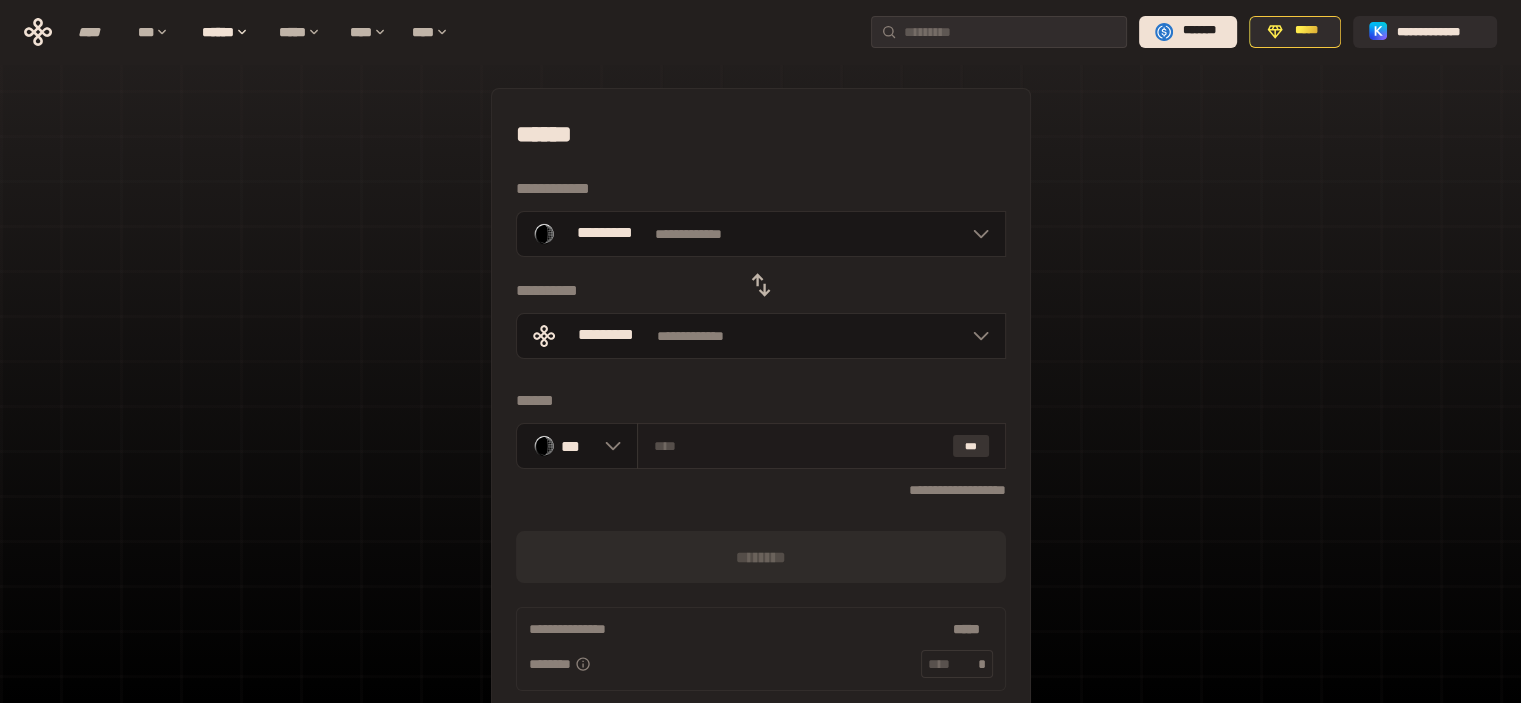 click on "***" at bounding box center [971, 446] 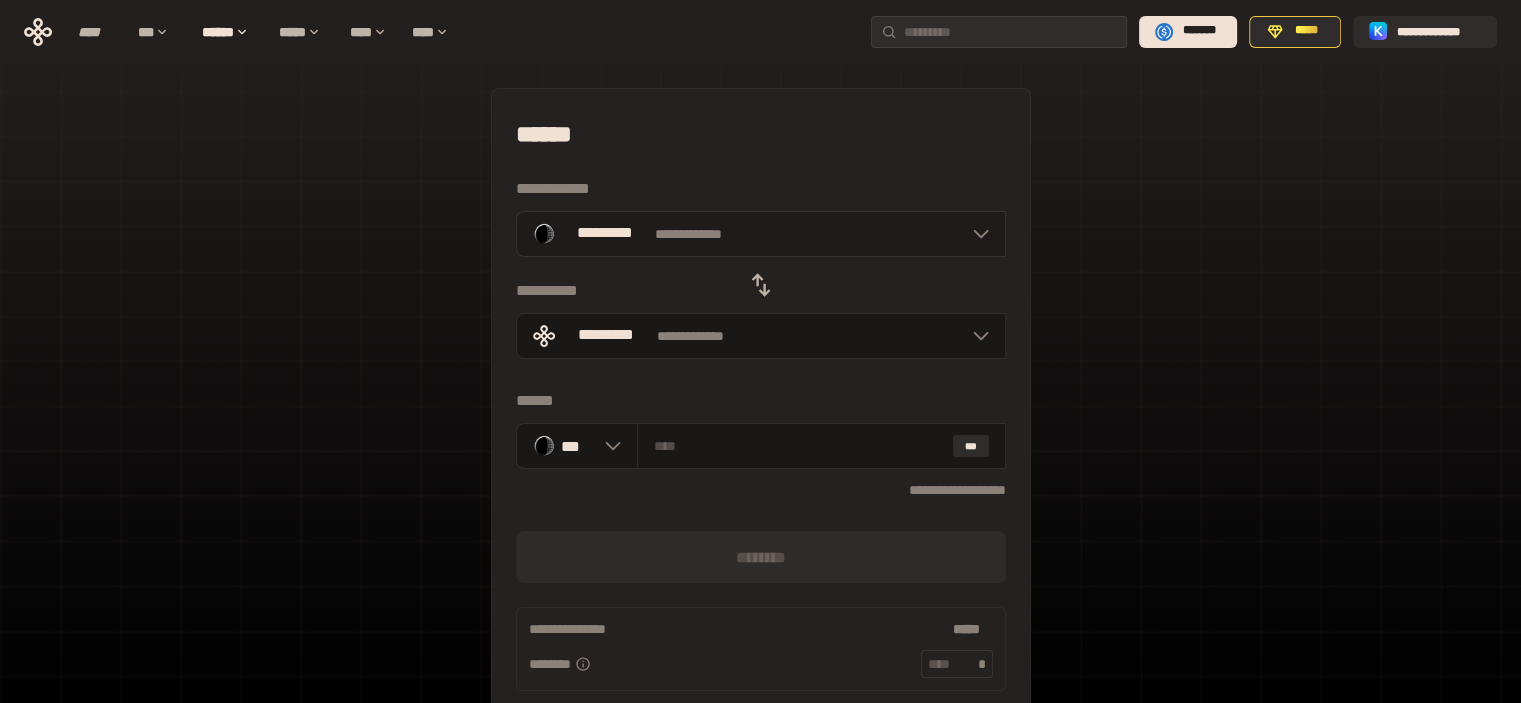 click on "**********" at bounding box center (761, 234) 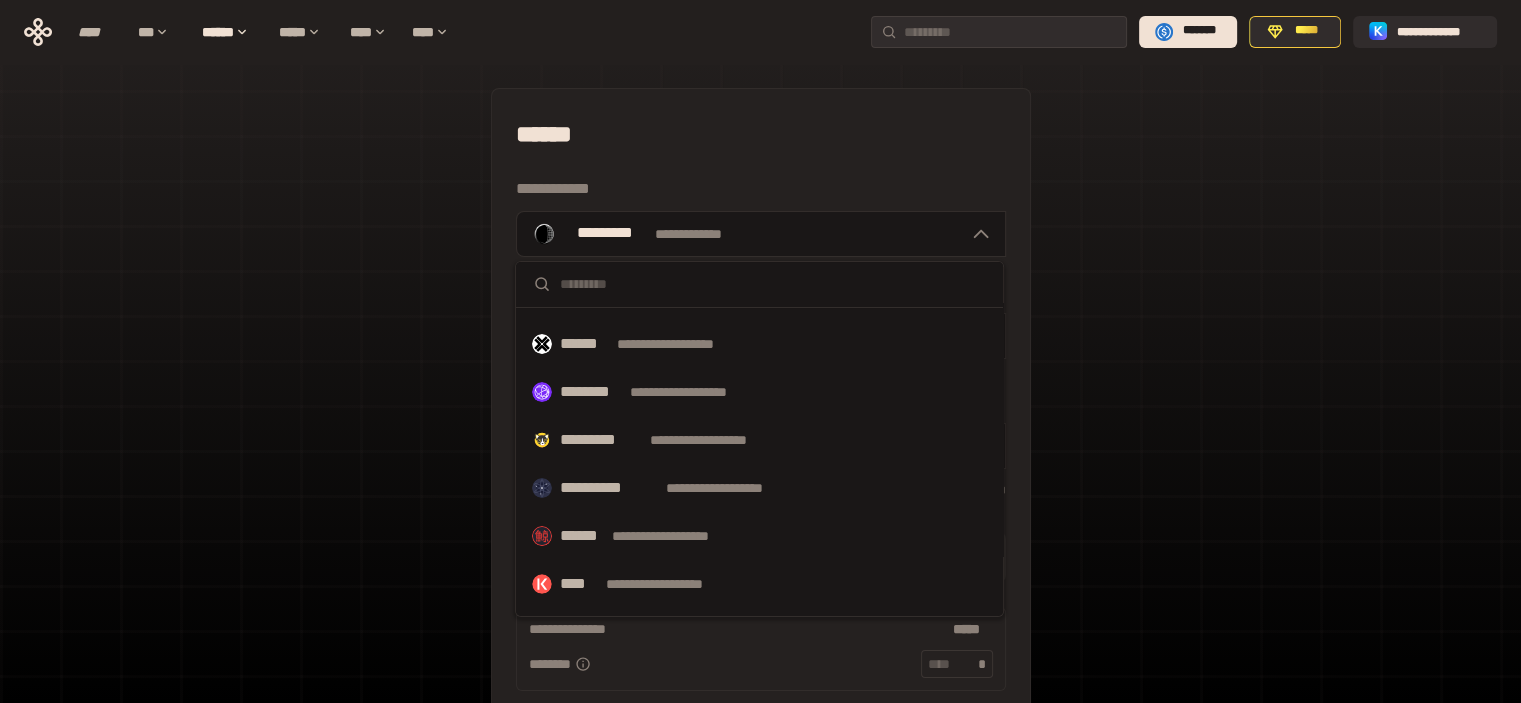 scroll, scrollTop: 604, scrollLeft: 0, axis: vertical 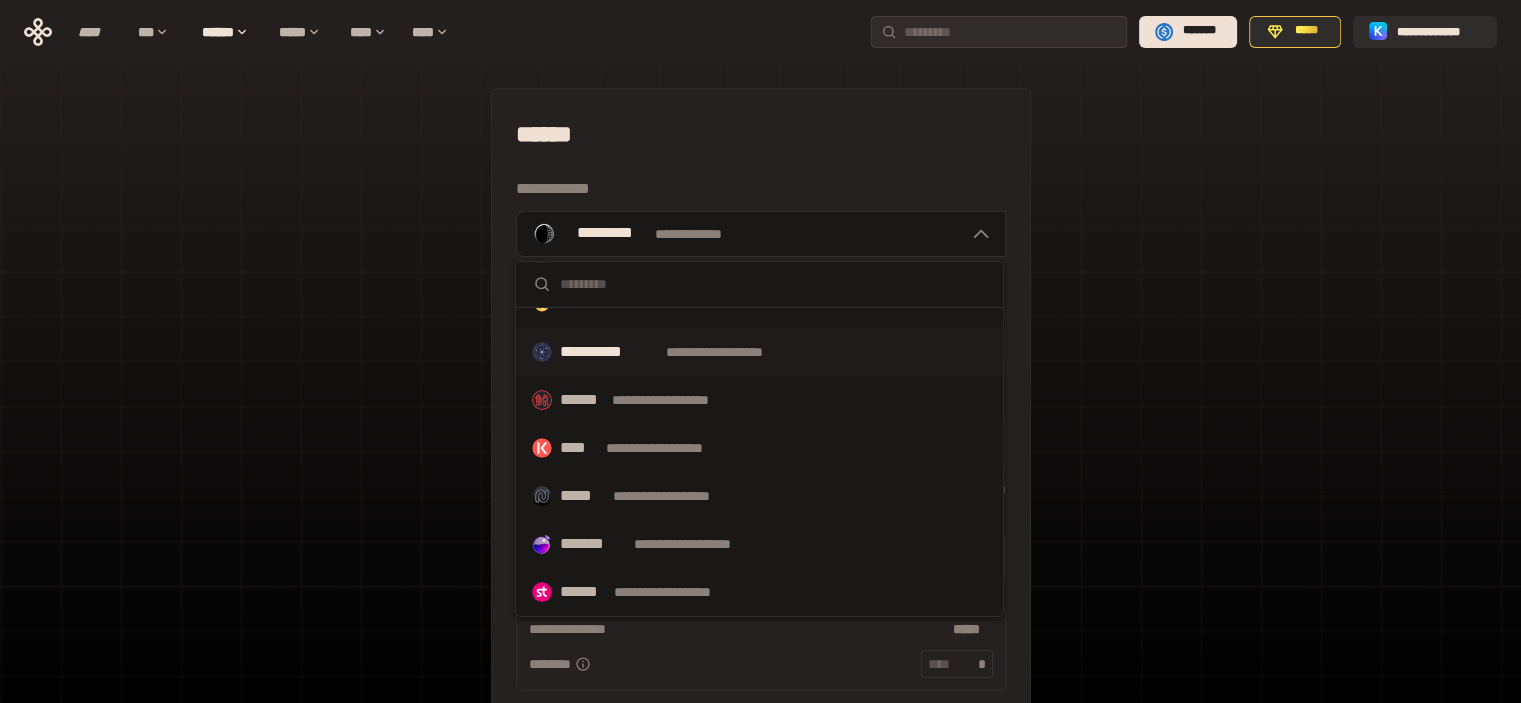 click on "**********" at bounding box center (733, 352) 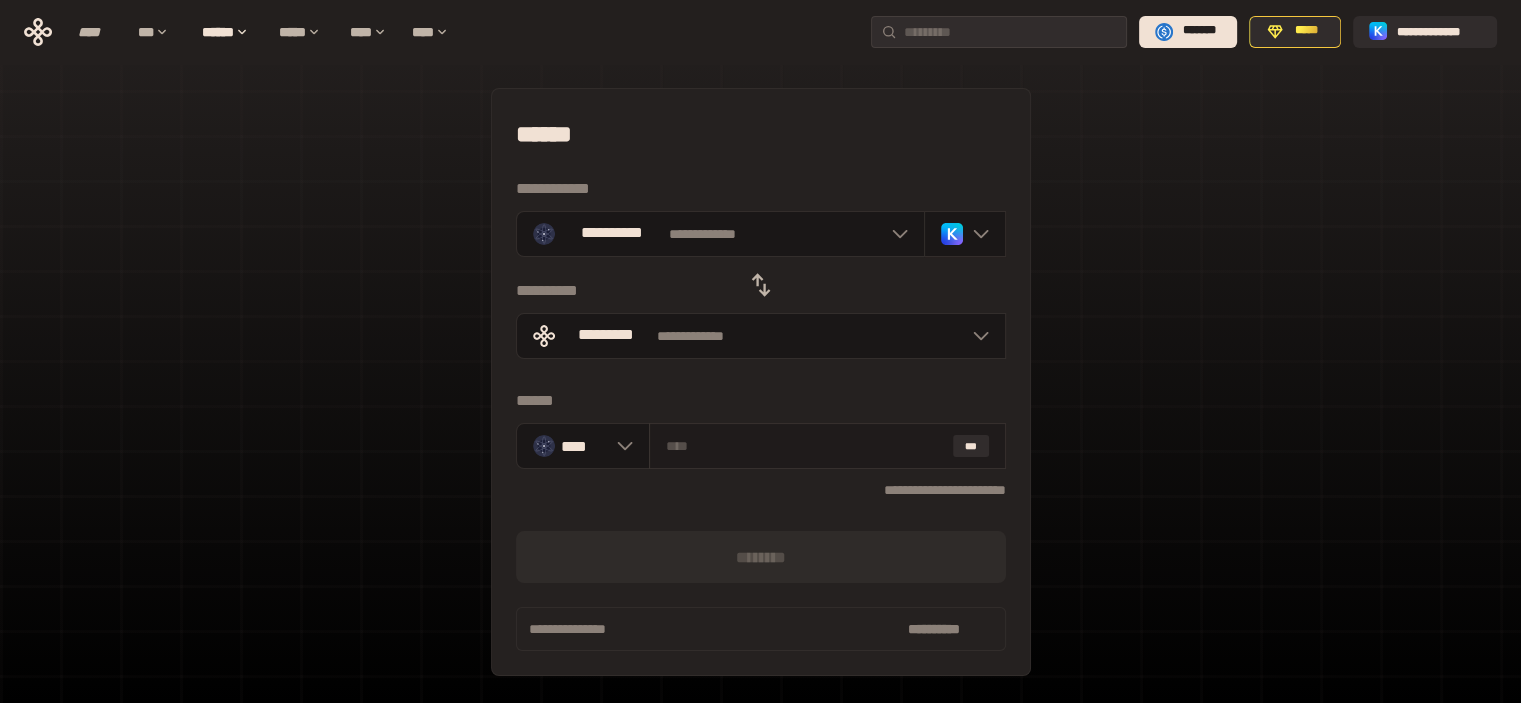 click at bounding box center (805, 446) 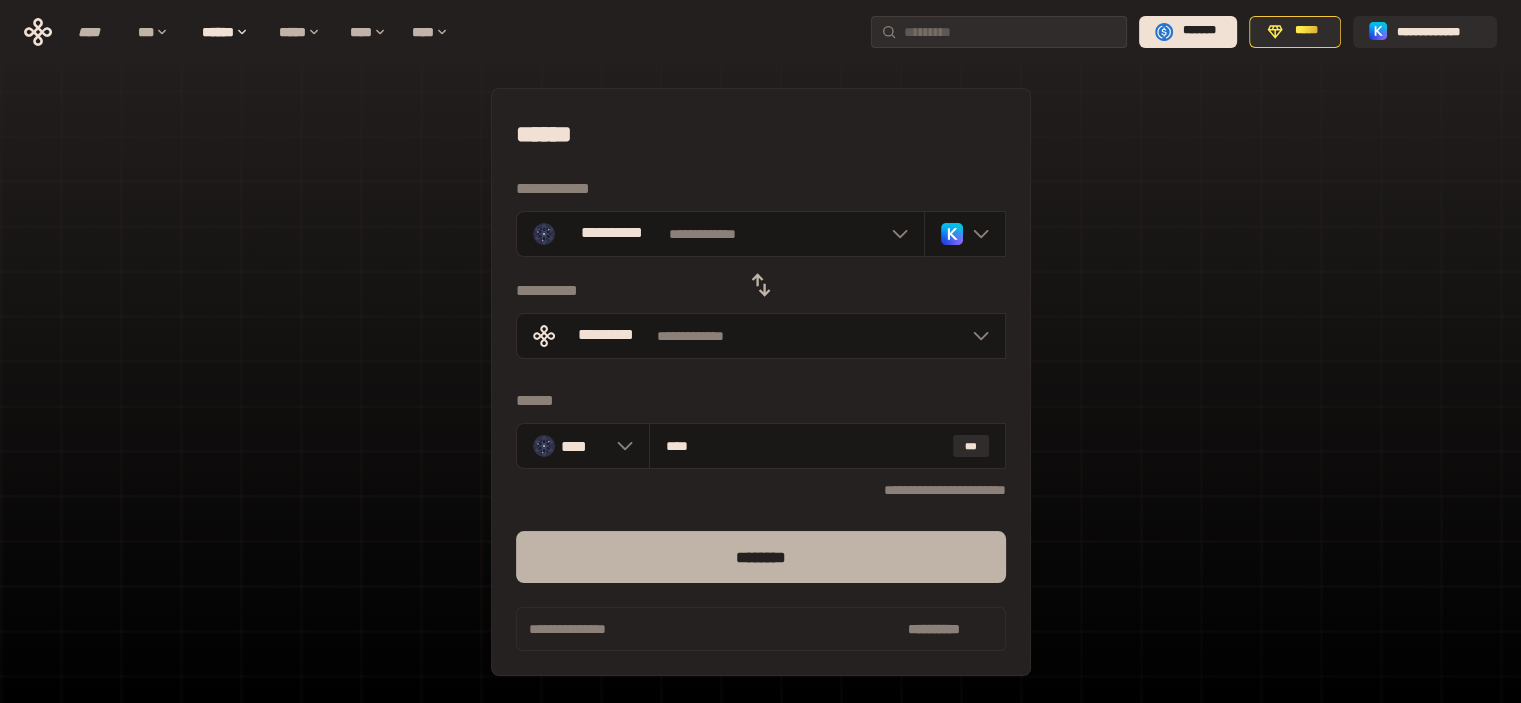 type on "****" 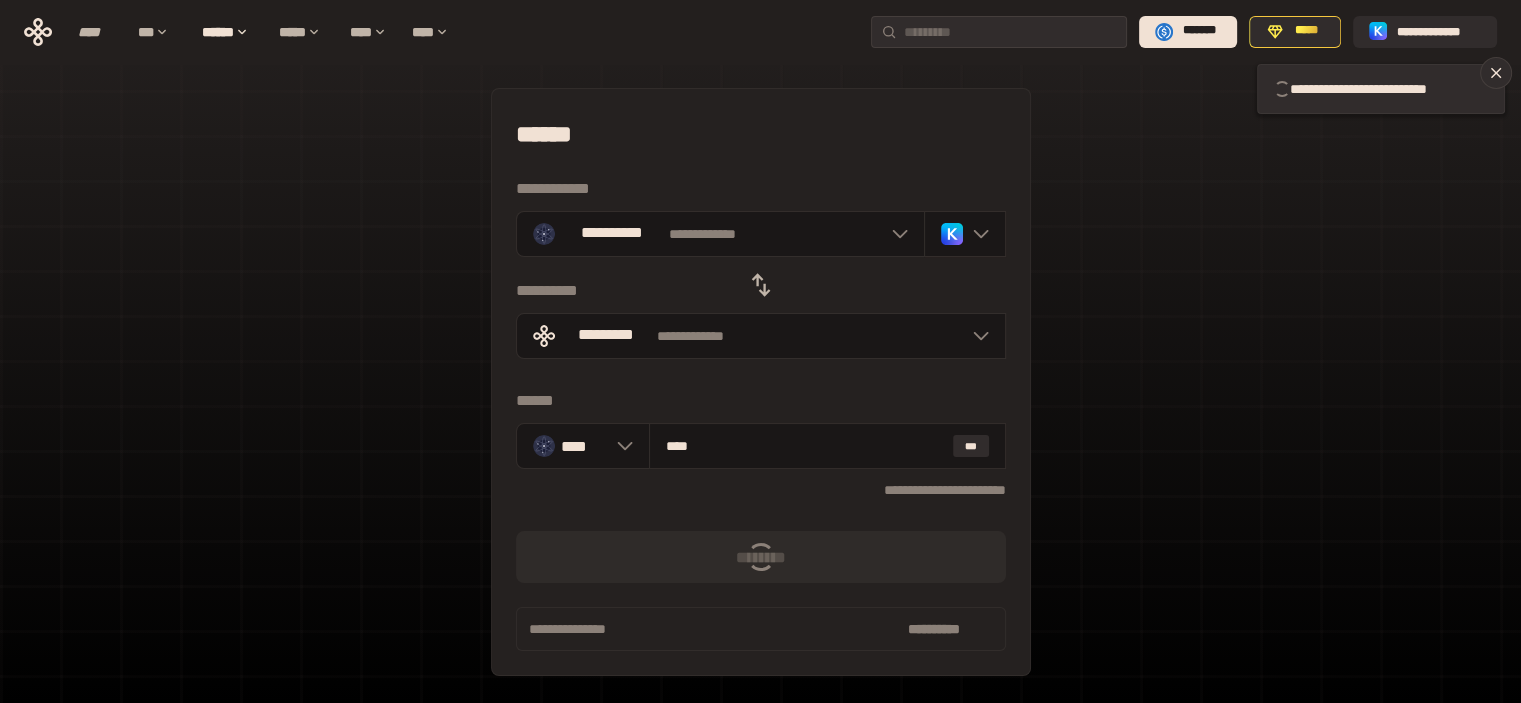 type 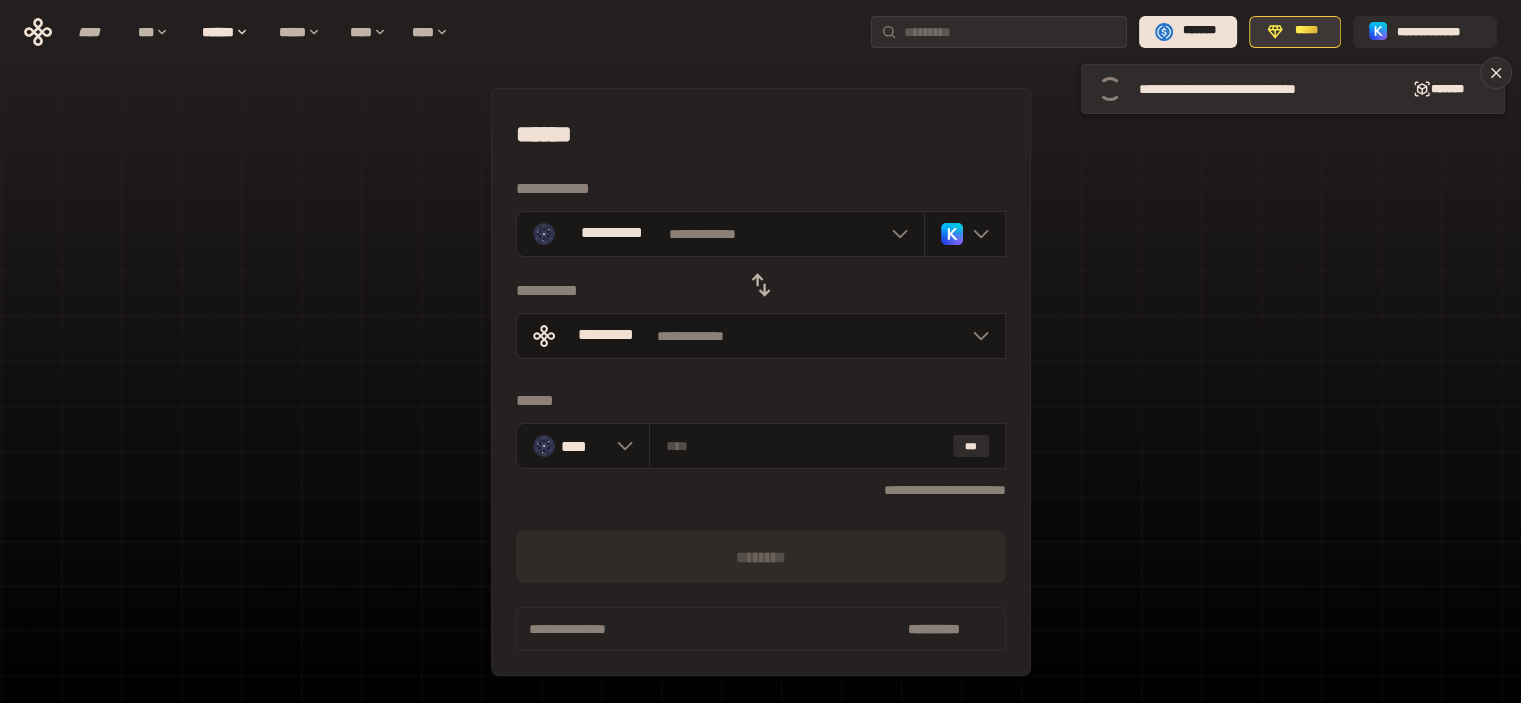 click on "*****" at bounding box center [1305, 31] 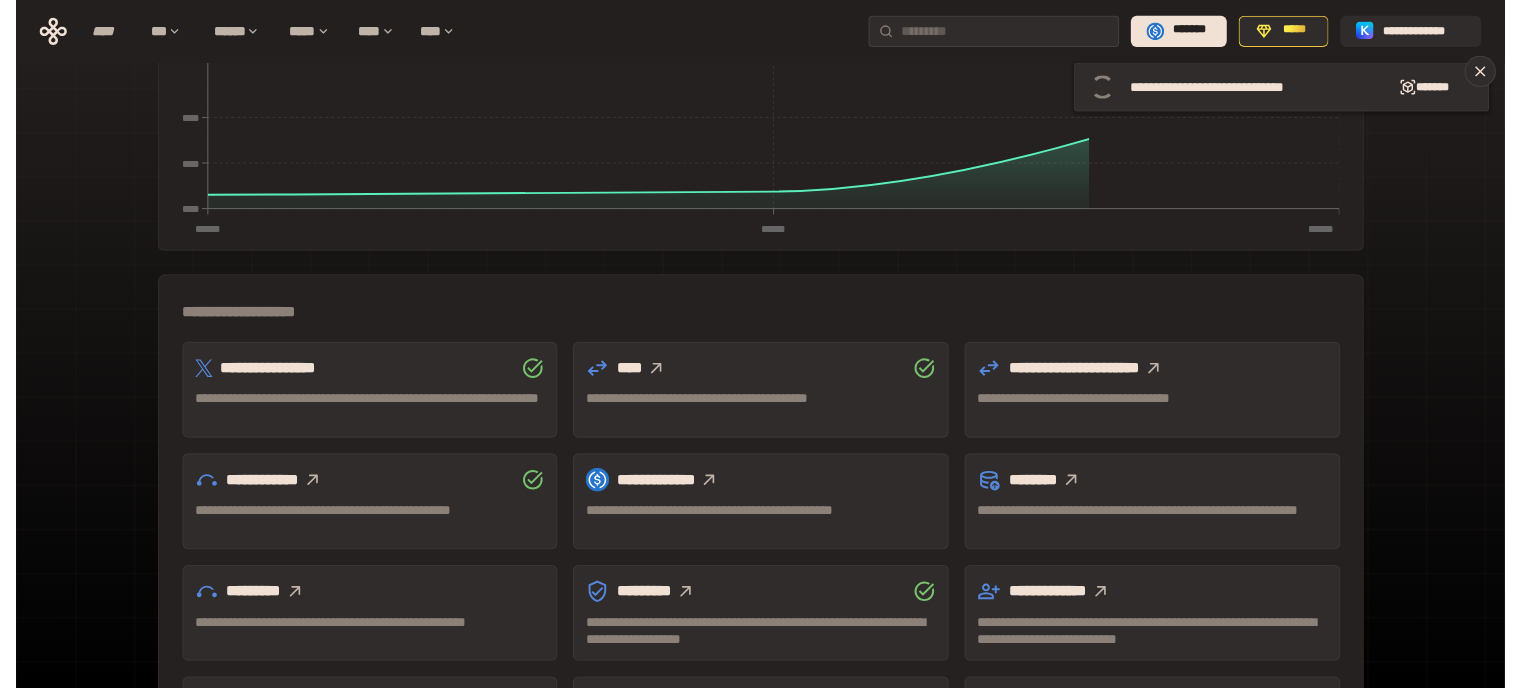 scroll, scrollTop: 581, scrollLeft: 0, axis: vertical 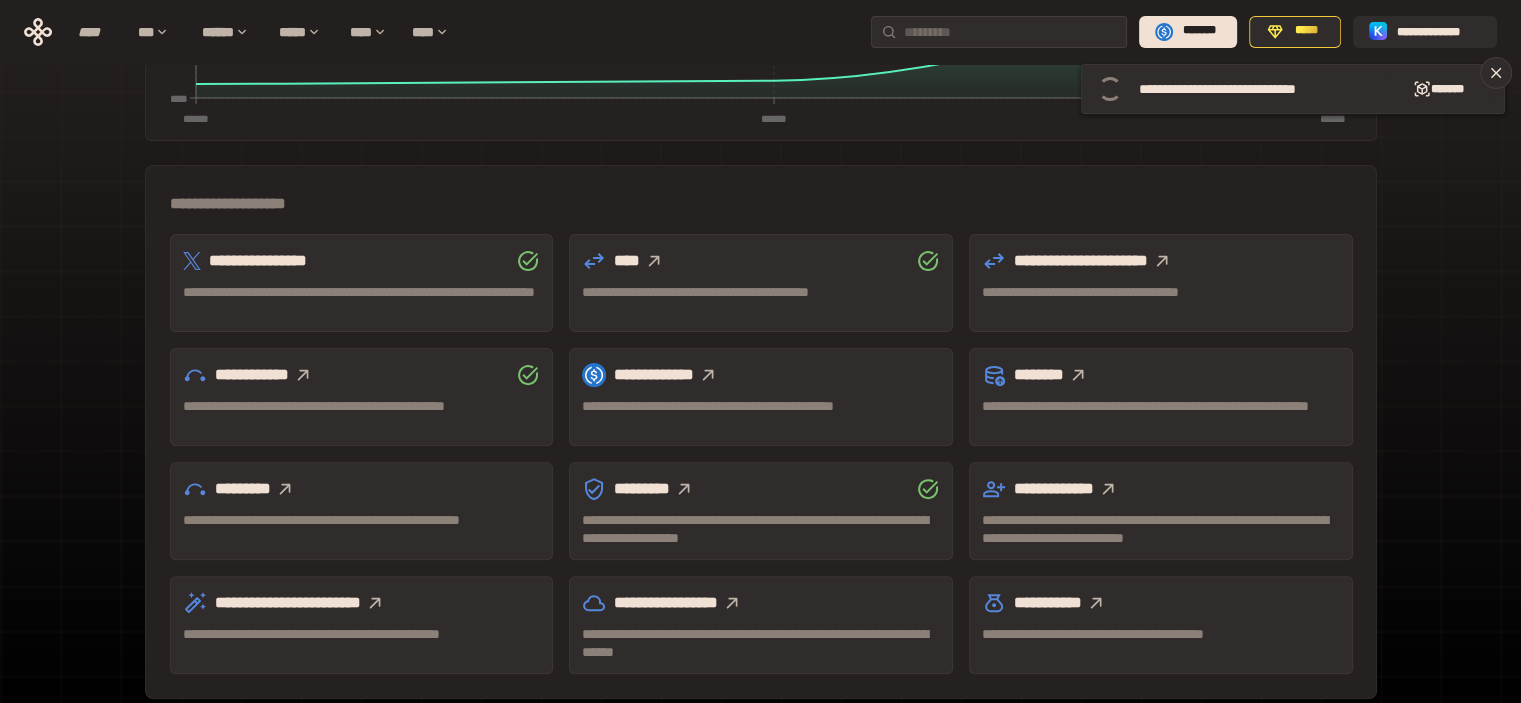 click 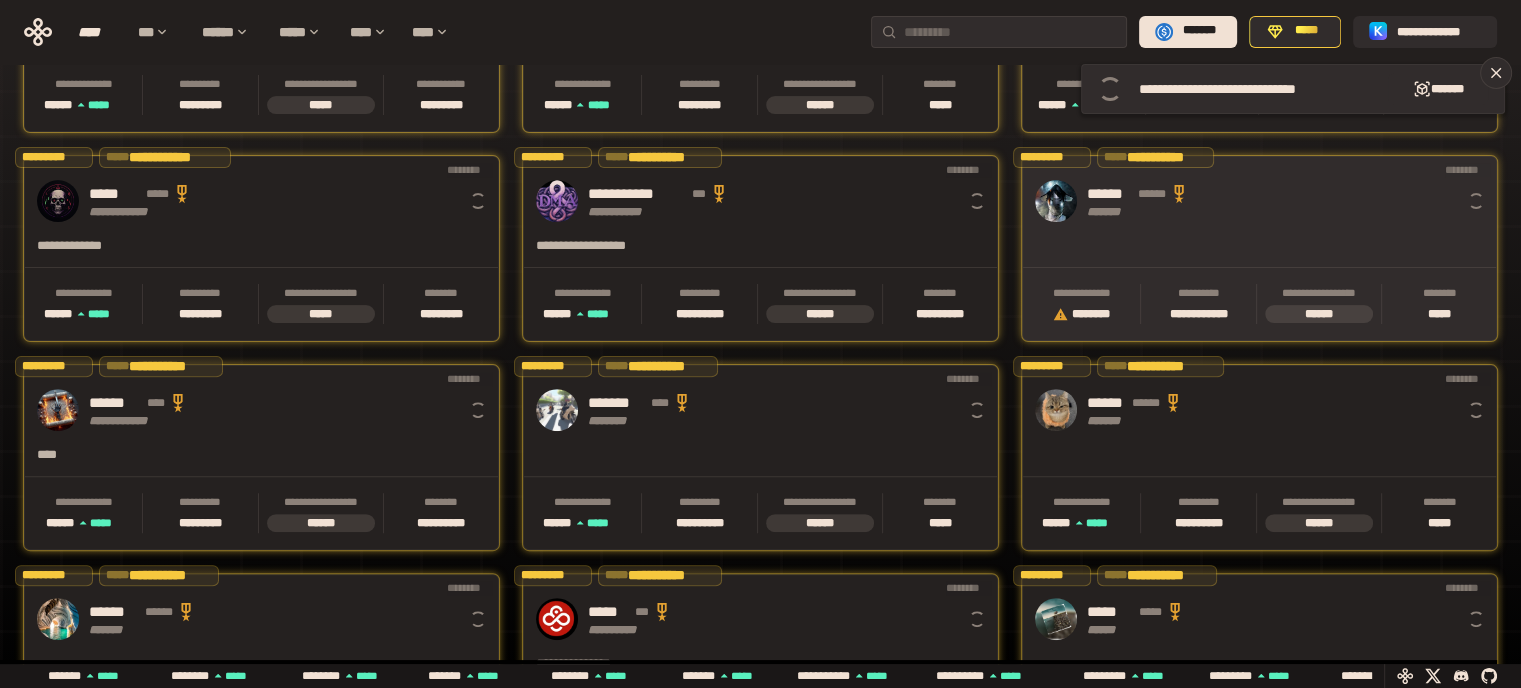 scroll, scrollTop: 0, scrollLeft: 16, axis: horizontal 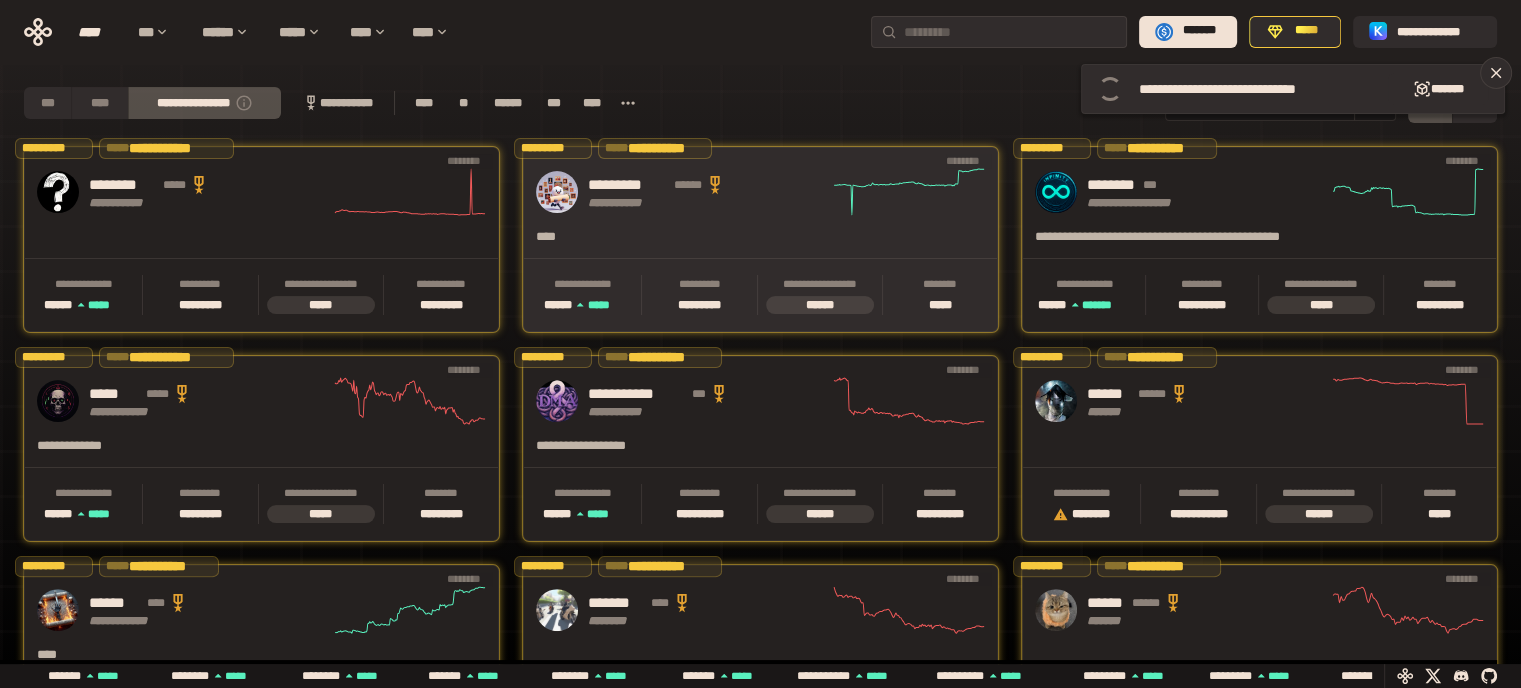 click on "****" at bounding box center [700, 243] 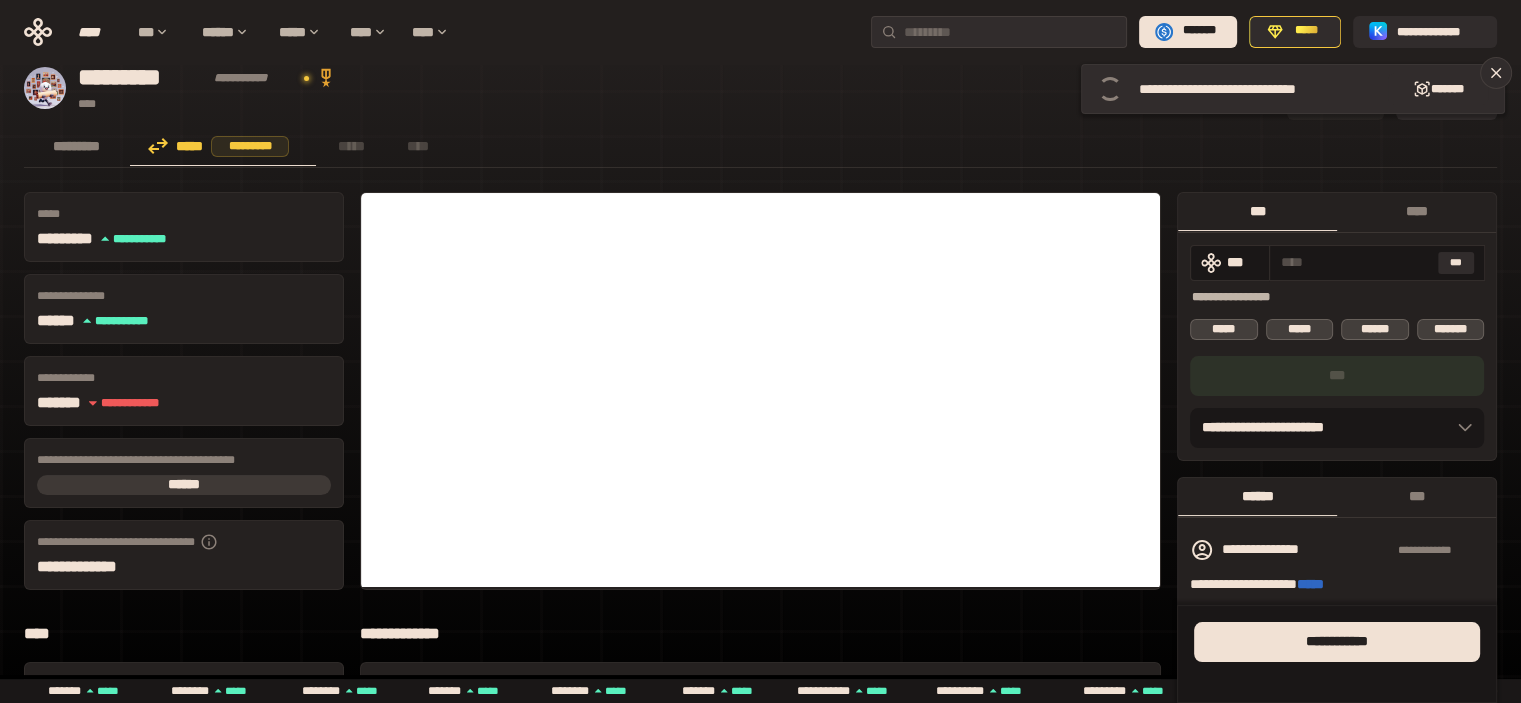scroll, scrollTop: 0, scrollLeft: 0, axis: both 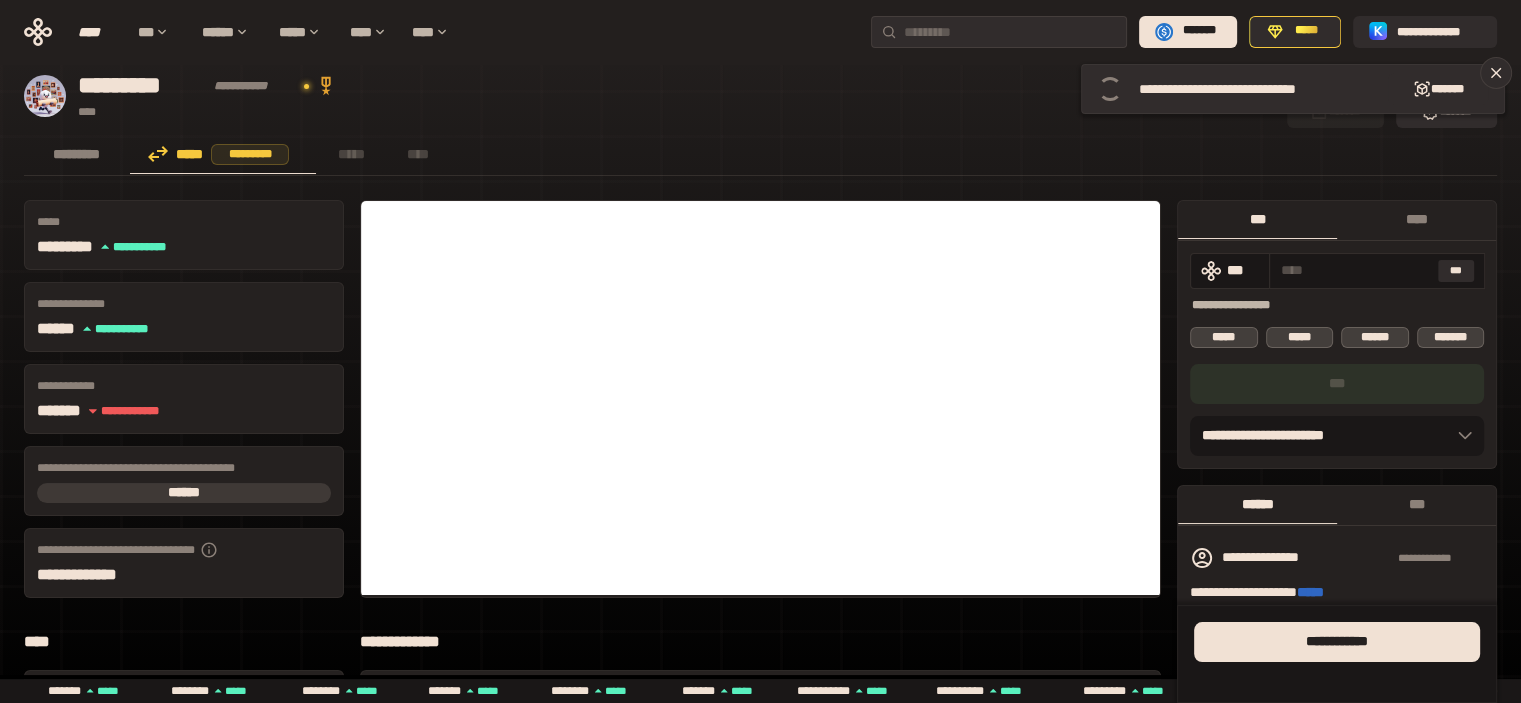 click on "[FIRST] [LAST]" at bounding box center [1337, 436] 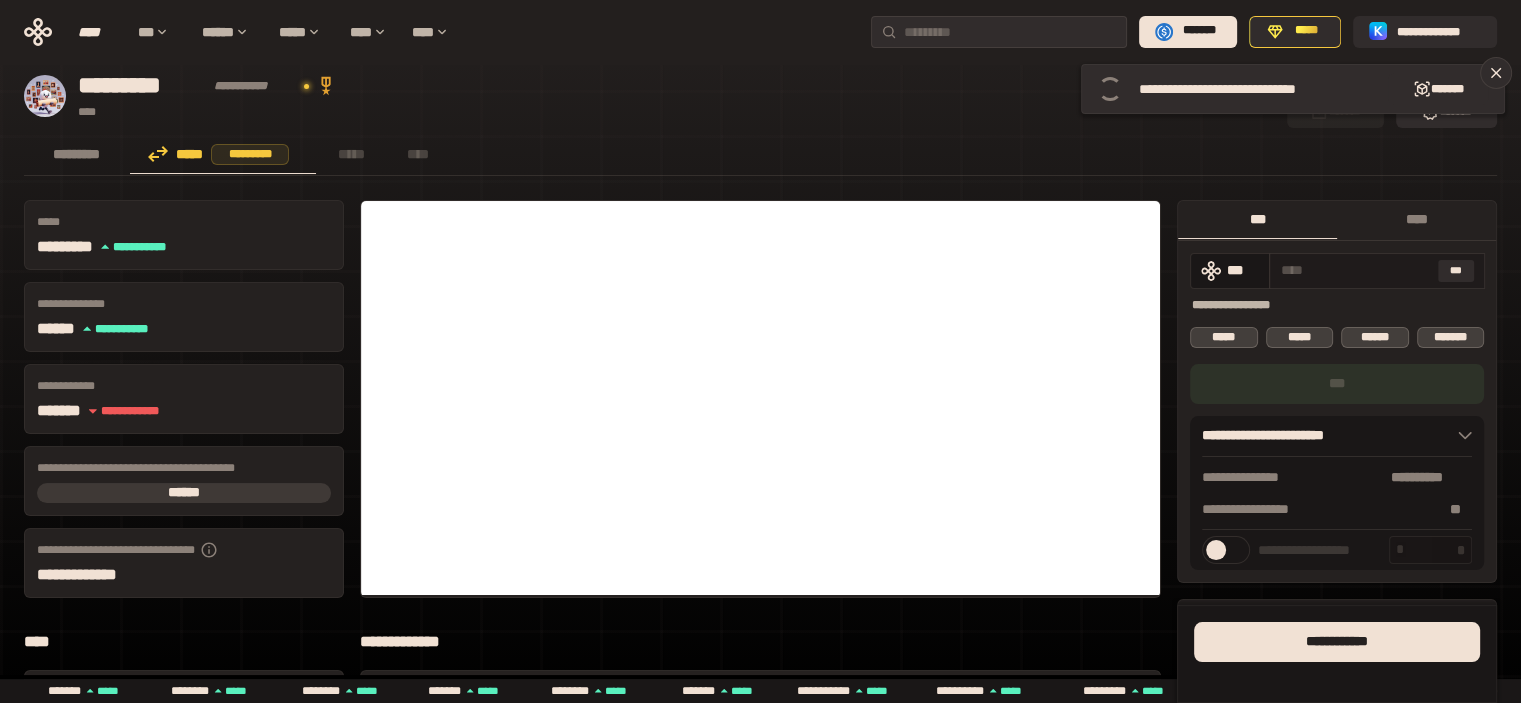 click at bounding box center (1355, 270) 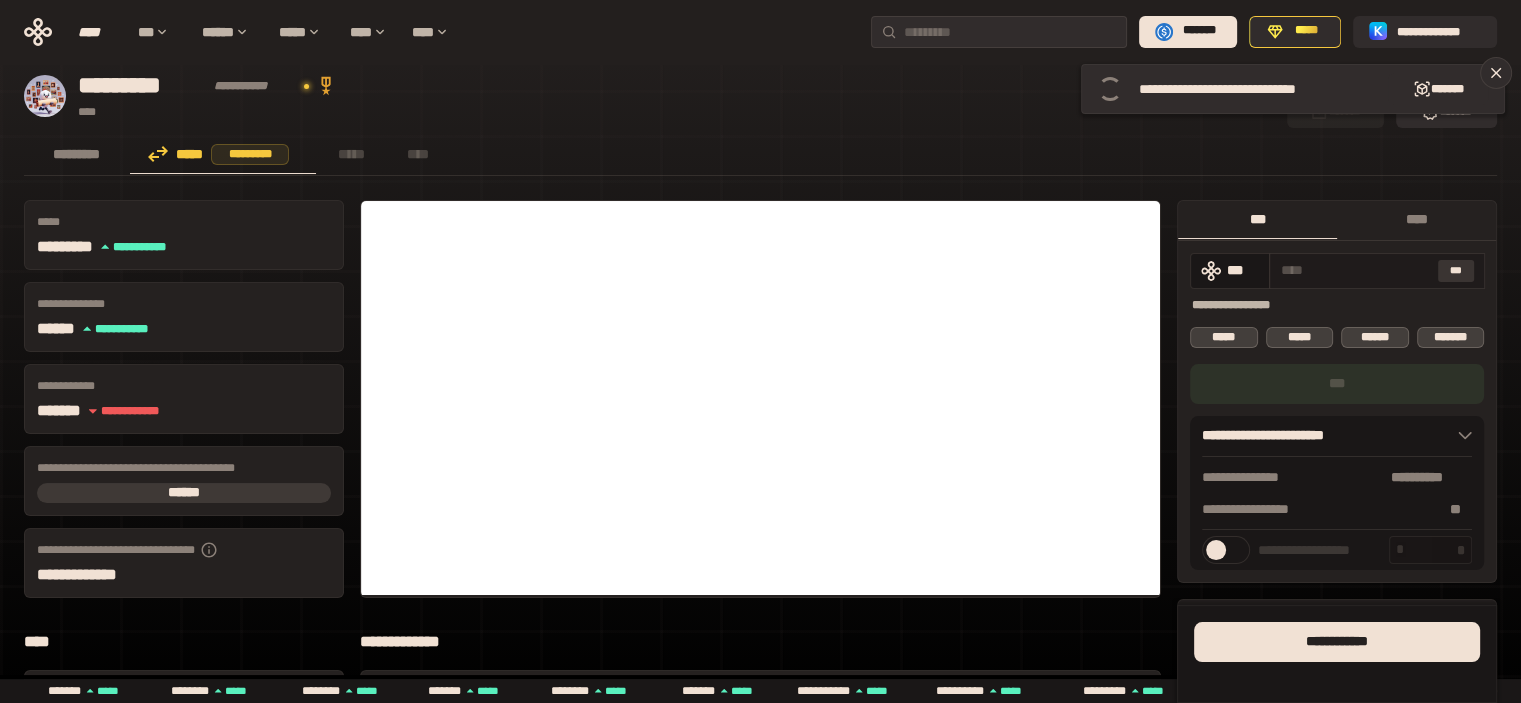 click on "***" at bounding box center [1456, 271] 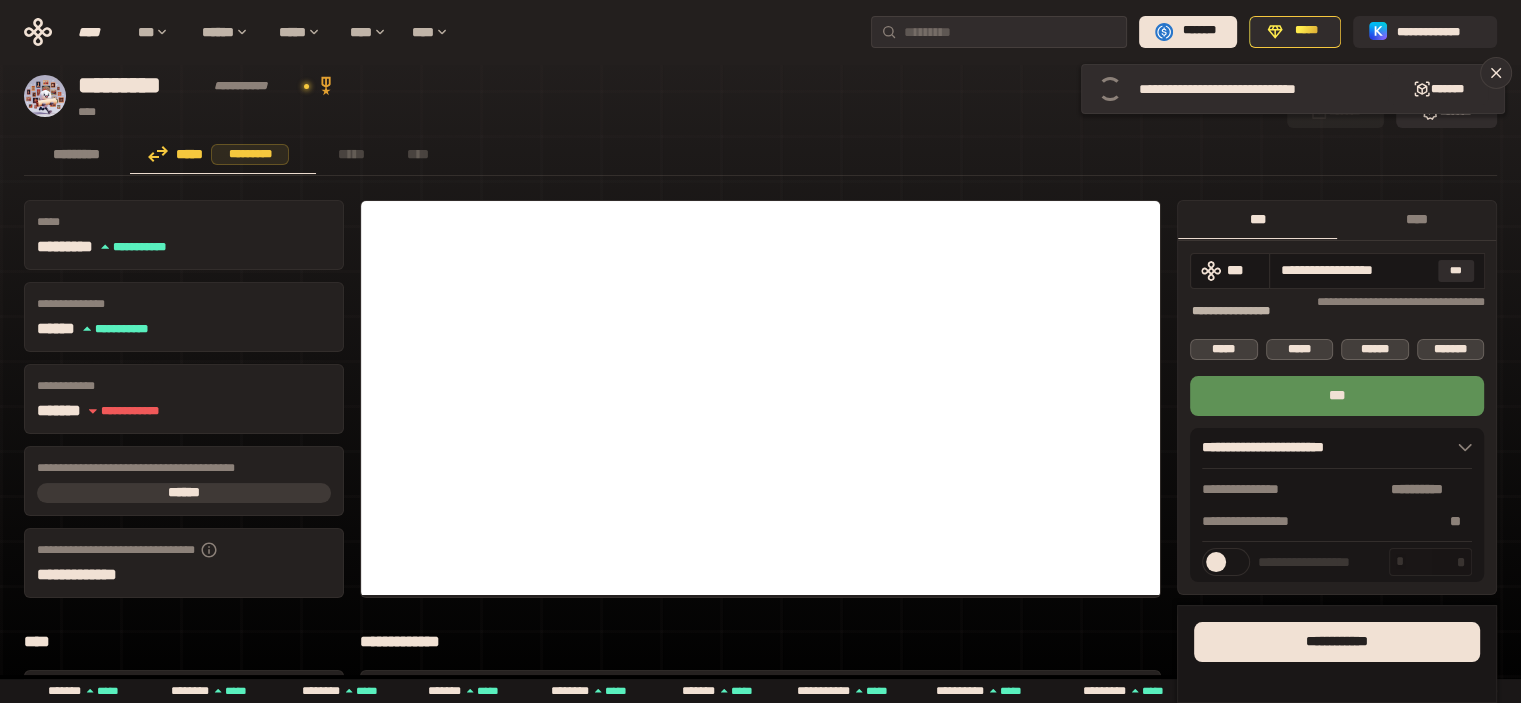 drag, startPoint x: 1421, startPoint y: 270, endPoint x: 1179, endPoint y: 239, distance: 243.97746 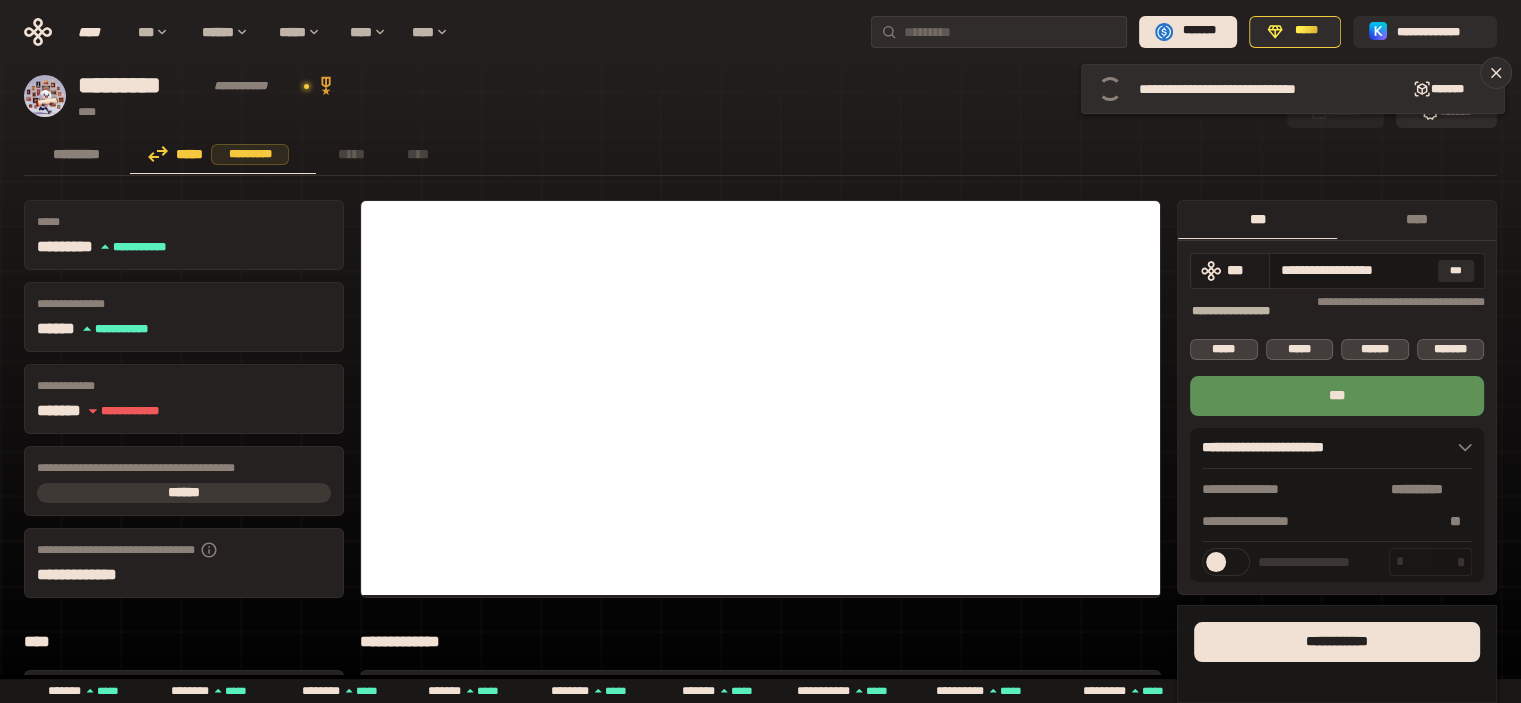 type on "*" 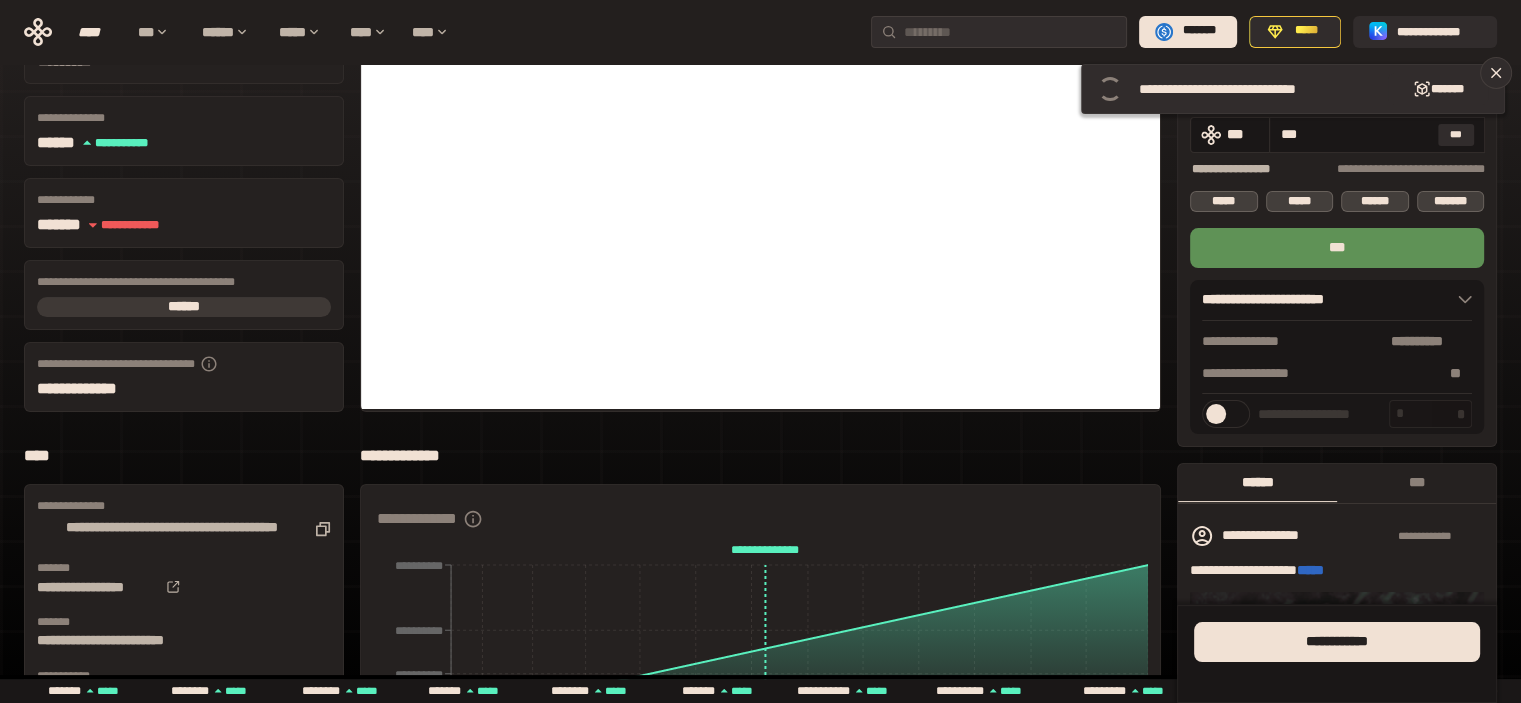 scroll, scrollTop: 200, scrollLeft: 0, axis: vertical 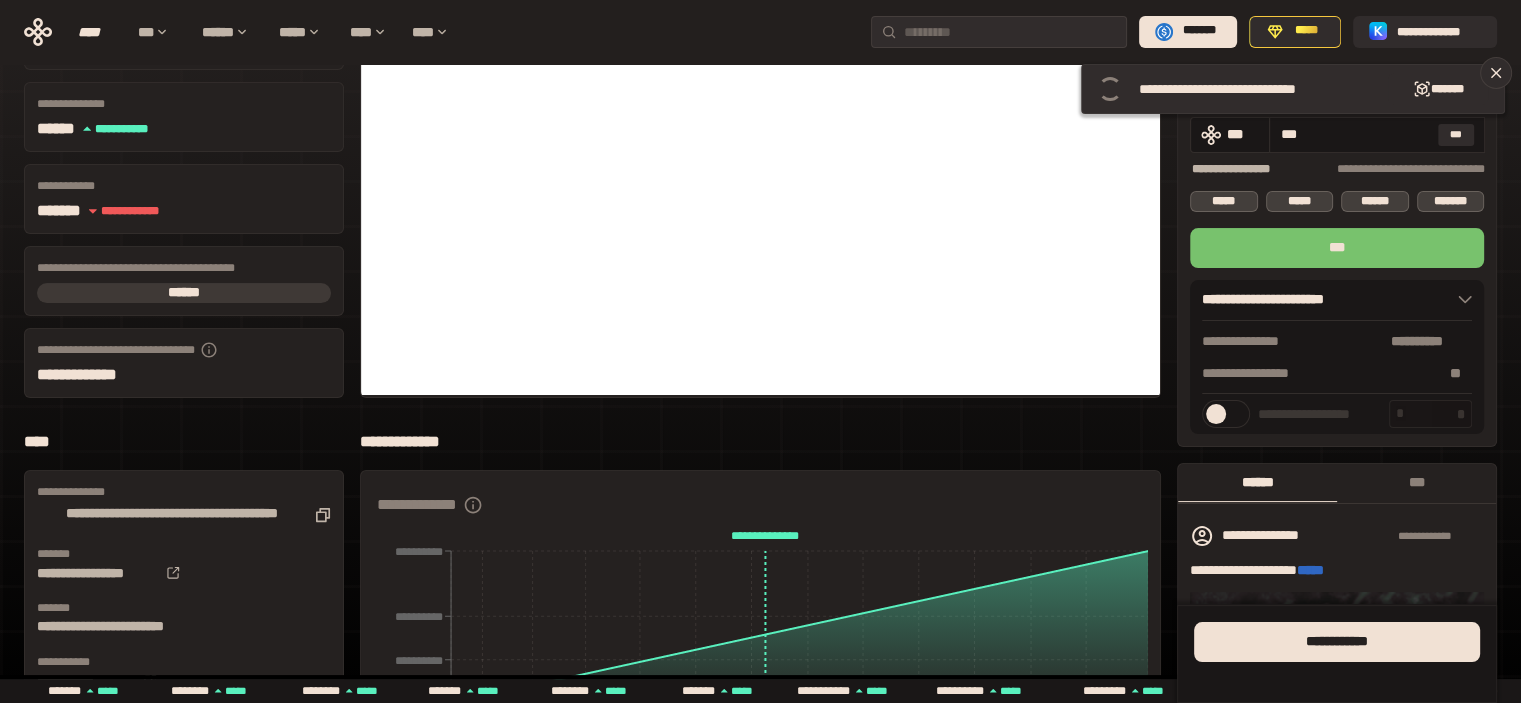 type on "***" 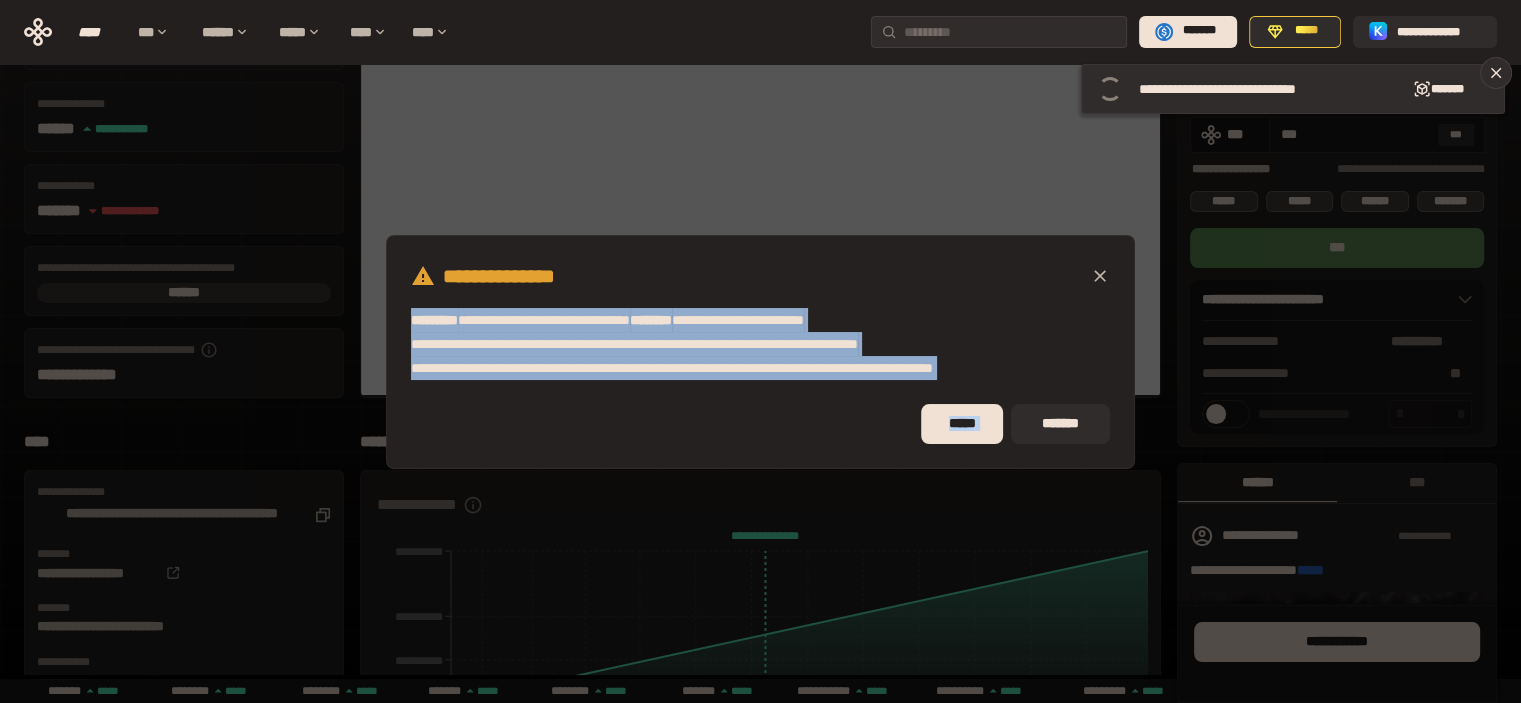 drag, startPoint x: 413, startPoint y: 325, endPoint x: 1019, endPoint y: 388, distance: 609.2659 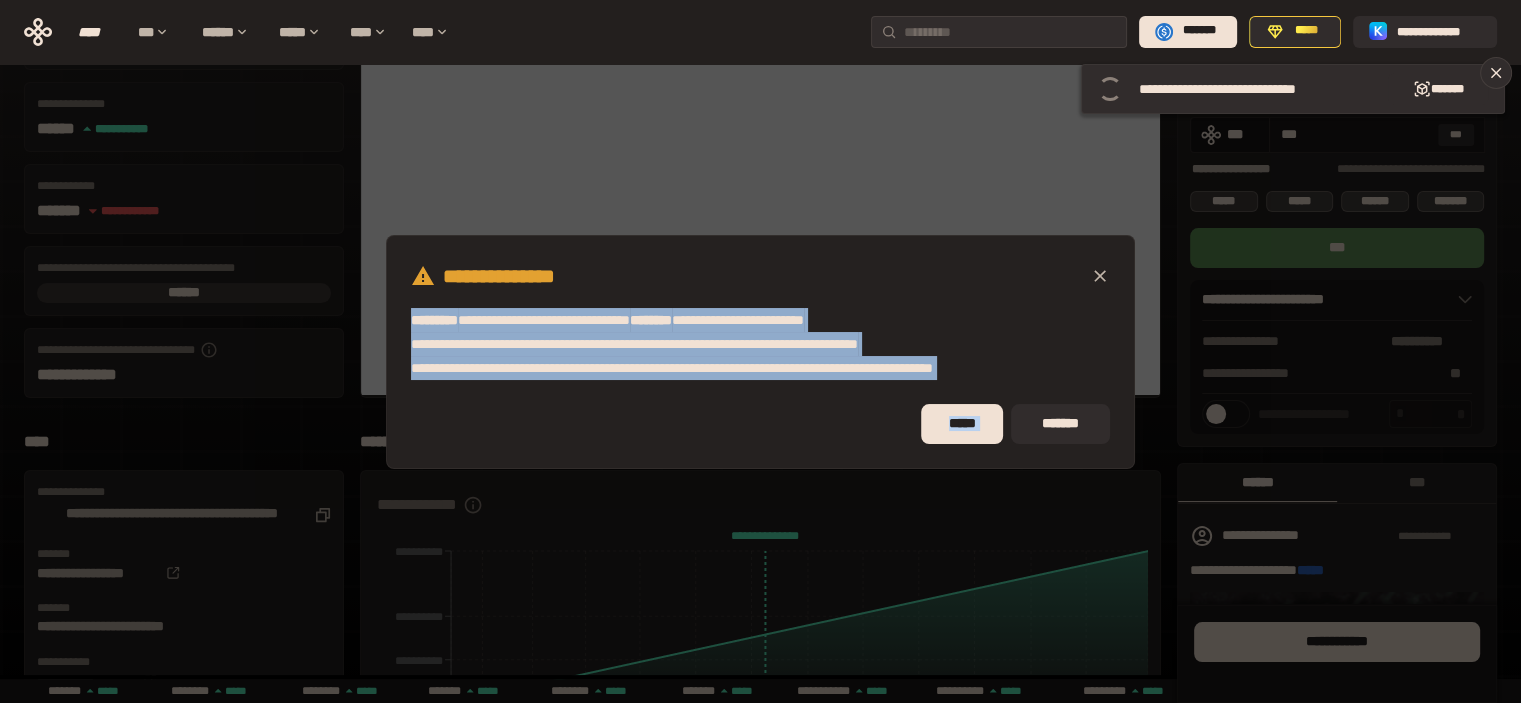 click on "**********" at bounding box center (760, 352) 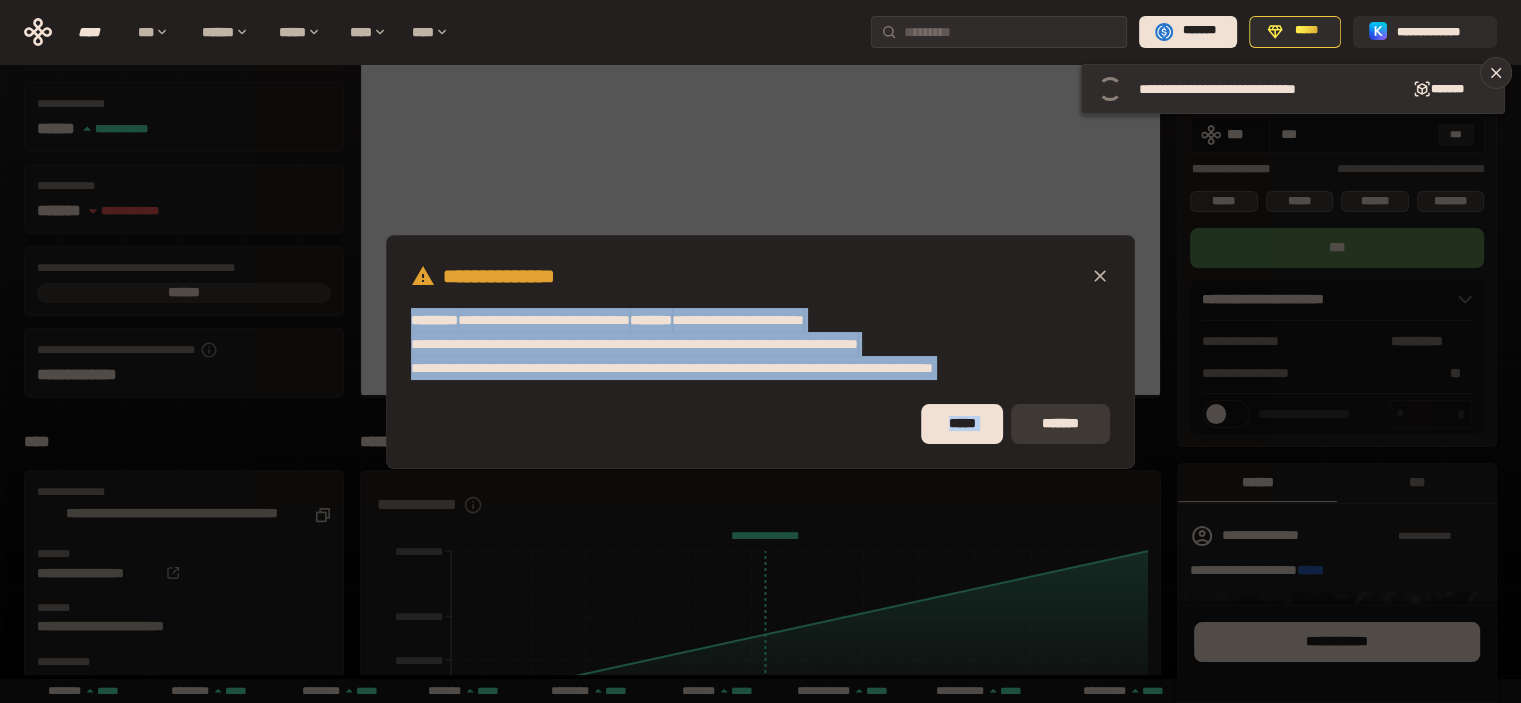 click on "*******" at bounding box center (1060, 424) 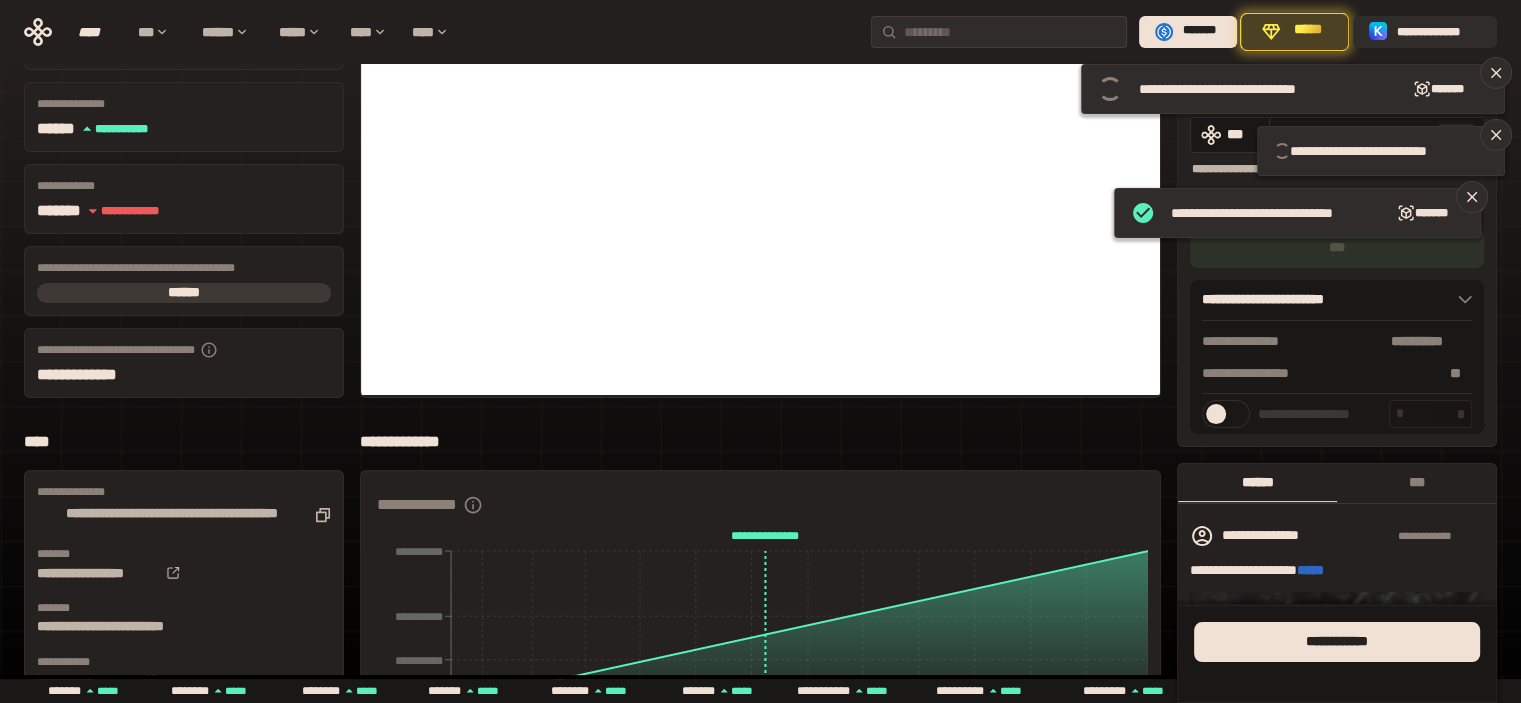 type 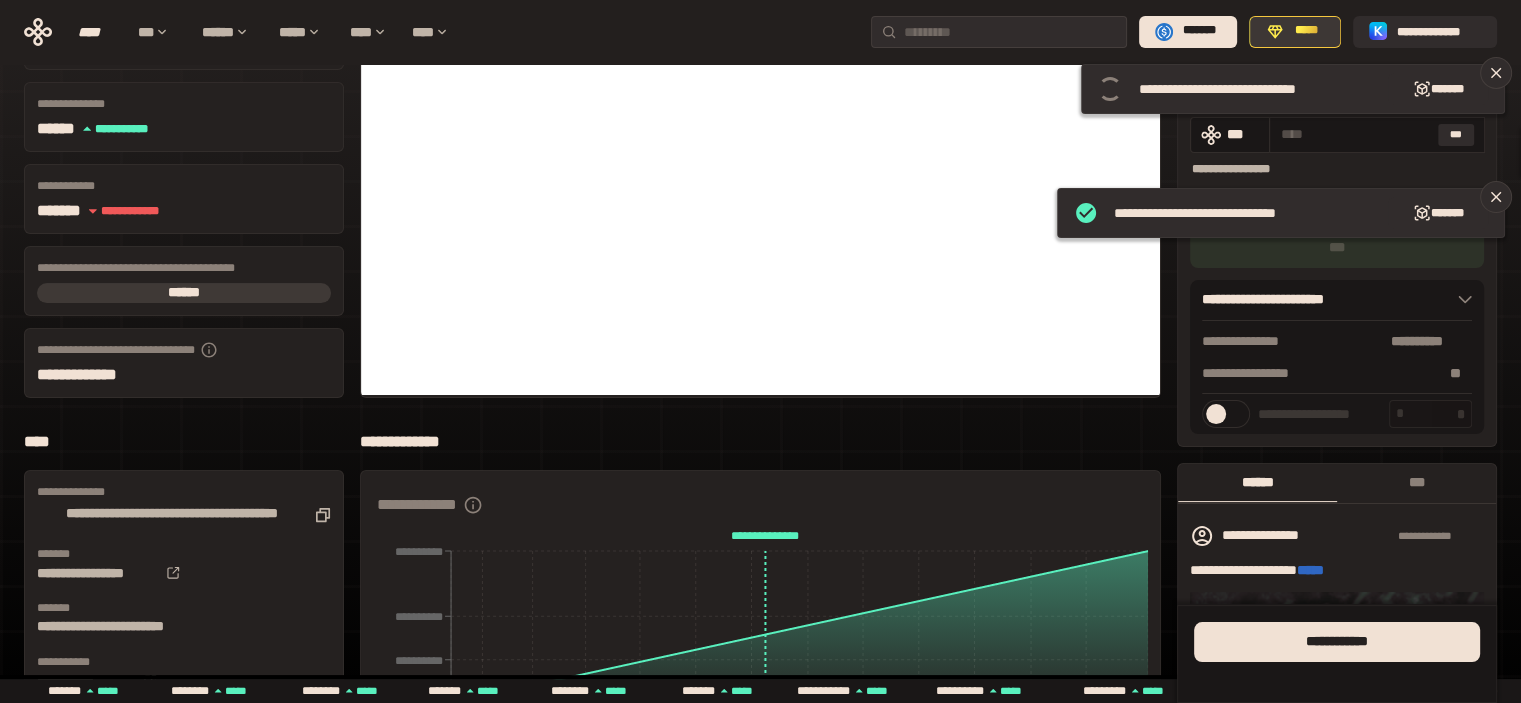 scroll, scrollTop: 0, scrollLeft: 0, axis: both 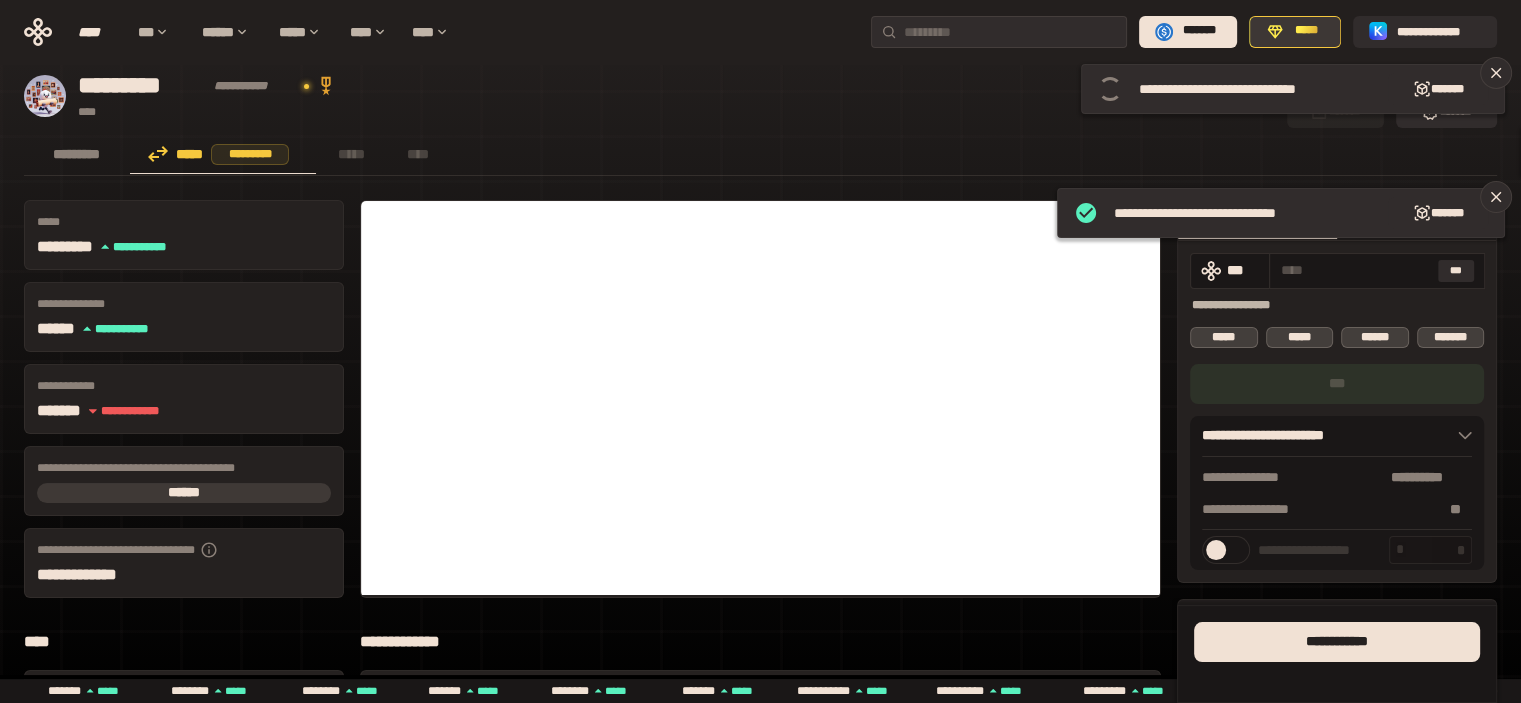 click 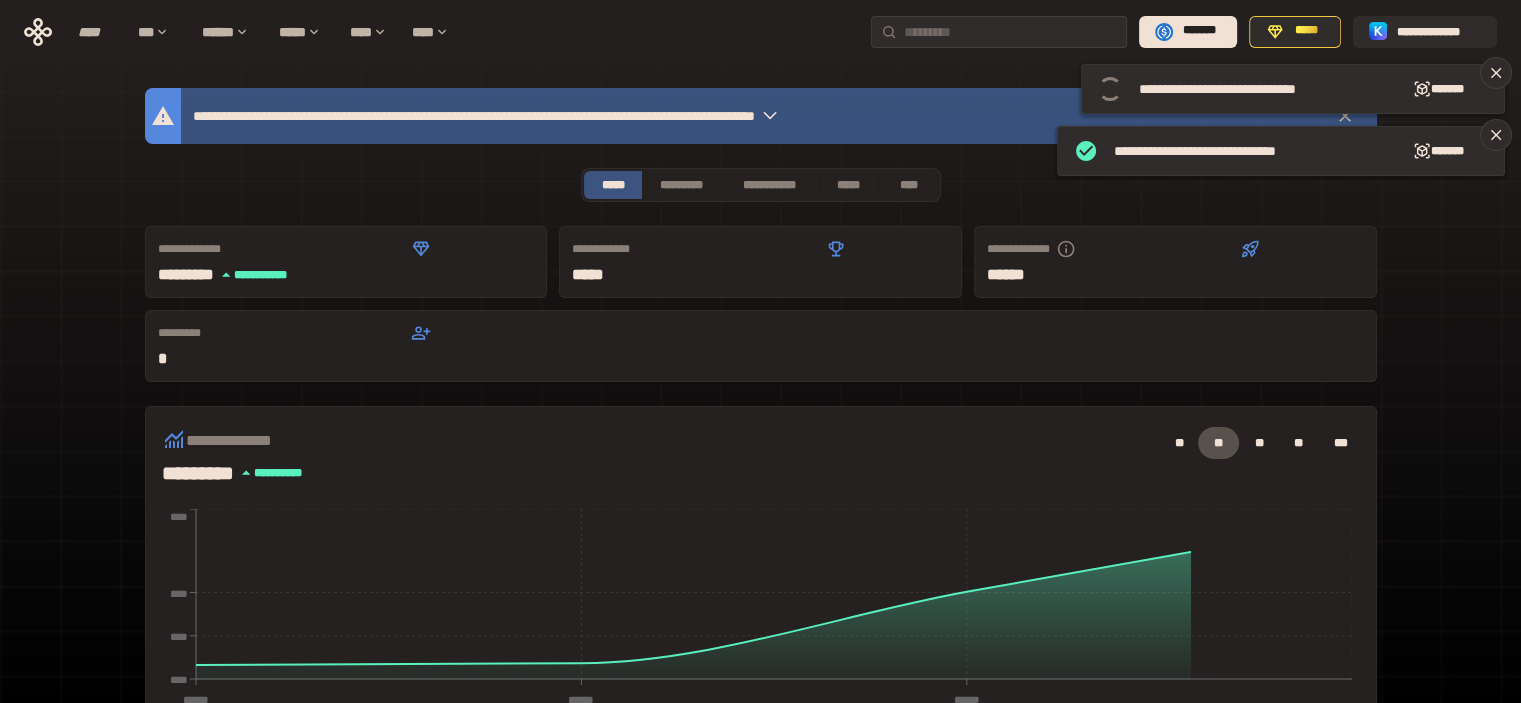 scroll, scrollTop: 500, scrollLeft: 0, axis: vertical 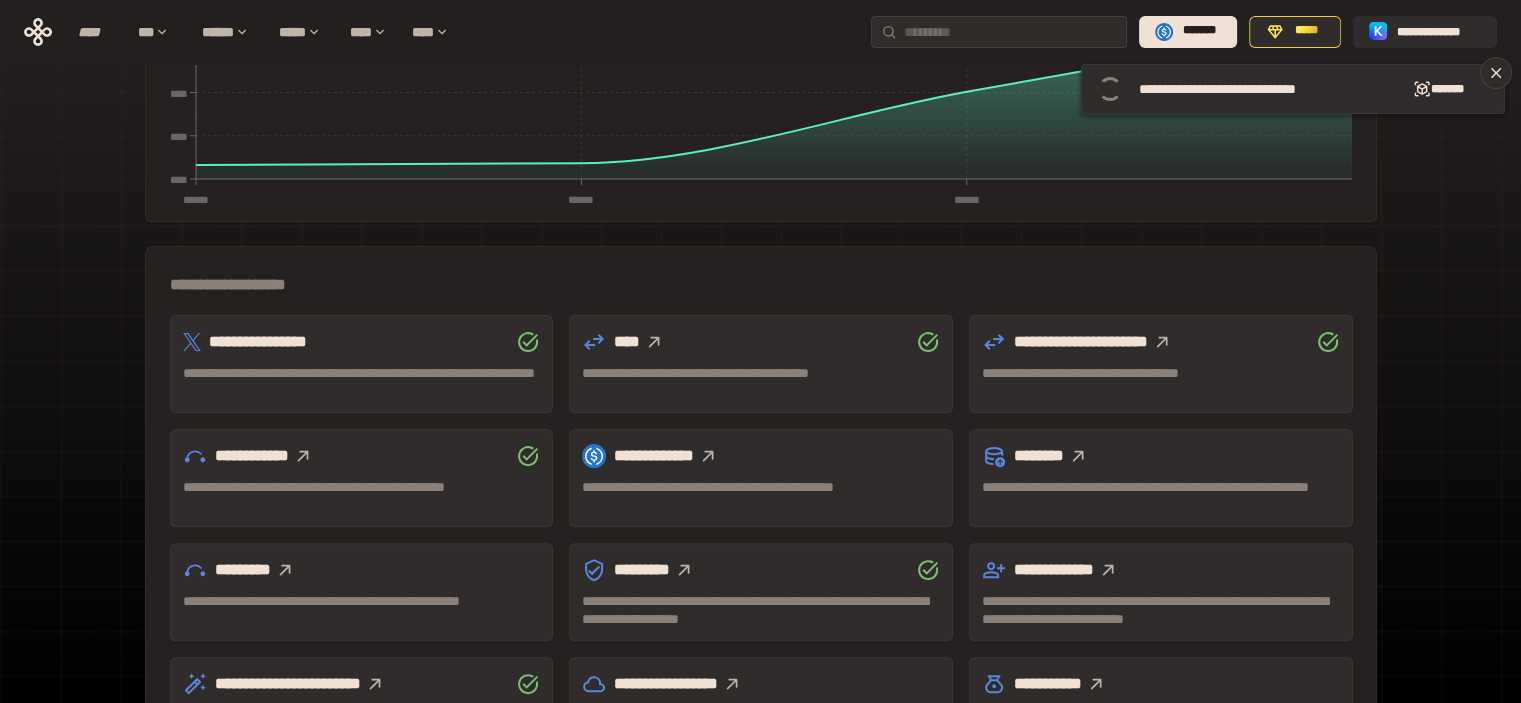 click 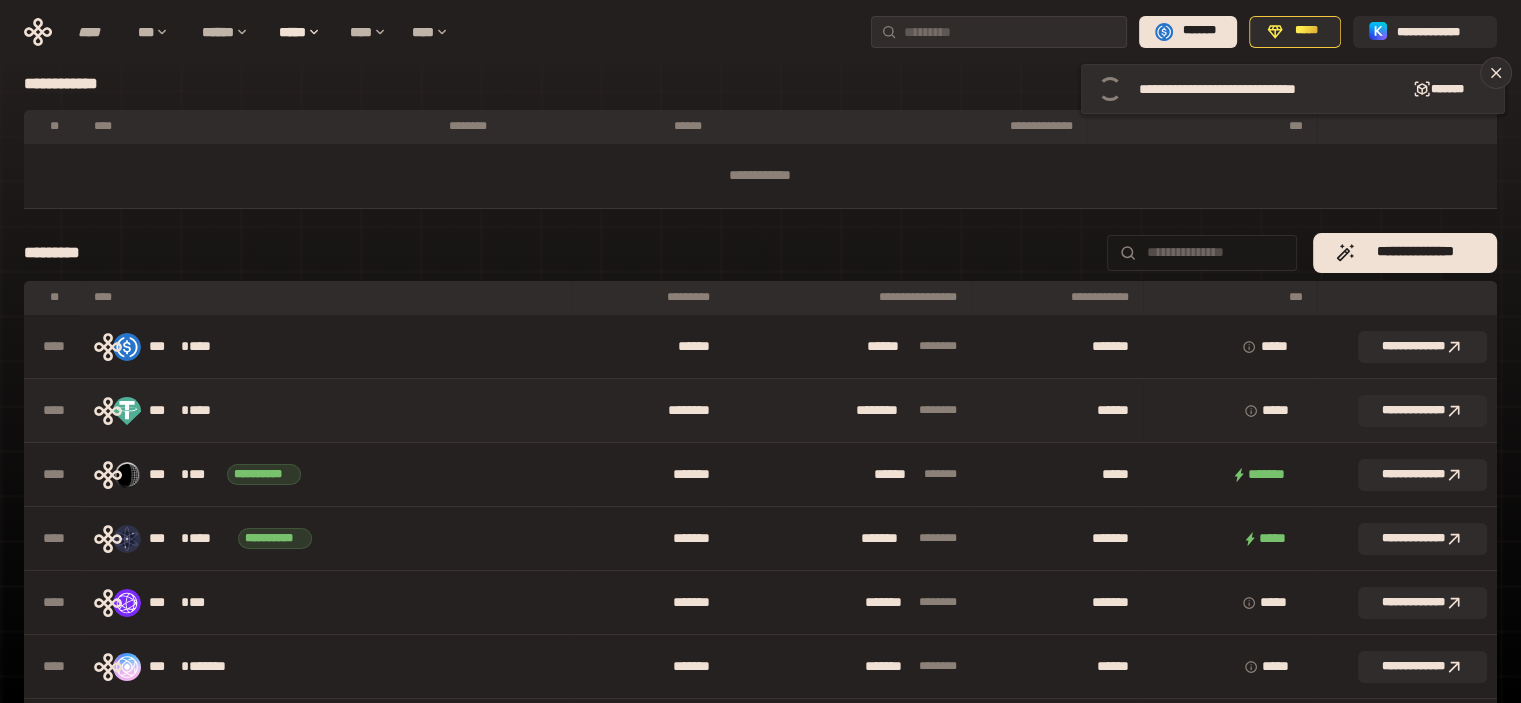 scroll, scrollTop: 0, scrollLeft: 0, axis: both 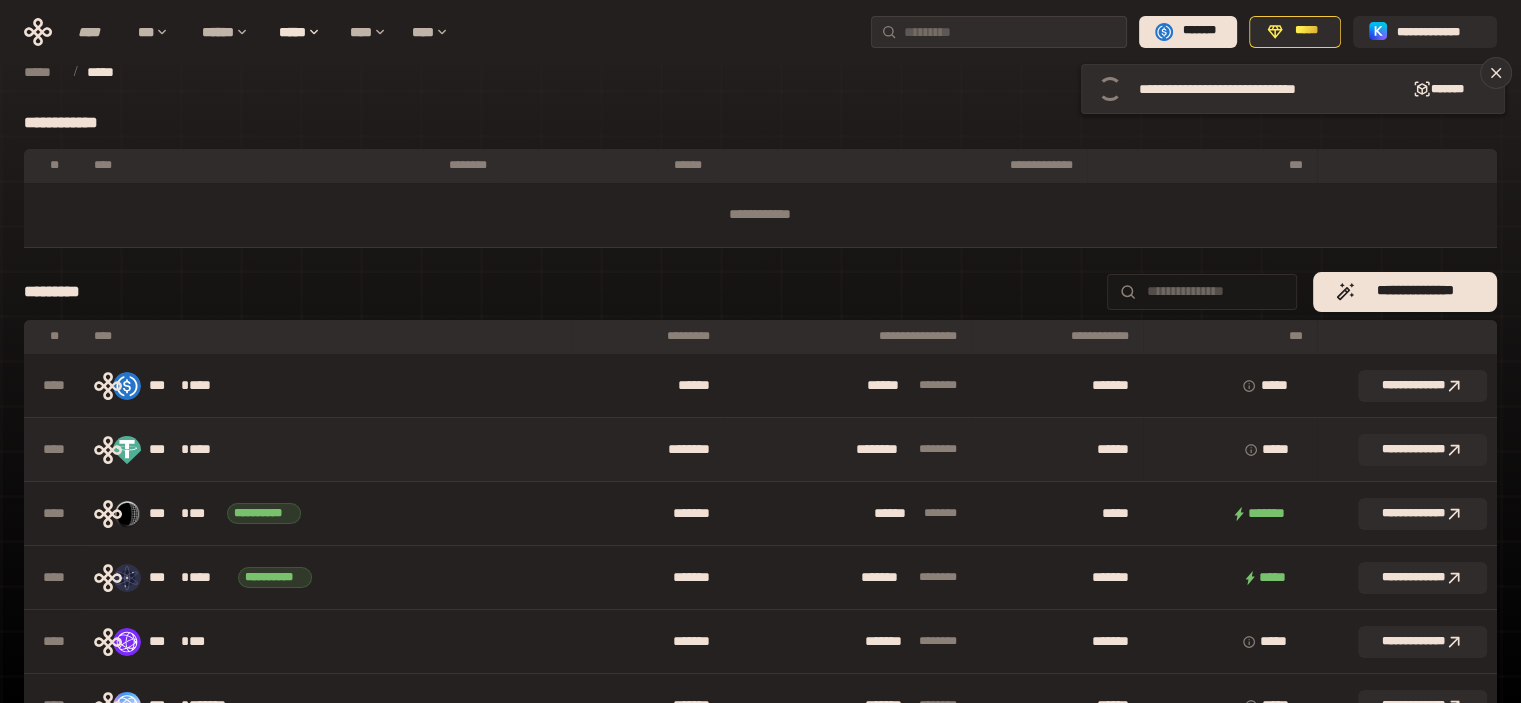 click on "*** * ****" at bounding box center [327, 450] 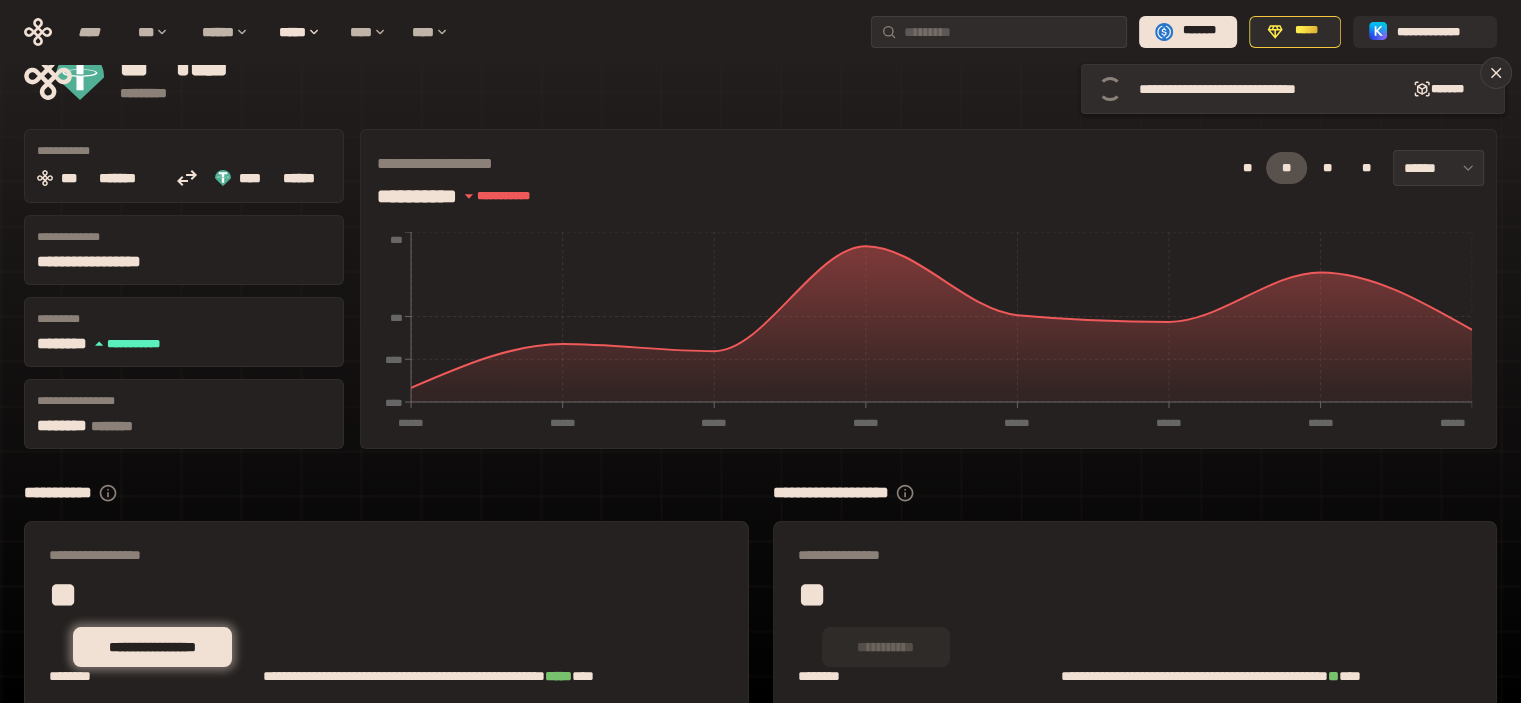 scroll, scrollTop: 115, scrollLeft: 0, axis: vertical 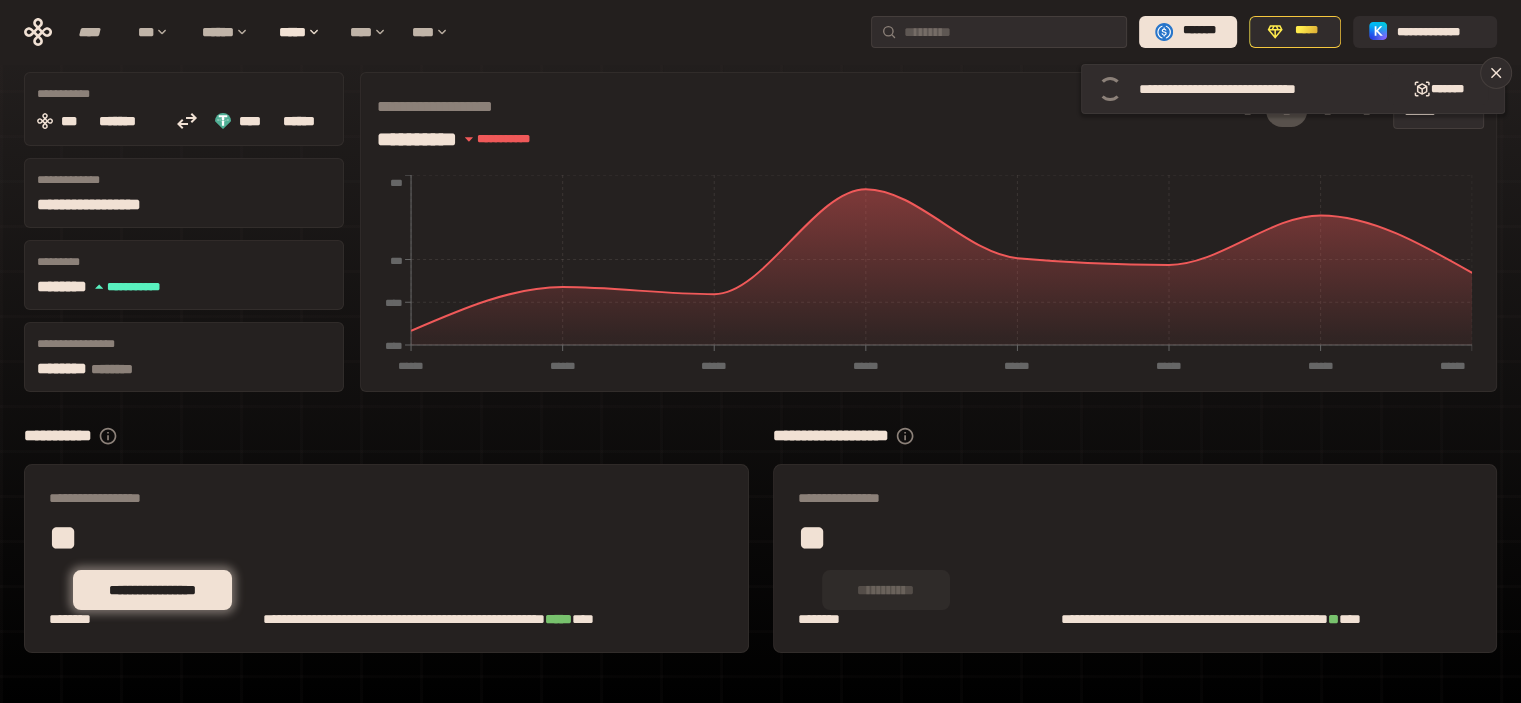 click on "**" at bounding box center [295, 538] 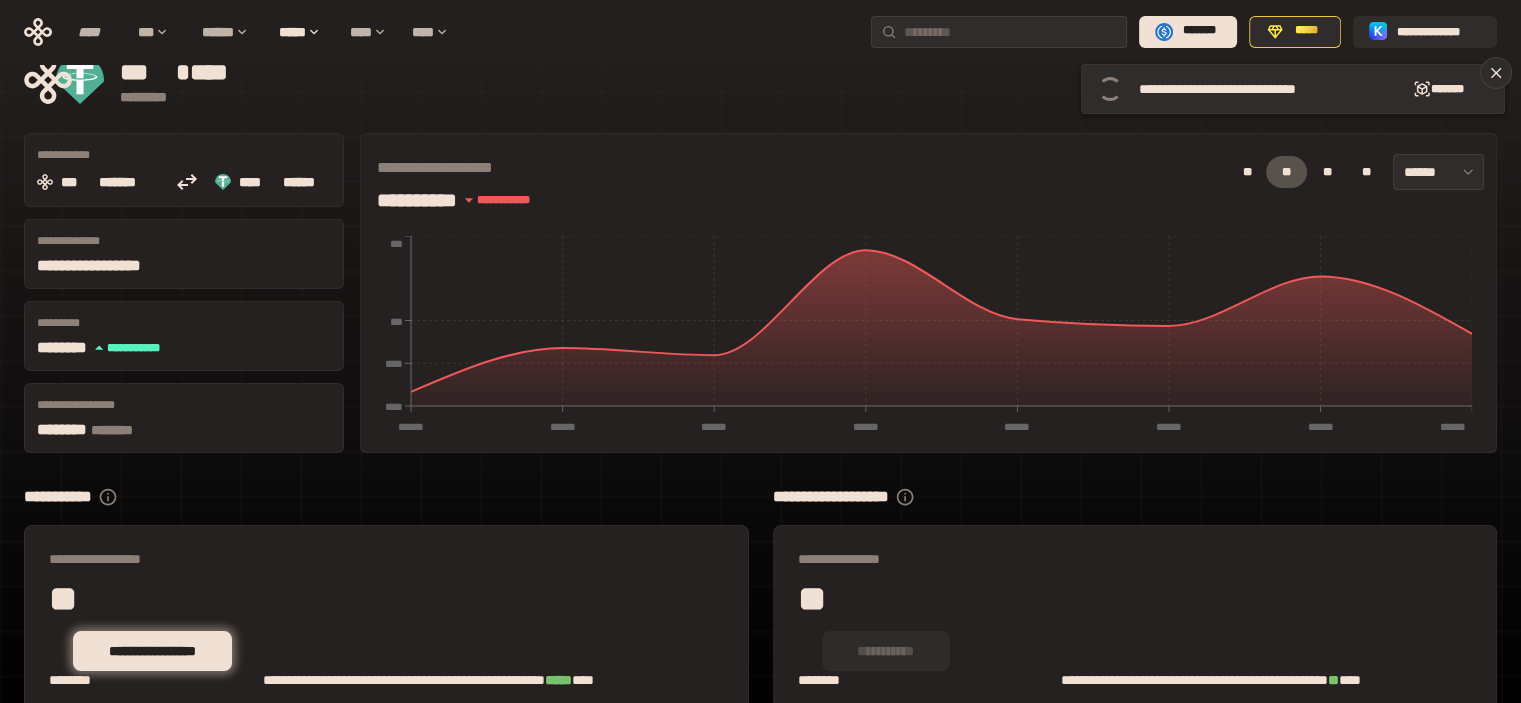 scroll, scrollTop: 0, scrollLeft: 0, axis: both 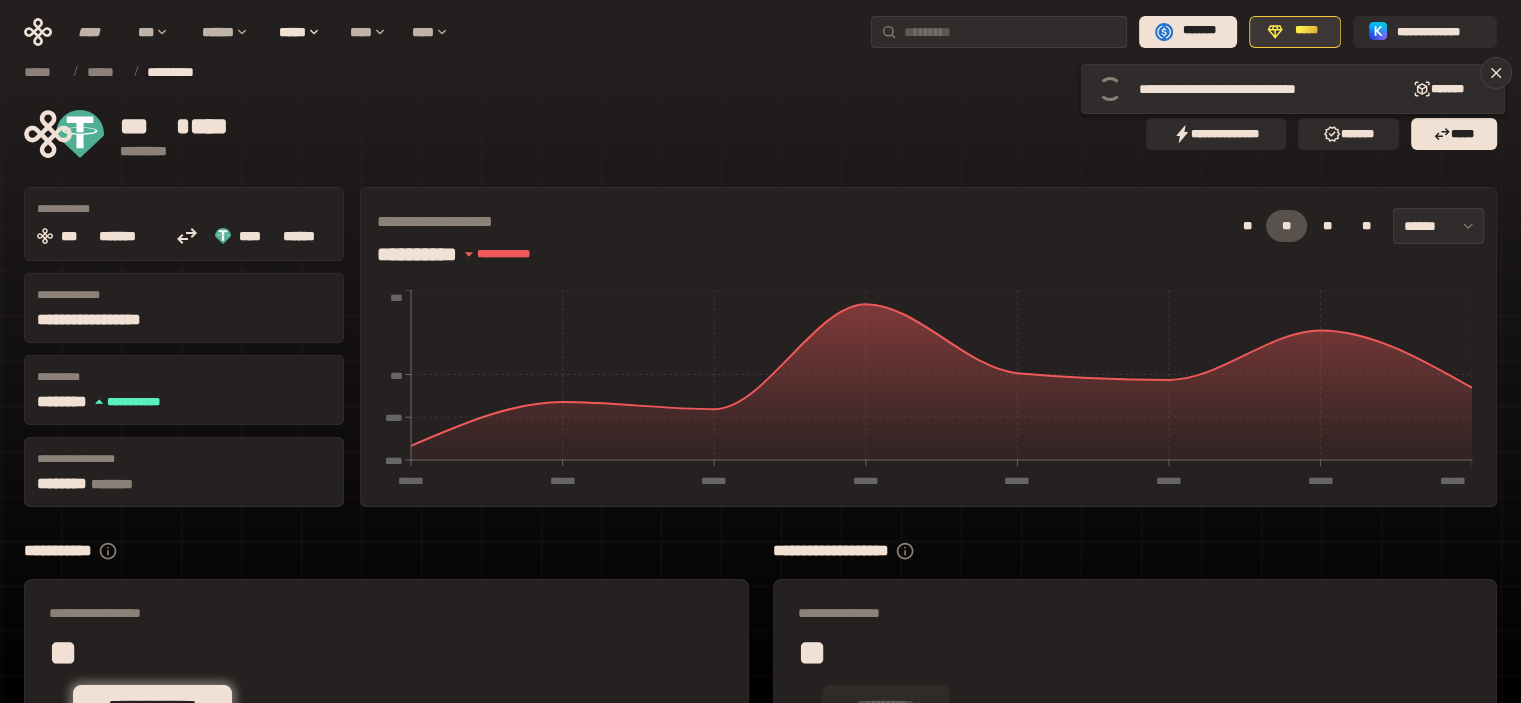 click on "*****" at bounding box center (1305, 31) 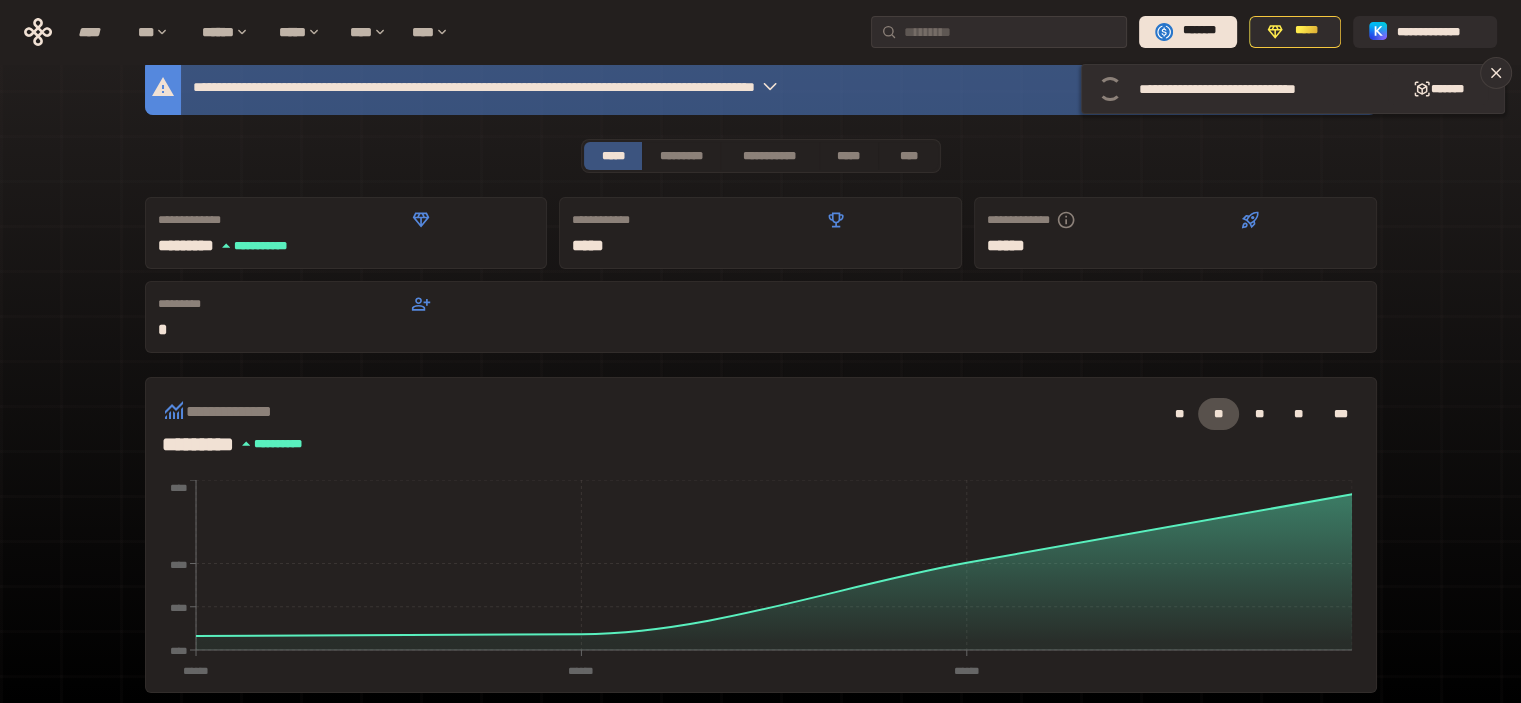 scroll, scrollTop: 0, scrollLeft: 0, axis: both 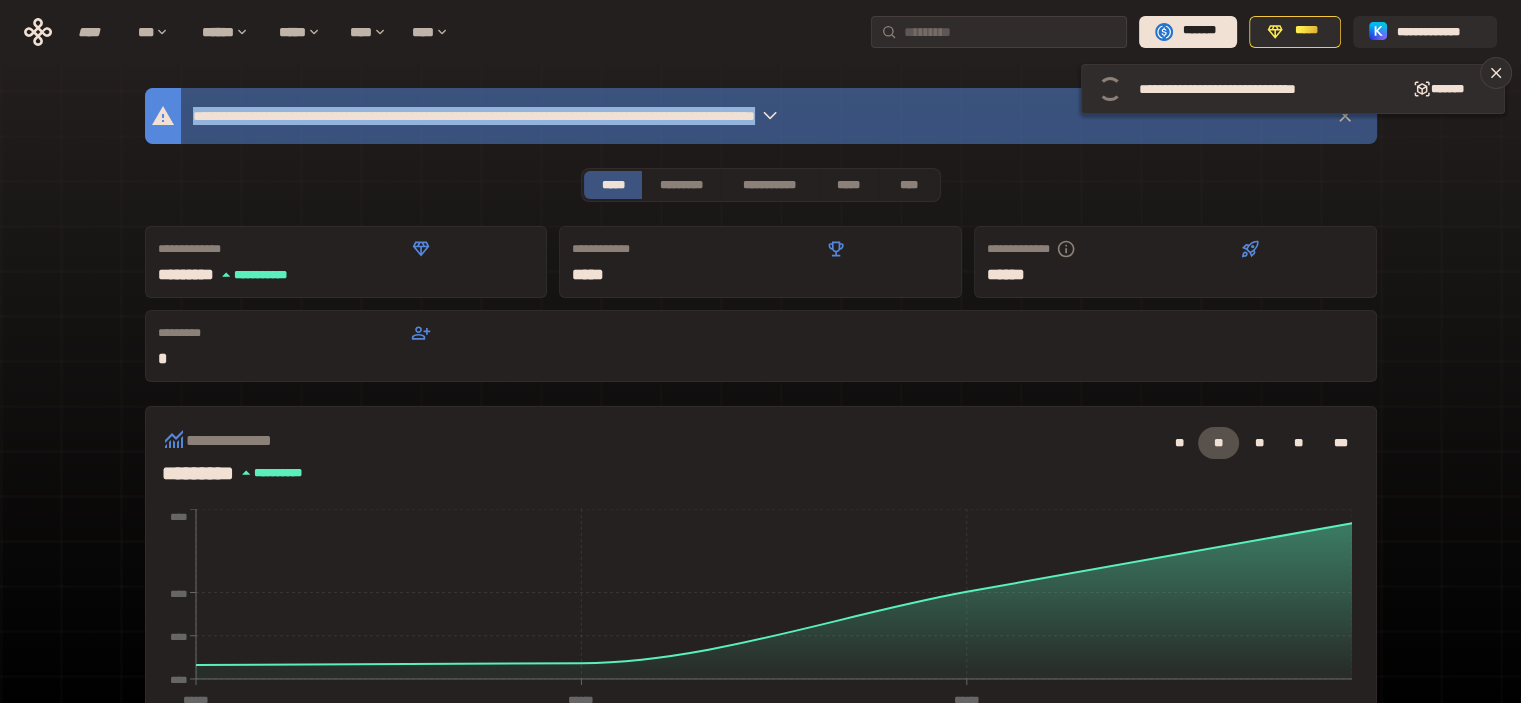drag, startPoint x: 977, startPoint y: 115, endPoint x: 191, endPoint y: 99, distance: 786.16284 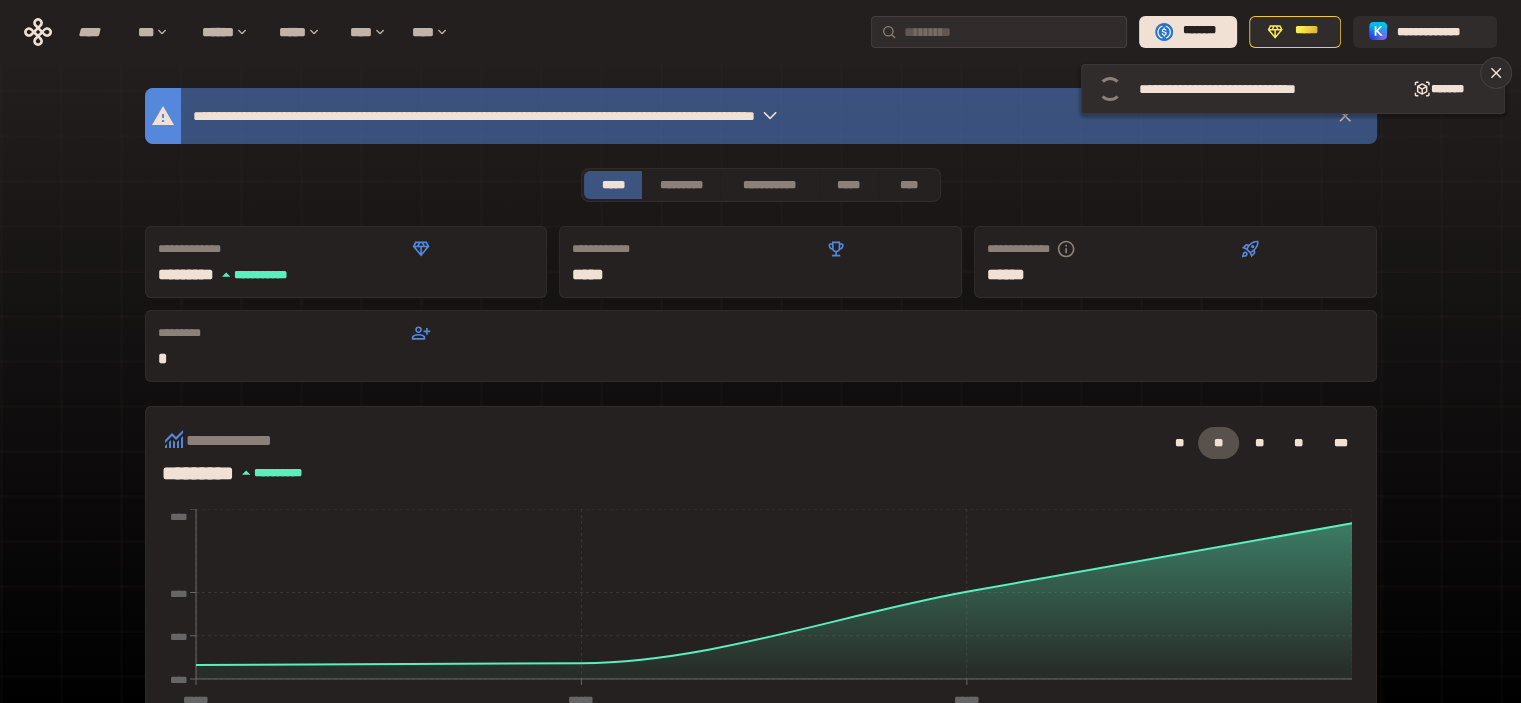 click on "[FIRST] [LAST] [STREET] [CITY], [STATE] [ZIP]" at bounding box center [761, 694] 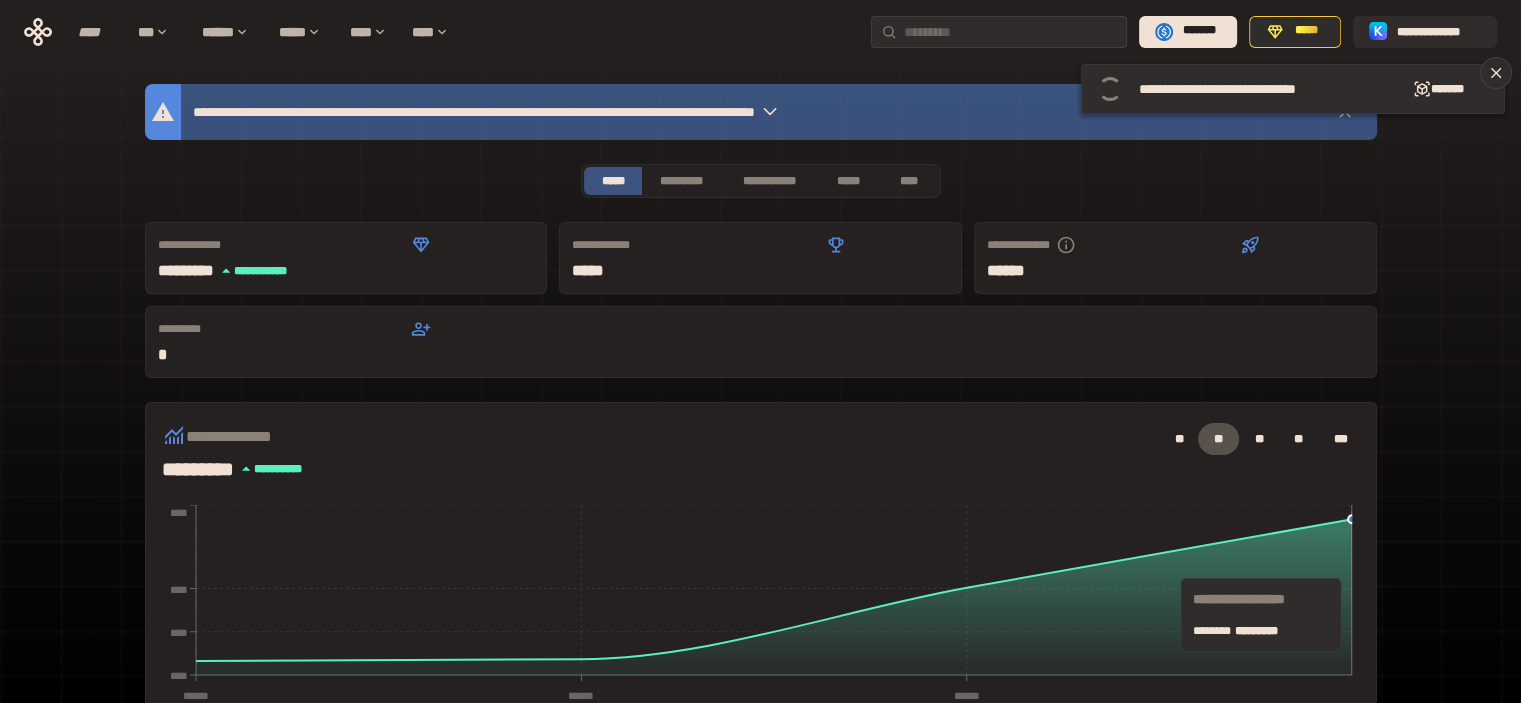 scroll, scrollTop: 0, scrollLeft: 0, axis: both 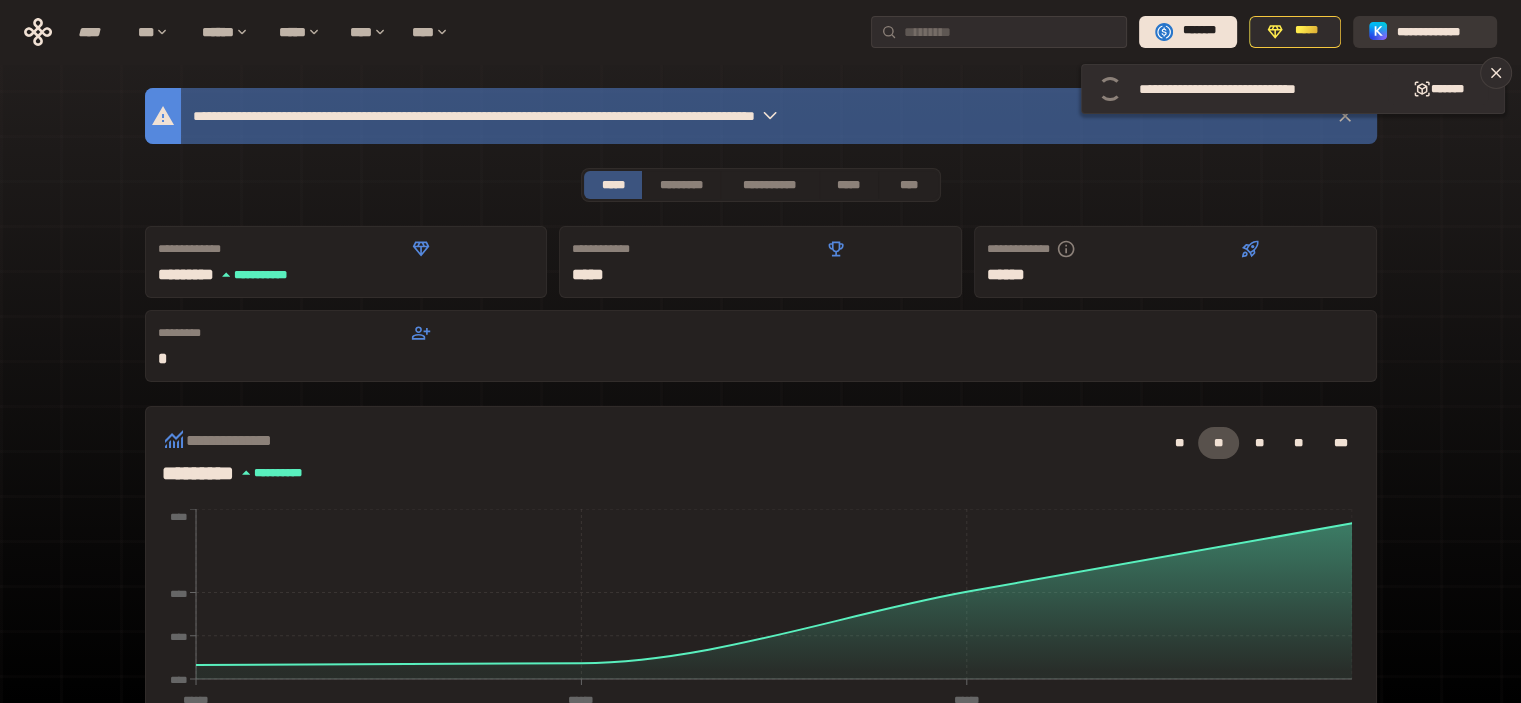 click on "**********" at bounding box center [1439, 31] 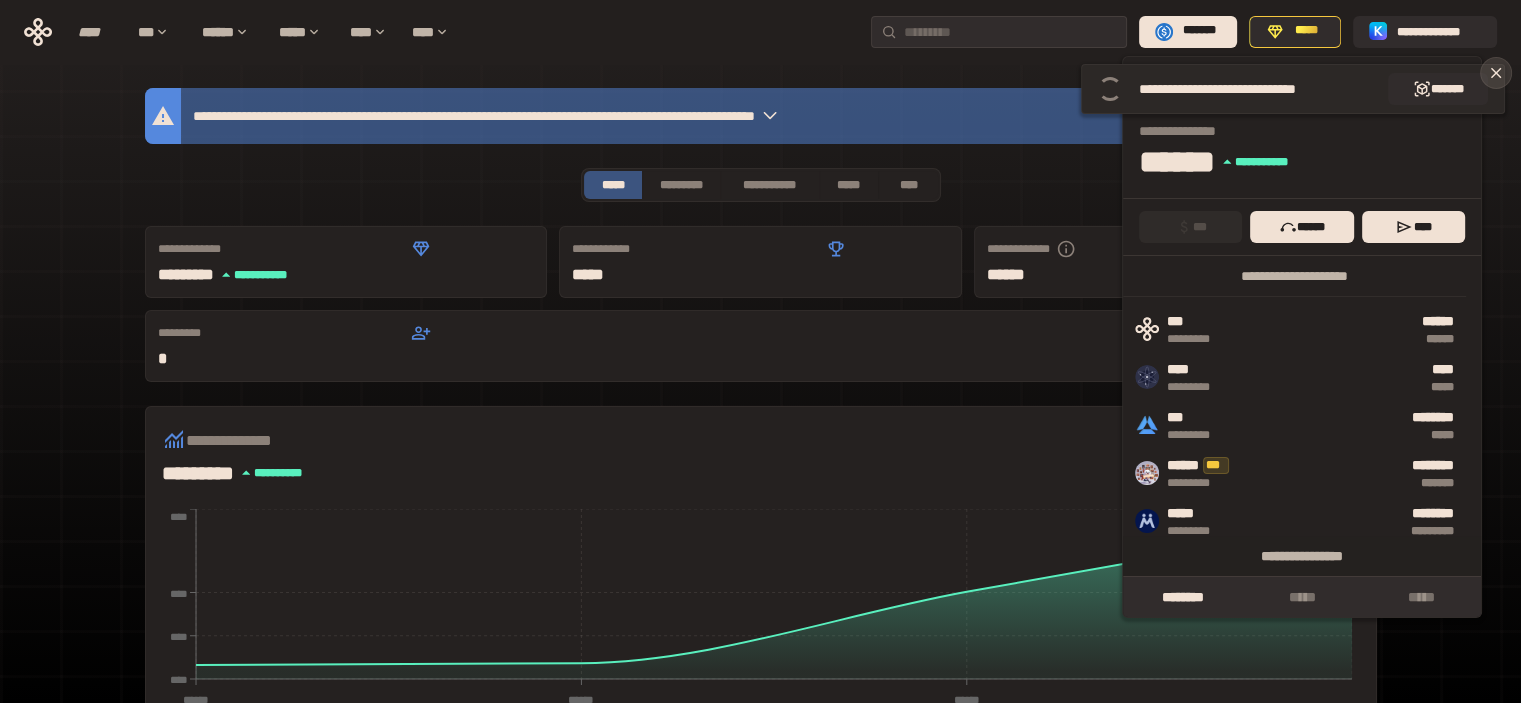 click 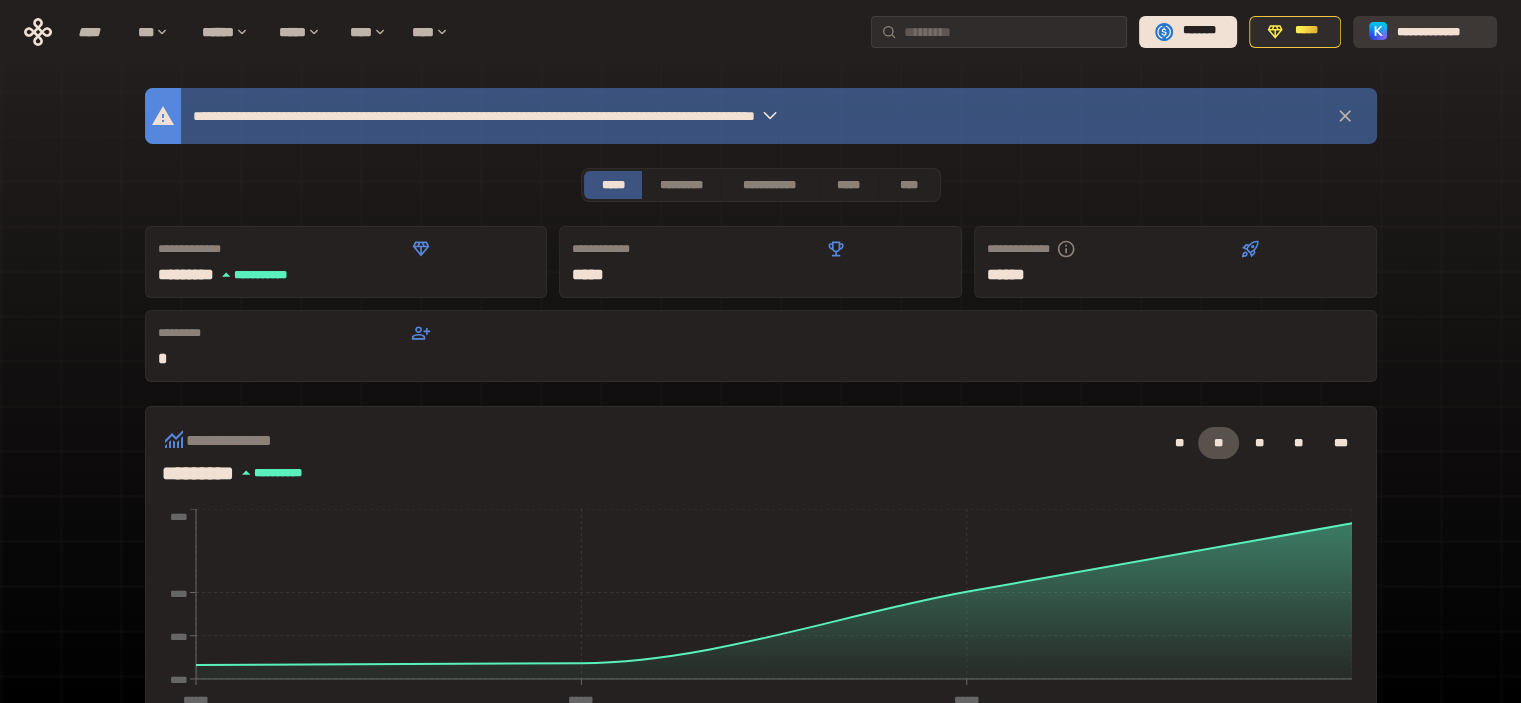 click on "**********" at bounding box center [1439, 31] 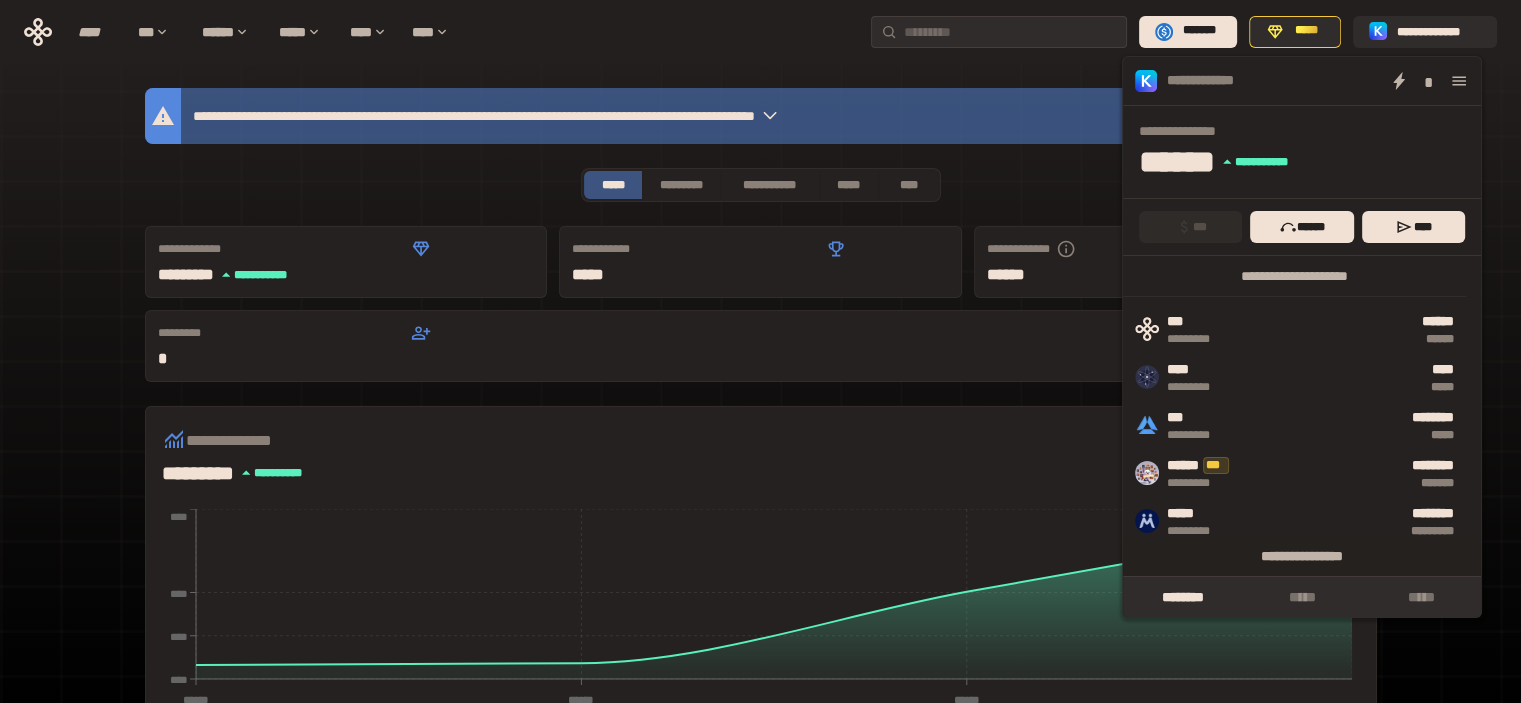 click 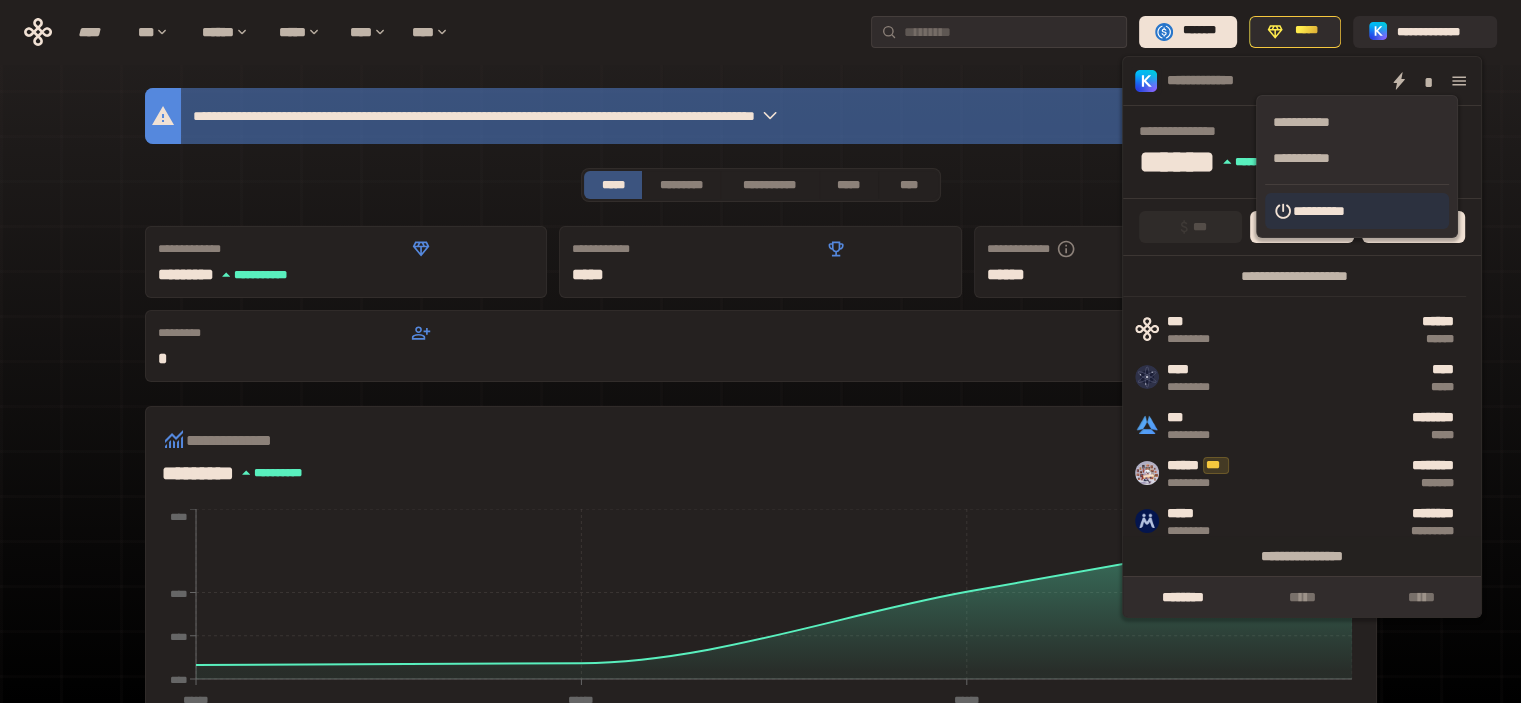 click on "**********" at bounding box center (1357, 211) 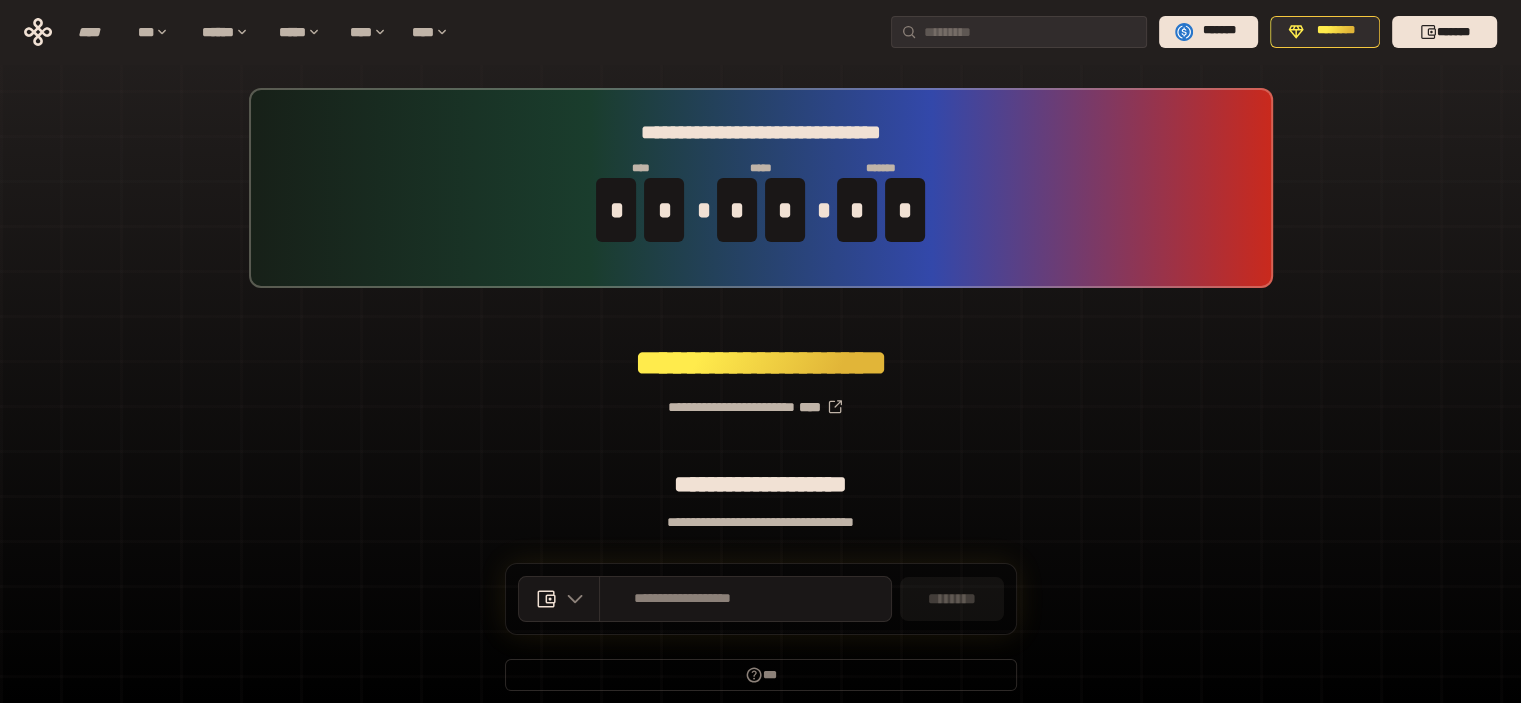 click on "**********" at bounding box center (760, 399) 